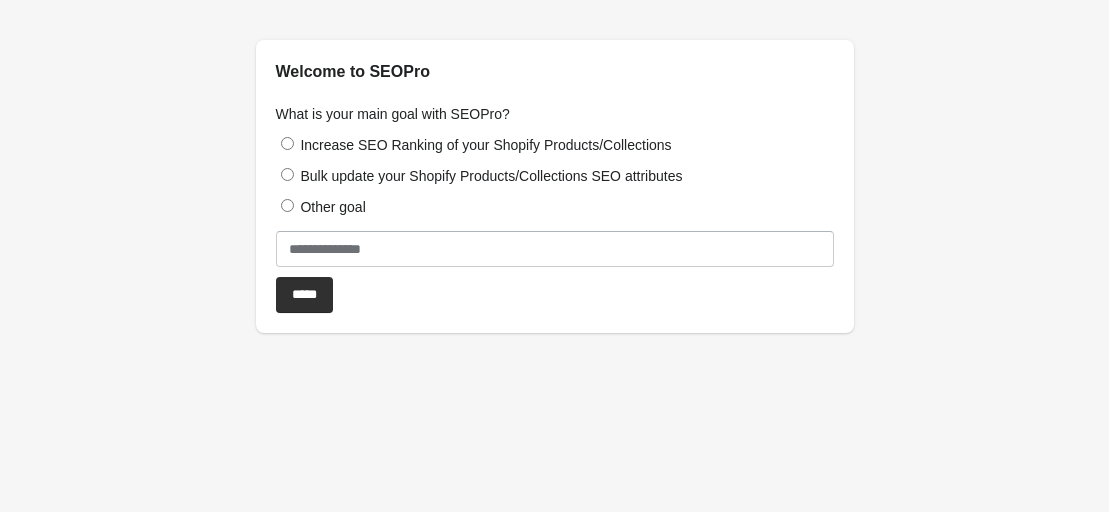 scroll, scrollTop: 0, scrollLeft: 0, axis: both 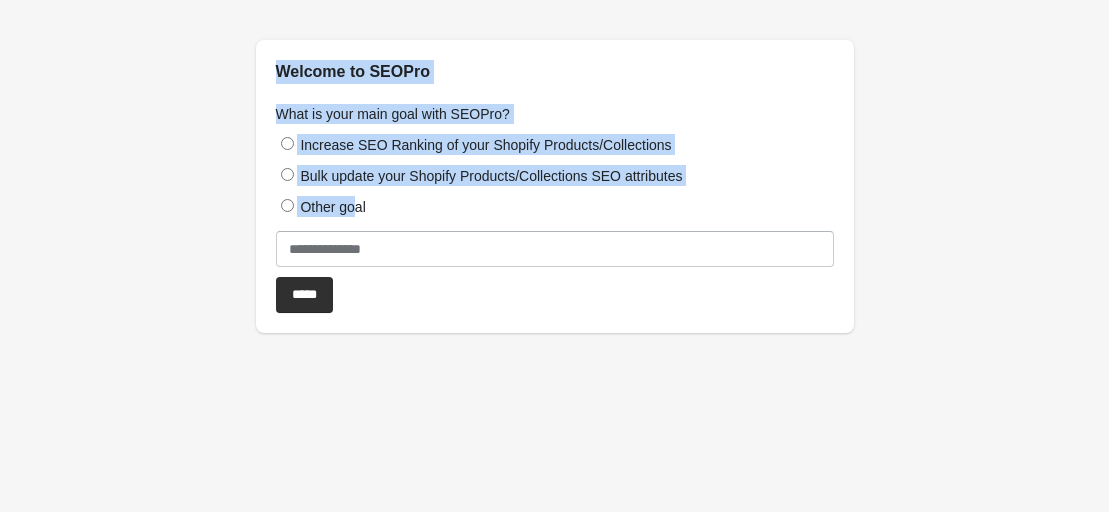 drag, startPoint x: 269, startPoint y: 64, endPoint x: 358, endPoint y: 199, distance: 161.69725 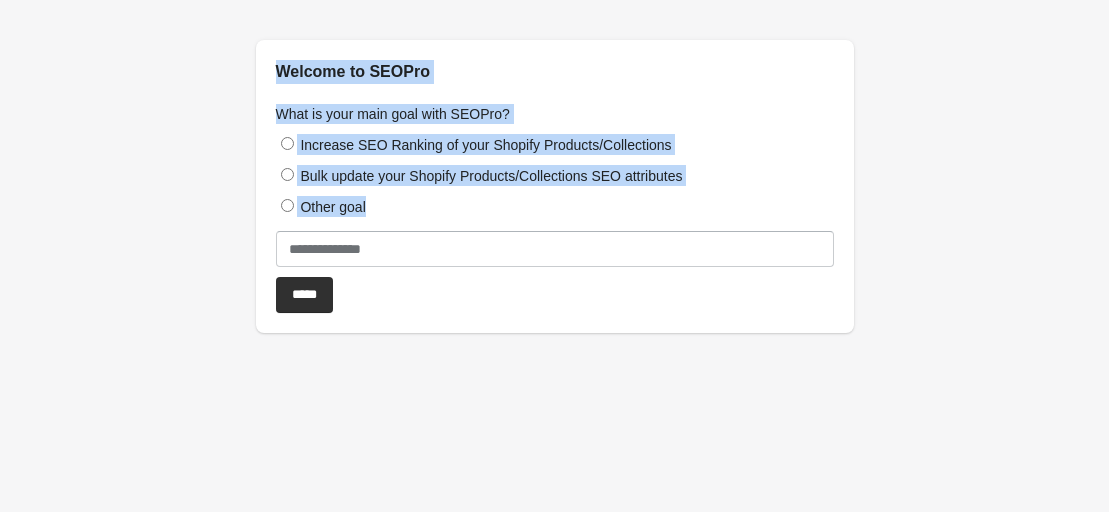drag, startPoint x: 275, startPoint y: 72, endPoint x: 371, endPoint y: 207, distance: 165.65326 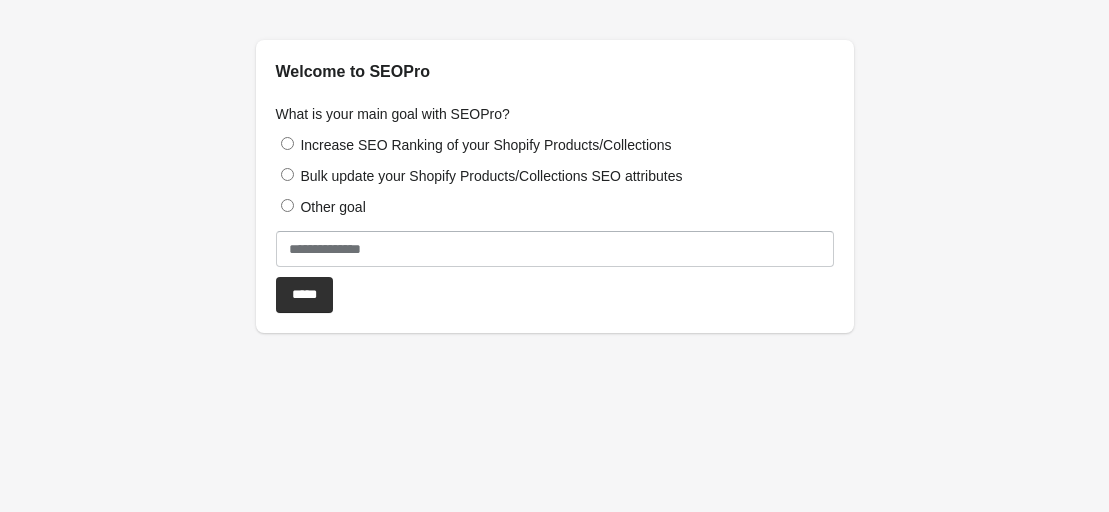 click on "*****" at bounding box center (555, 295) 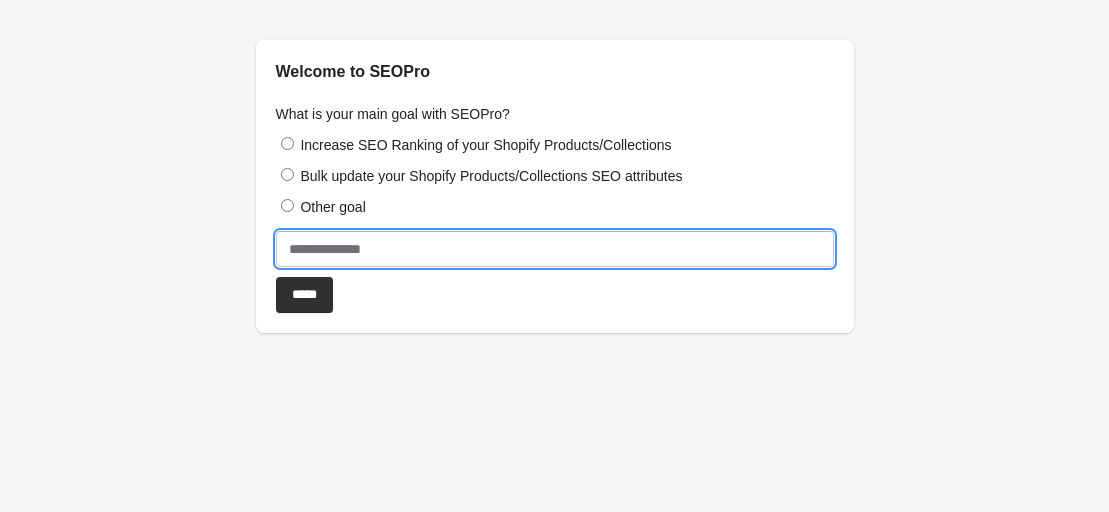 click at bounding box center (555, 249) 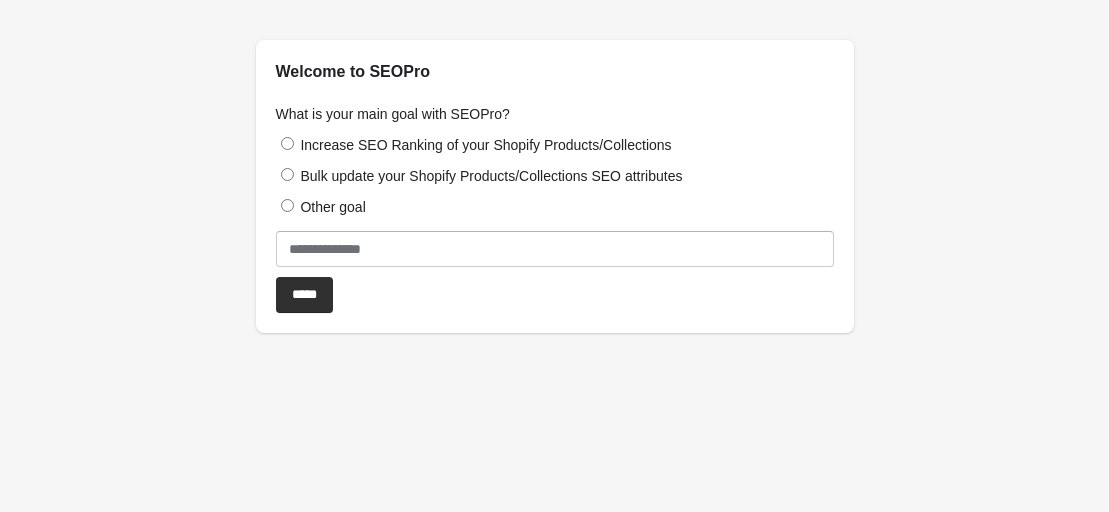click on "*****" at bounding box center (555, 295) 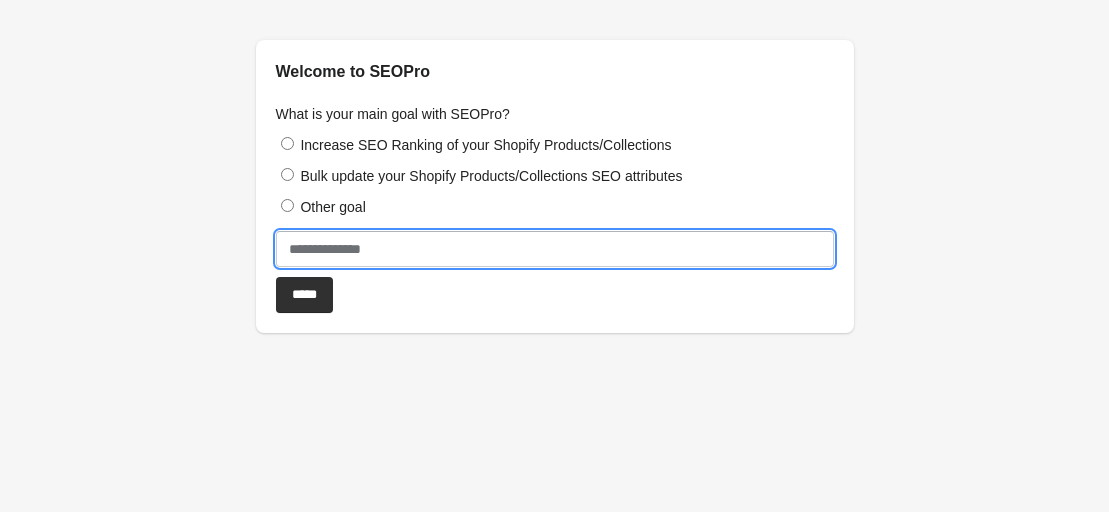 drag, startPoint x: 399, startPoint y: 250, endPoint x: 310, endPoint y: 253, distance: 89.050545 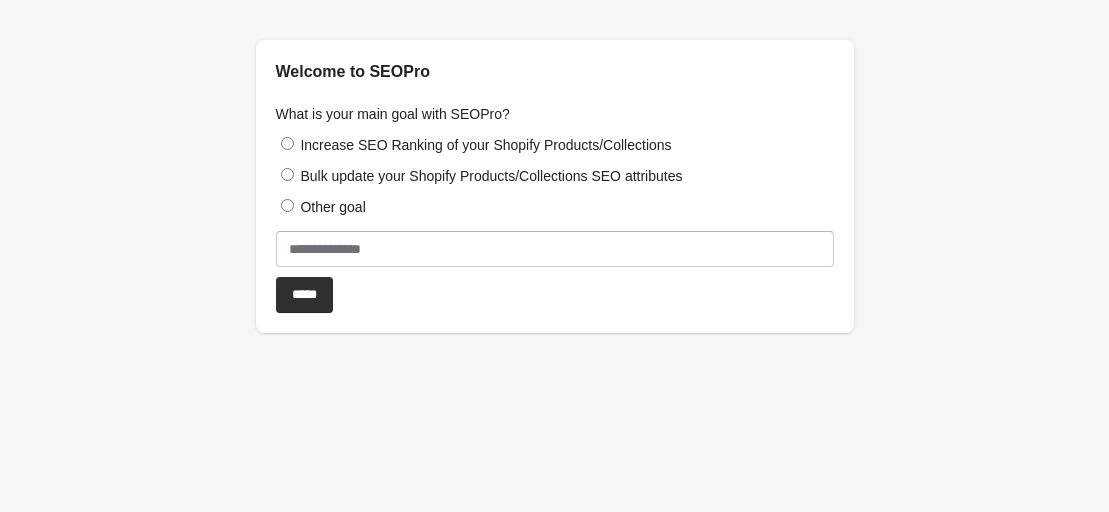 click on "Increase SEO Ranking of your Shopify Products/Collections" at bounding box center [555, 144] 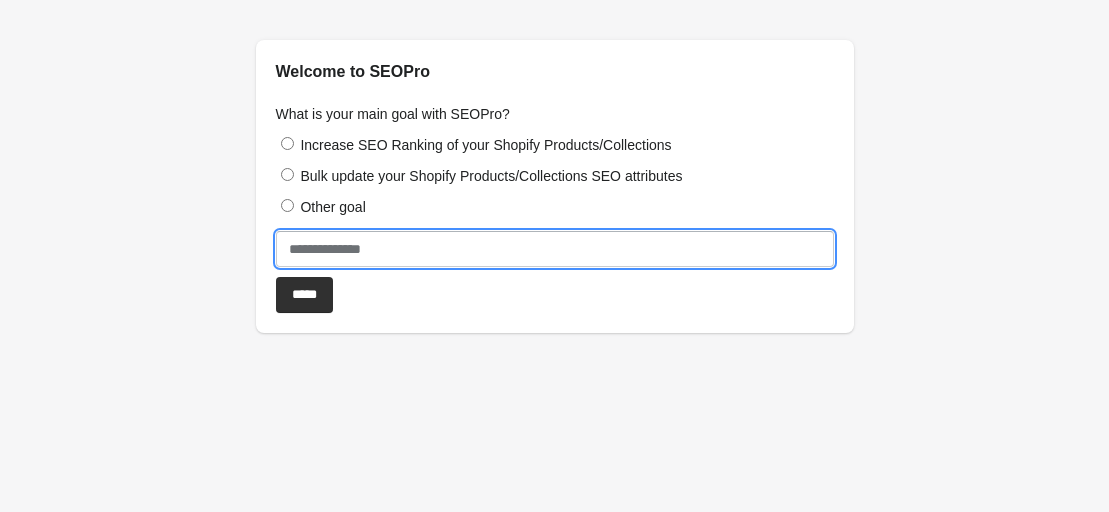 drag, startPoint x: 378, startPoint y: 250, endPoint x: 359, endPoint y: 249, distance: 19.026299 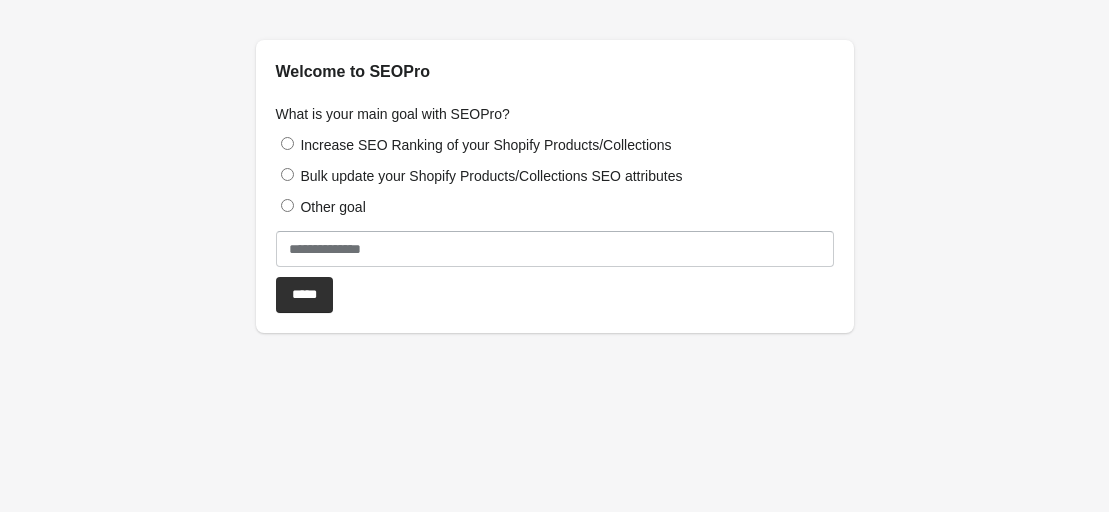 click at bounding box center (555, 254) 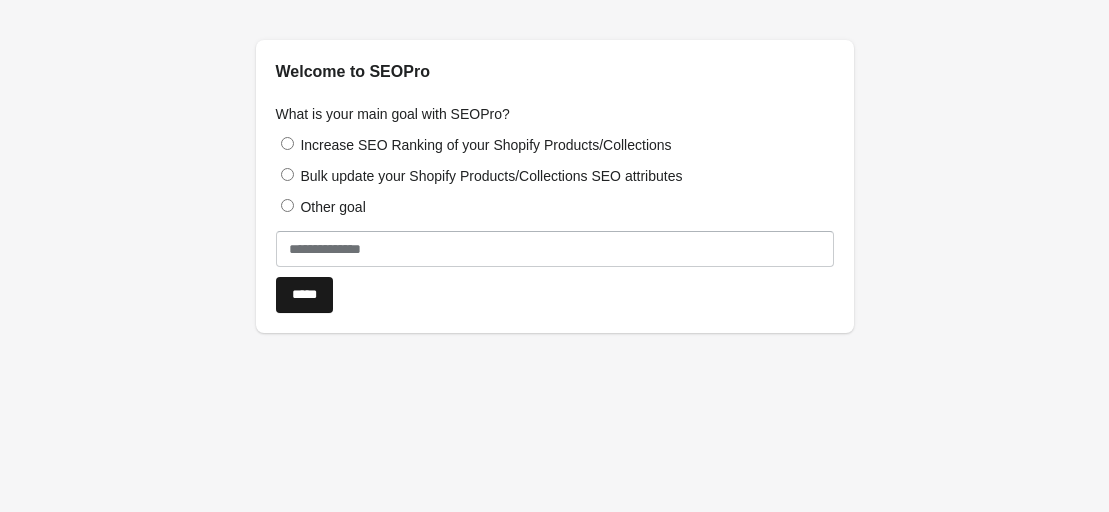 click on "*****" at bounding box center (304, 295) 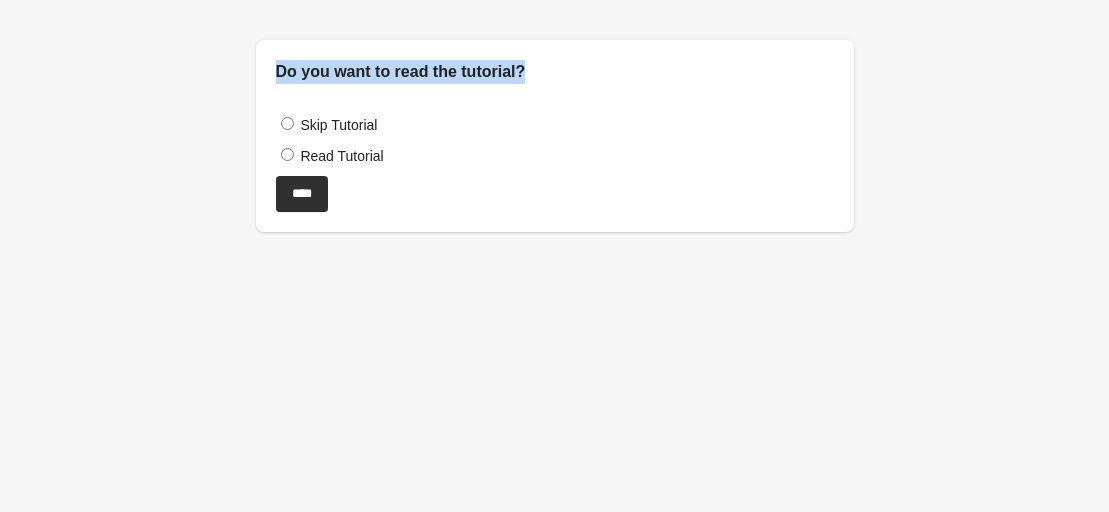 drag, startPoint x: 527, startPoint y: 74, endPoint x: 277, endPoint y: 67, distance: 250.09798 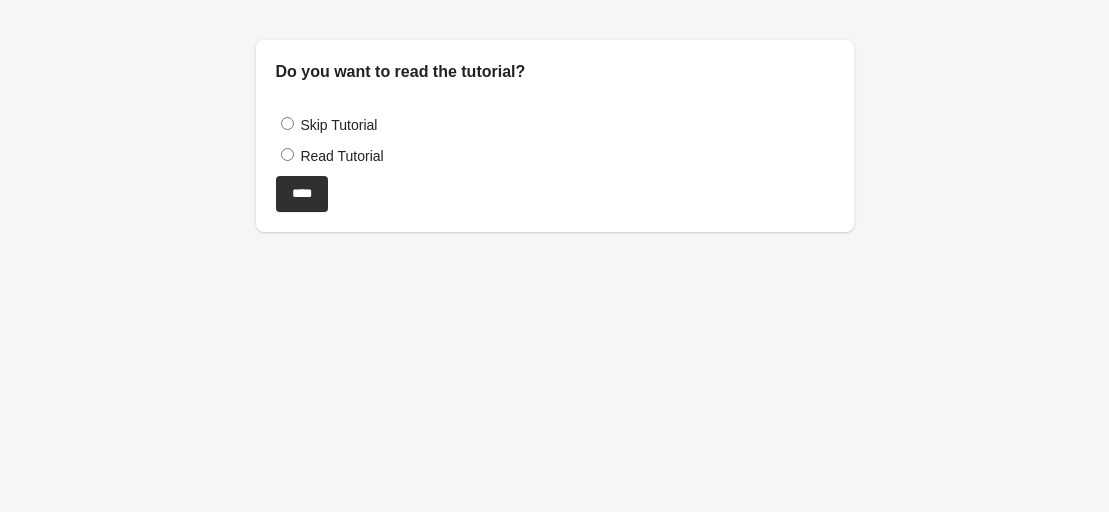 click on "Read Tutorial" at bounding box center [341, 156] 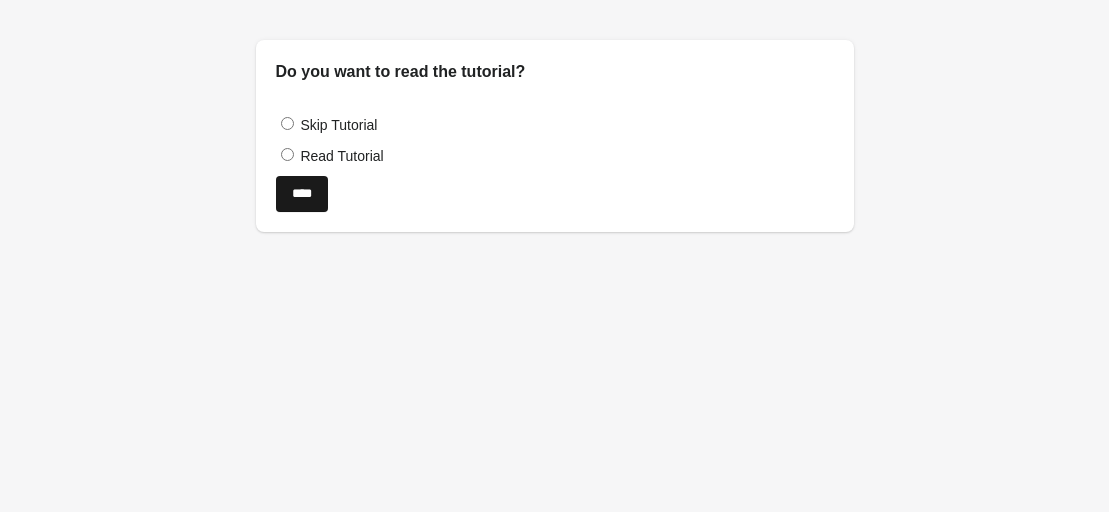 click on "****" at bounding box center (302, 194) 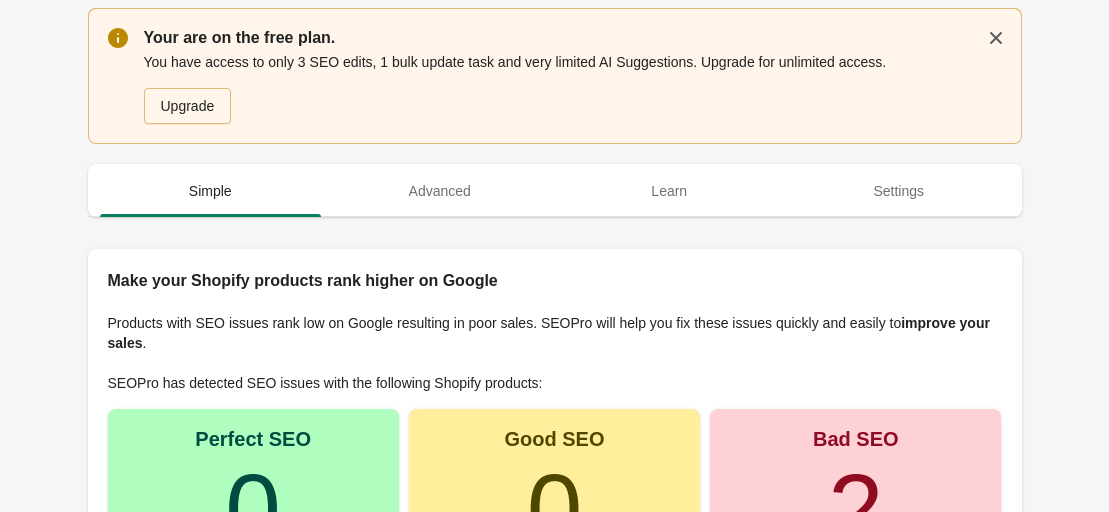 click at bounding box center (555, 154) 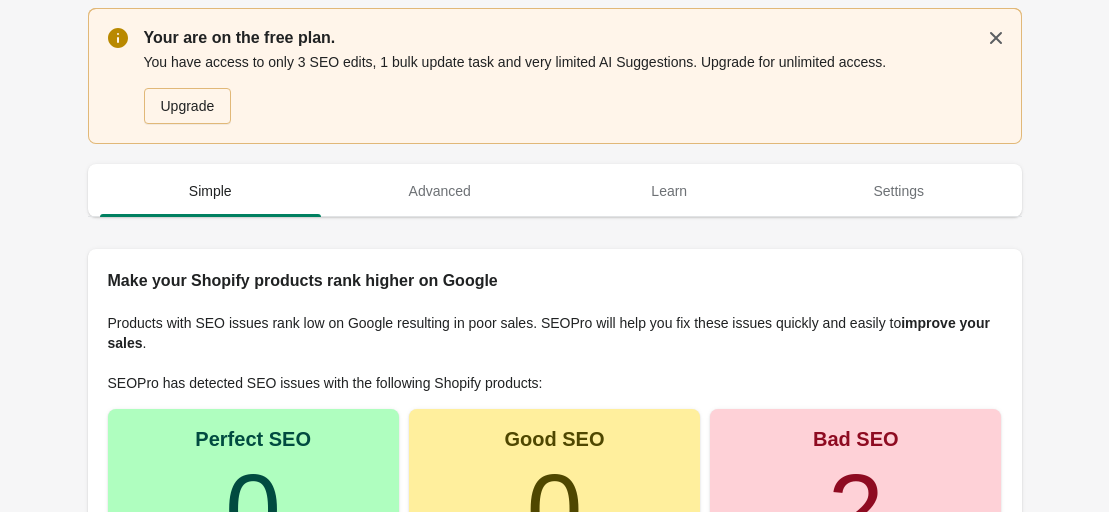 click on "Simple" at bounding box center [211, 191] 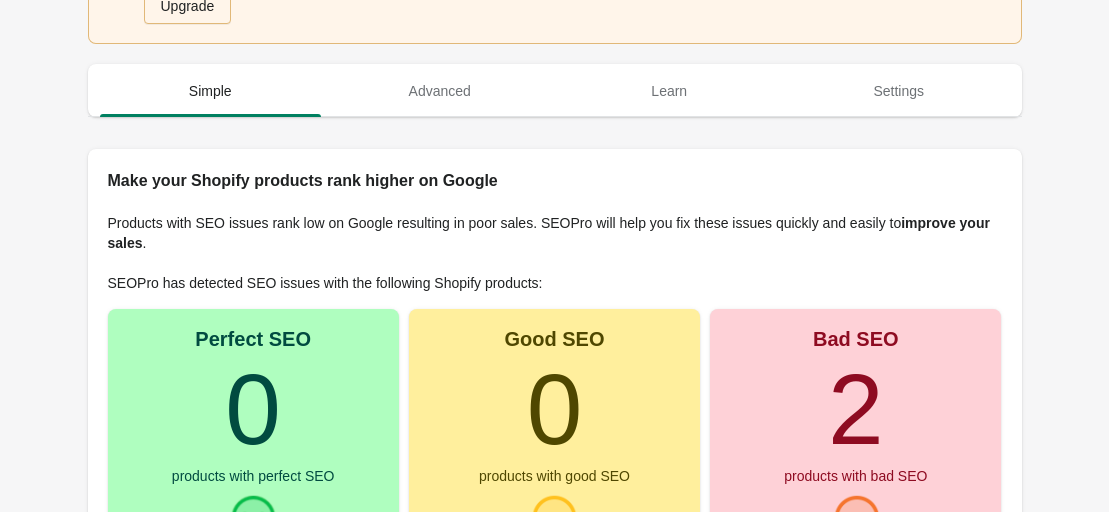 click on "Your are on the free plan.
You have access to only 3 SEO edits, 1 bulk update task and very limited AI Suggestions. Upgrade for unlimited access.
Upgrade
Simple
Advanced
Learn
Settings
Make your Shopify products rank higher on Google
Products with SEO issues rank low on Google resulting in poor sales.
SEOPro will help you fix these issues quickly and easily to  improve your sales ." at bounding box center (555, 345) 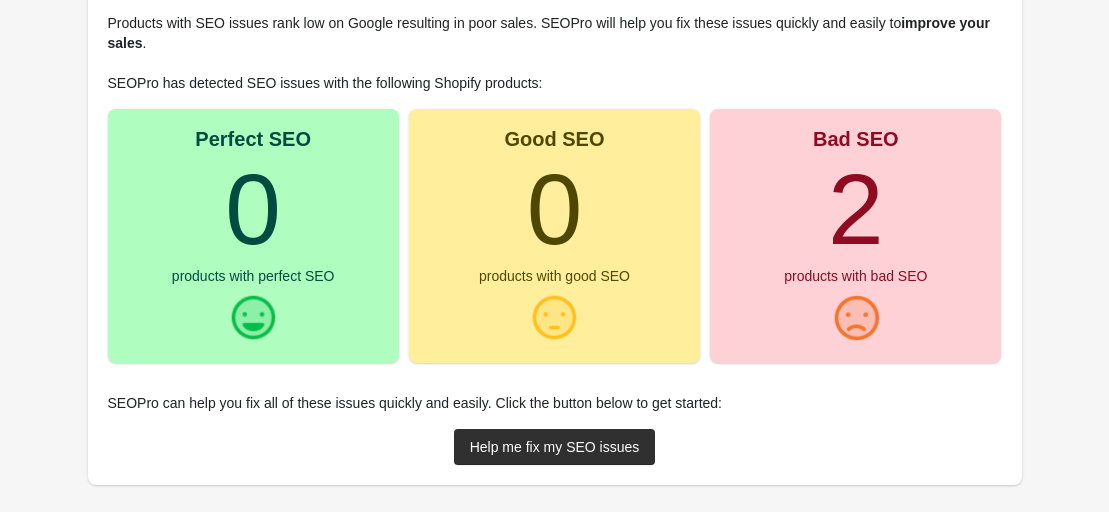 scroll, scrollTop: 371, scrollLeft: 0, axis: vertical 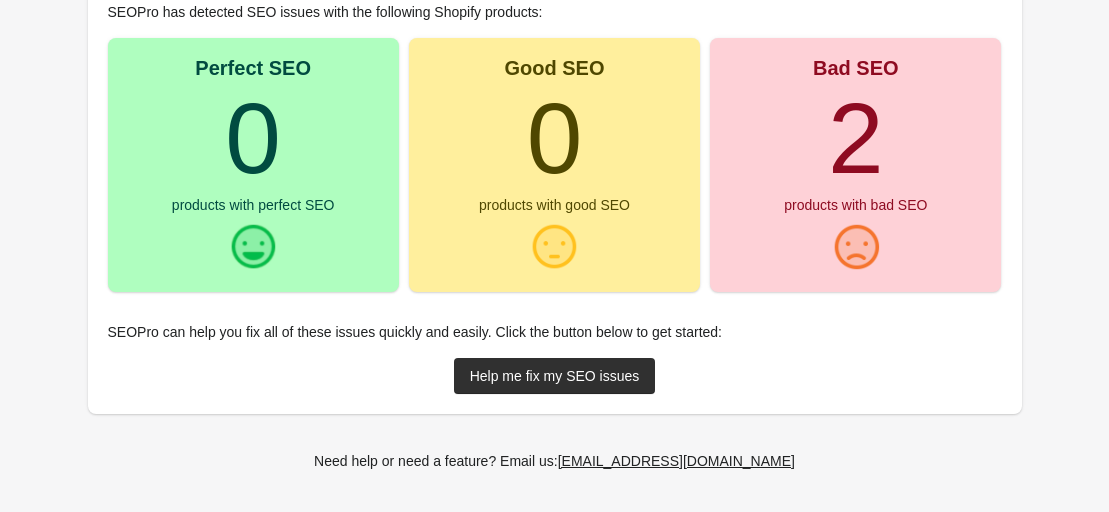 click on "products with perfect SEO" at bounding box center [253, 205] 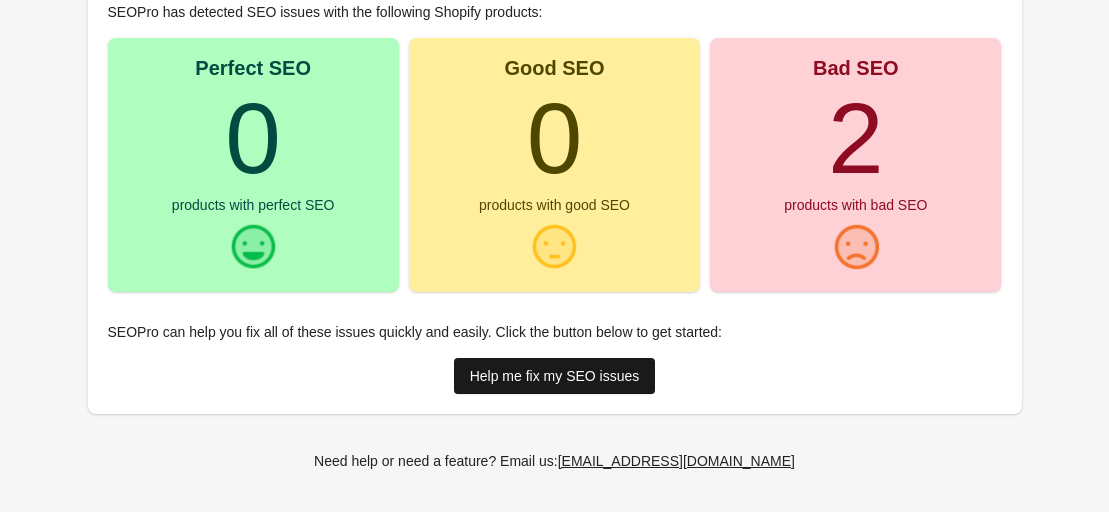 click on "Help me fix my SEO issues" at bounding box center (555, 376) 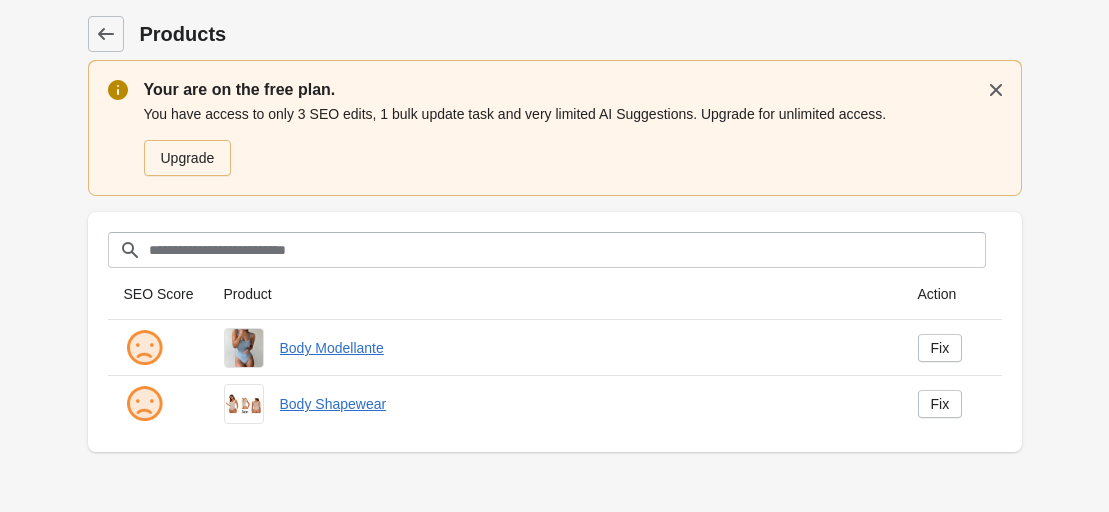 scroll, scrollTop: 0, scrollLeft: 0, axis: both 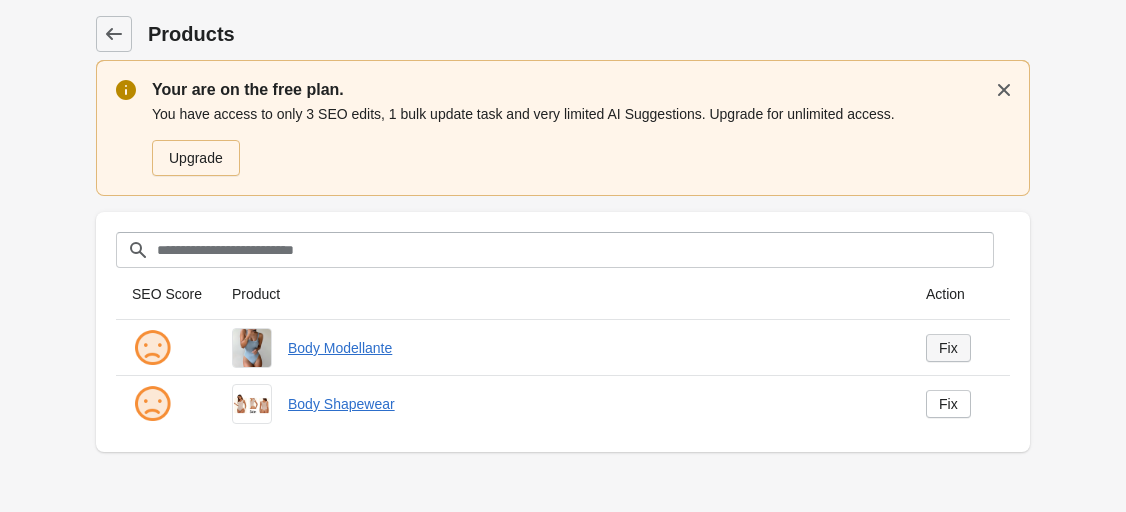click on "Fix" at bounding box center [948, 348] 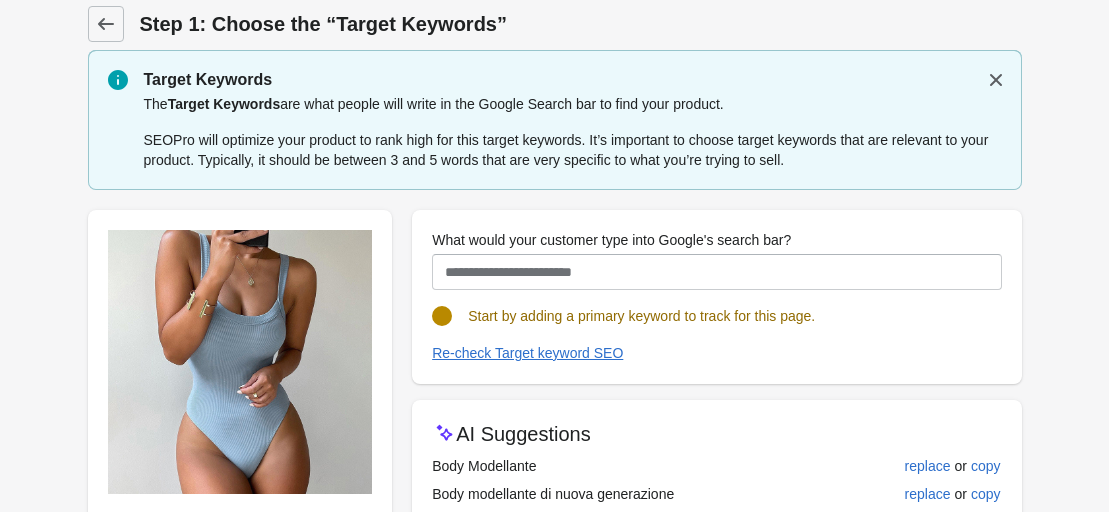 scroll, scrollTop: 0, scrollLeft: 0, axis: both 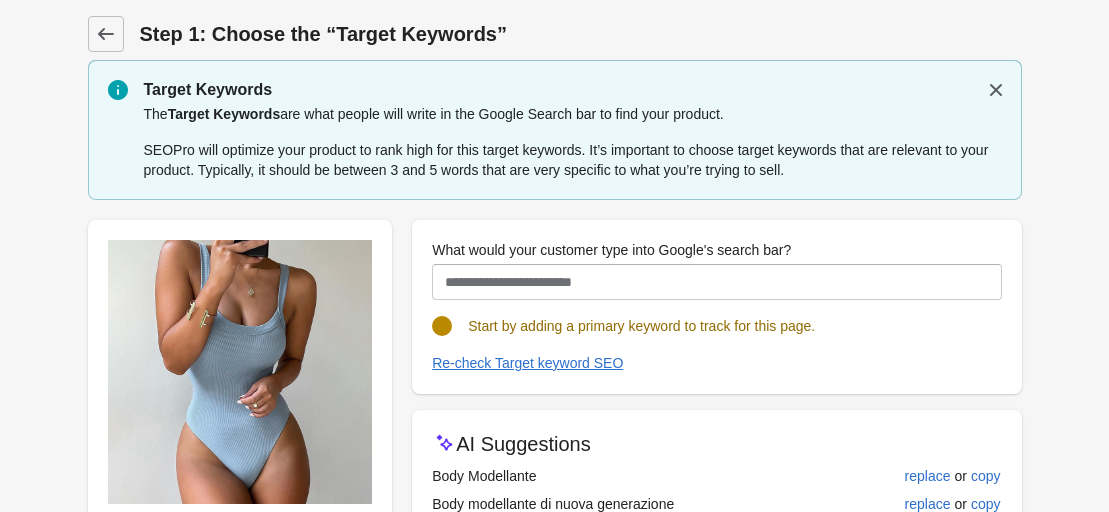 drag, startPoint x: 142, startPoint y: 86, endPoint x: 794, endPoint y: 199, distance: 661.7197 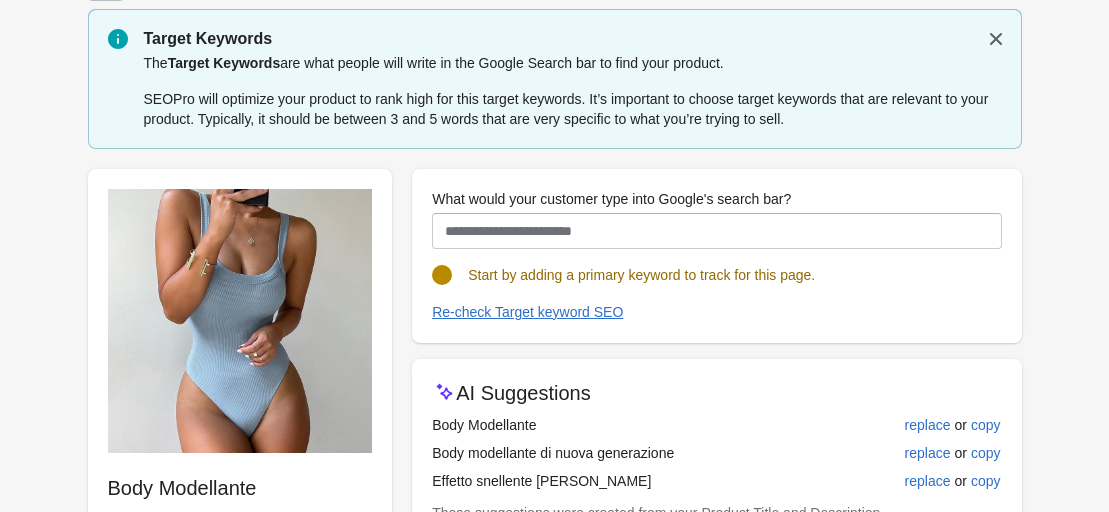 scroll, scrollTop: 100, scrollLeft: 0, axis: vertical 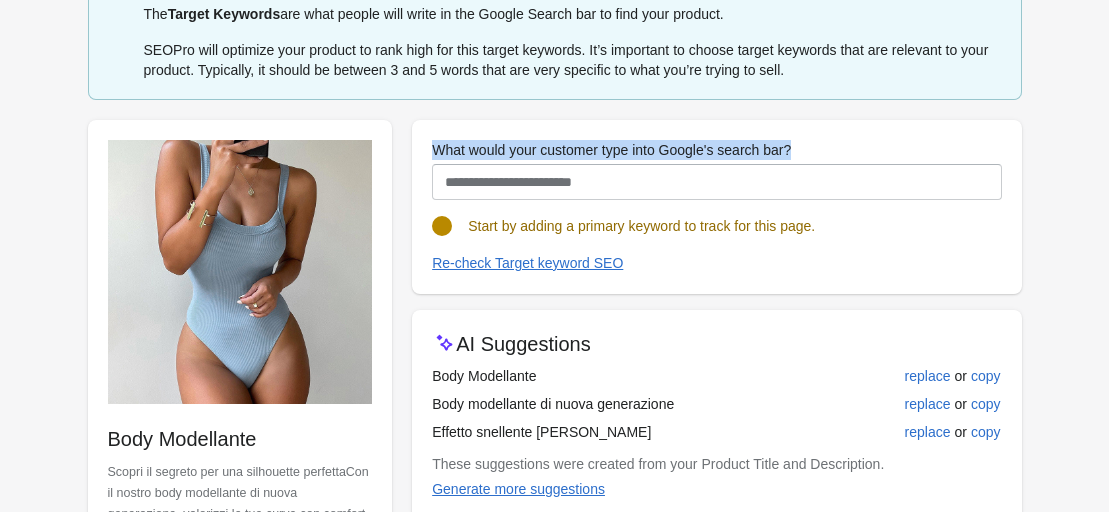 drag, startPoint x: 810, startPoint y: 143, endPoint x: 410, endPoint y: 146, distance: 400.01126 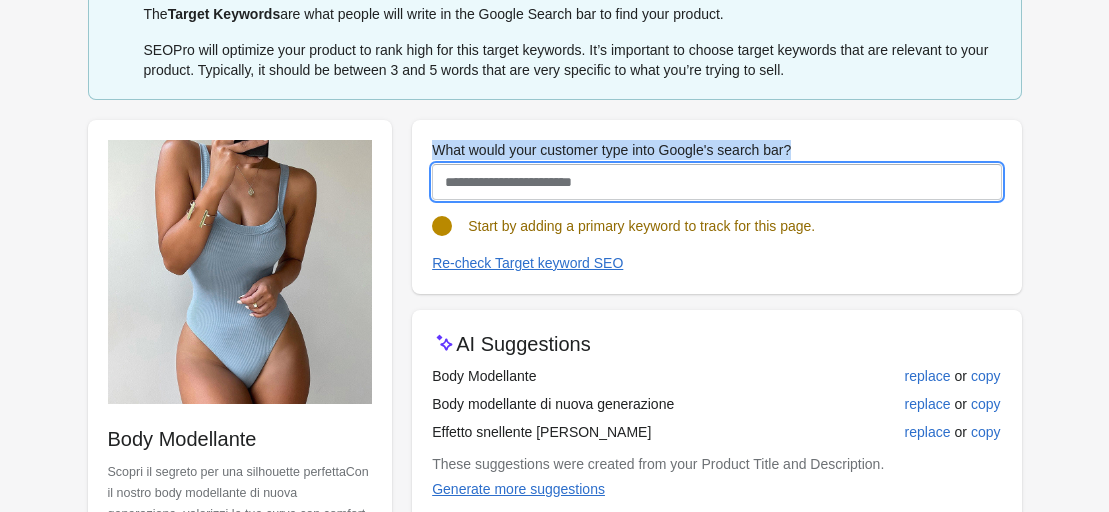 click on "What would your customer type into Google's search bar?" at bounding box center (716, 182) 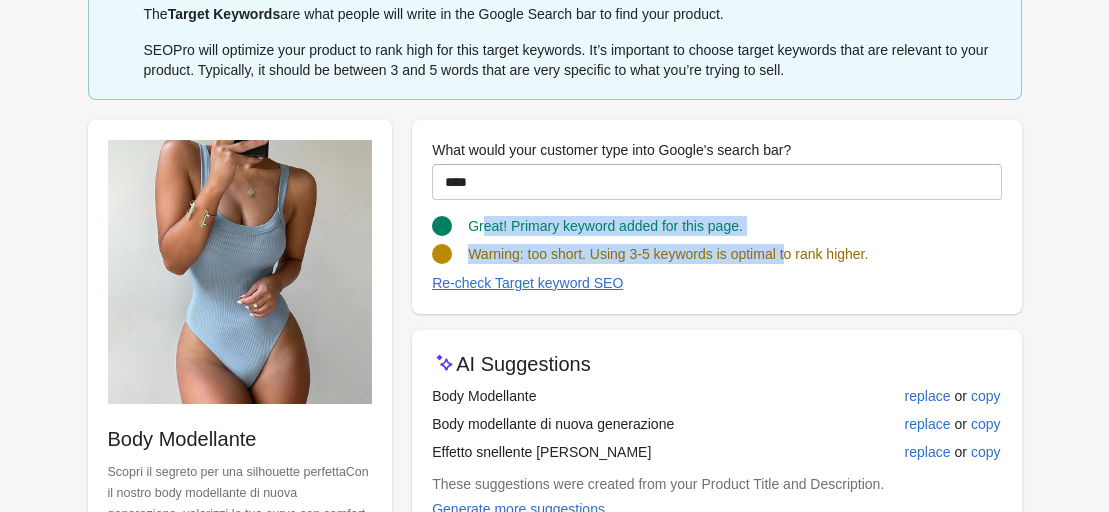 drag, startPoint x: 748, startPoint y: 228, endPoint x: 463, endPoint y: 223, distance: 285.04385 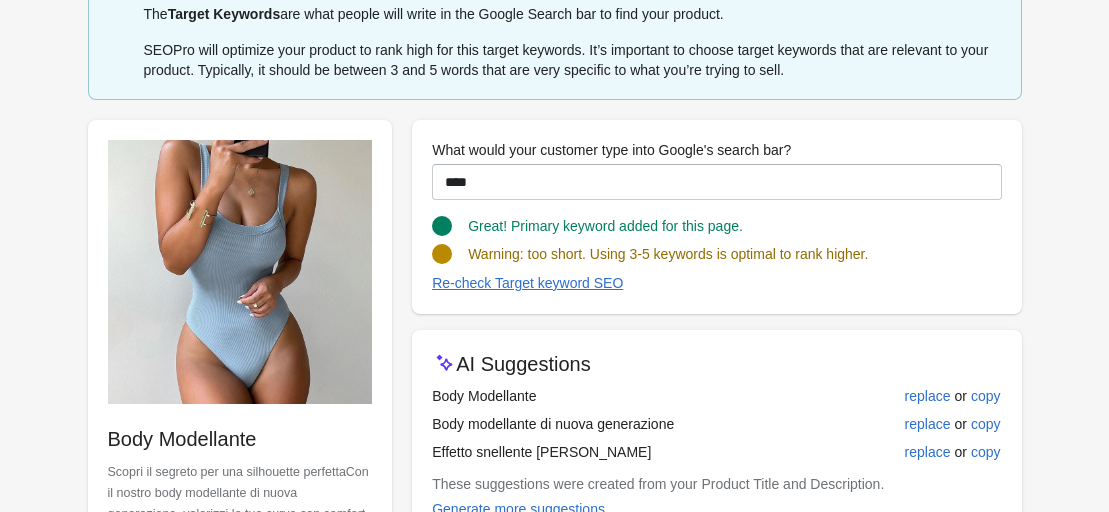 drag, startPoint x: 740, startPoint y: 218, endPoint x: 460, endPoint y: 224, distance: 280.06427 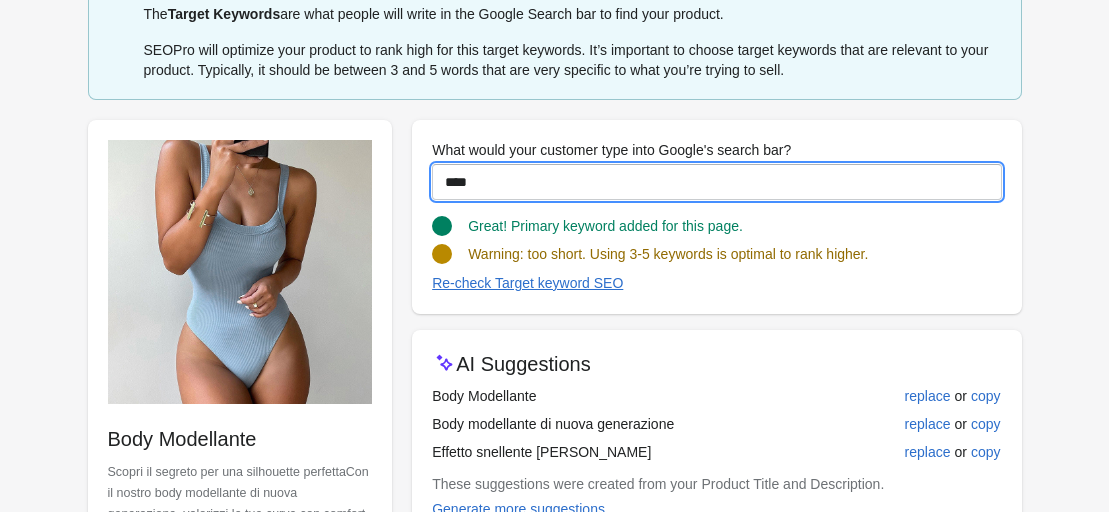 click on "****" at bounding box center (716, 182) 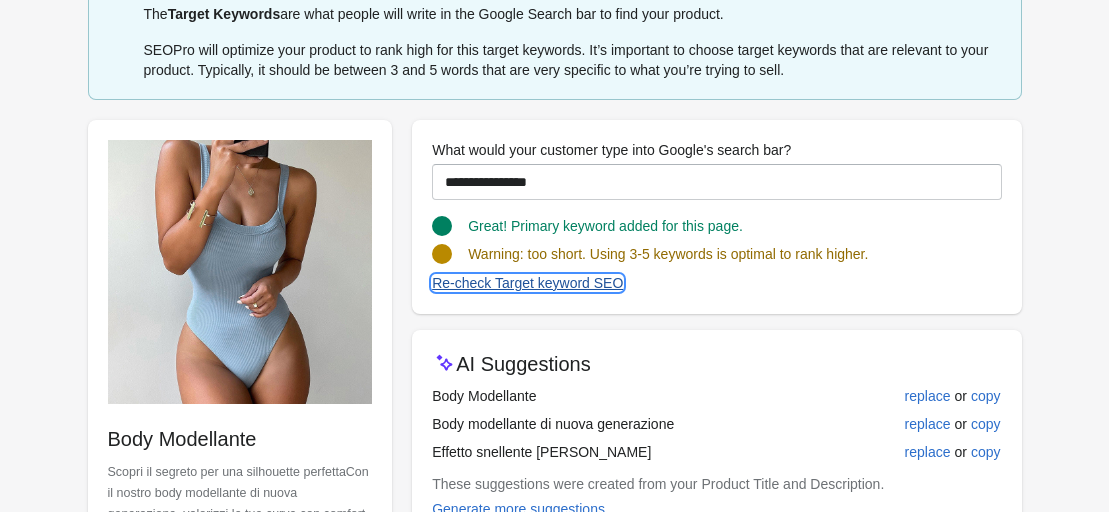 click on "Re-check Target keyword SEO" at bounding box center (527, 283) 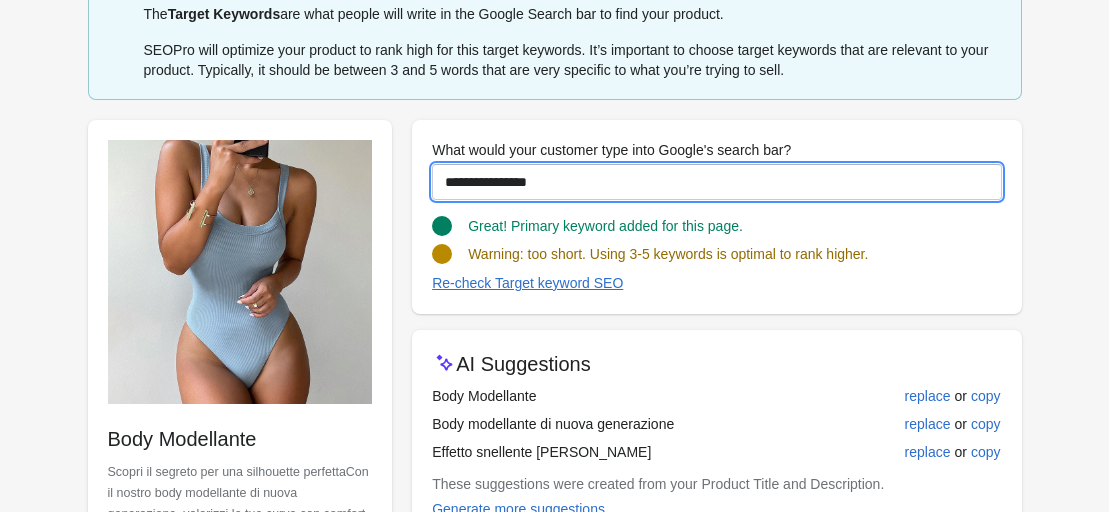 drag, startPoint x: 601, startPoint y: 183, endPoint x: 481, endPoint y: 195, distance: 120.59851 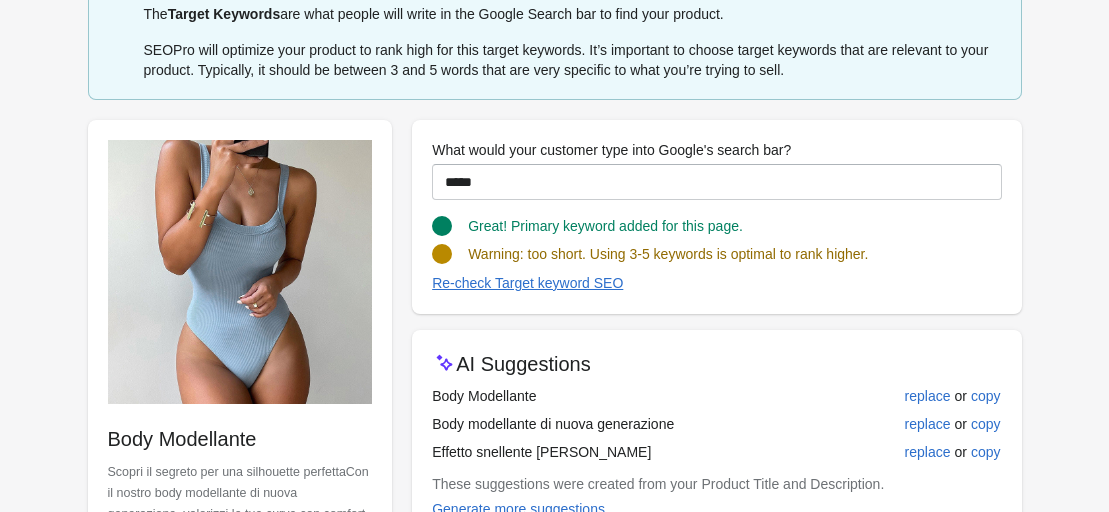 drag, startPoint x: 679, startPoint y: 422, endPoint x: 470, endPoint y: 421, distance: 209.0024 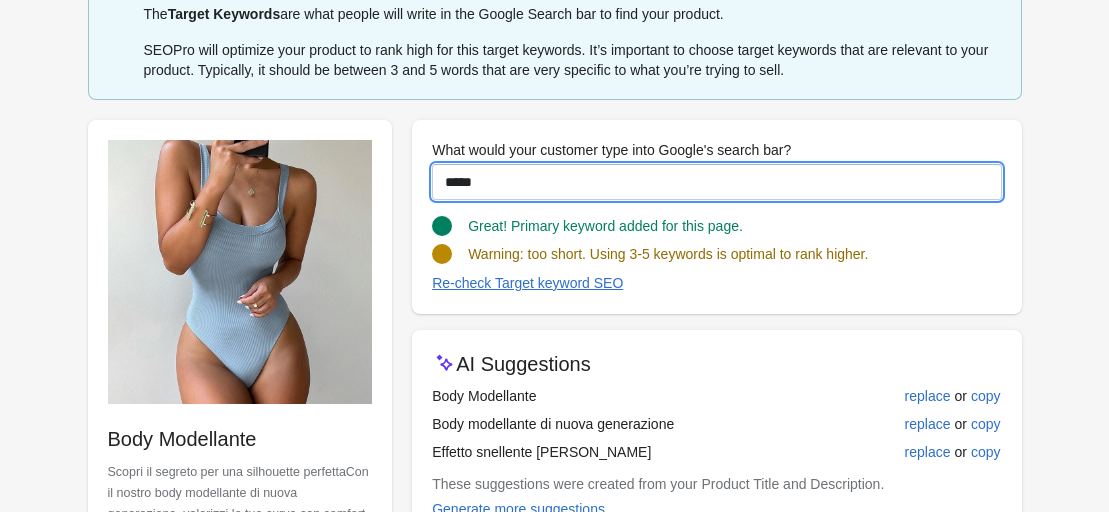 click on "****" at bounding box center (716, 182) 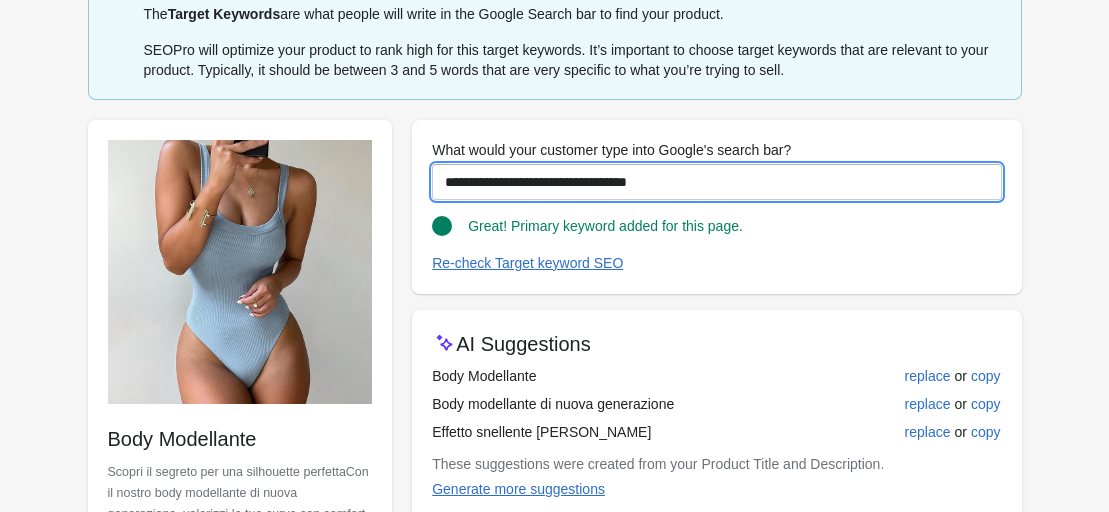 drag, startPoint x: 700, startPoint y: 190, endPoint x: 406, endPoint y: 190, distance: 294 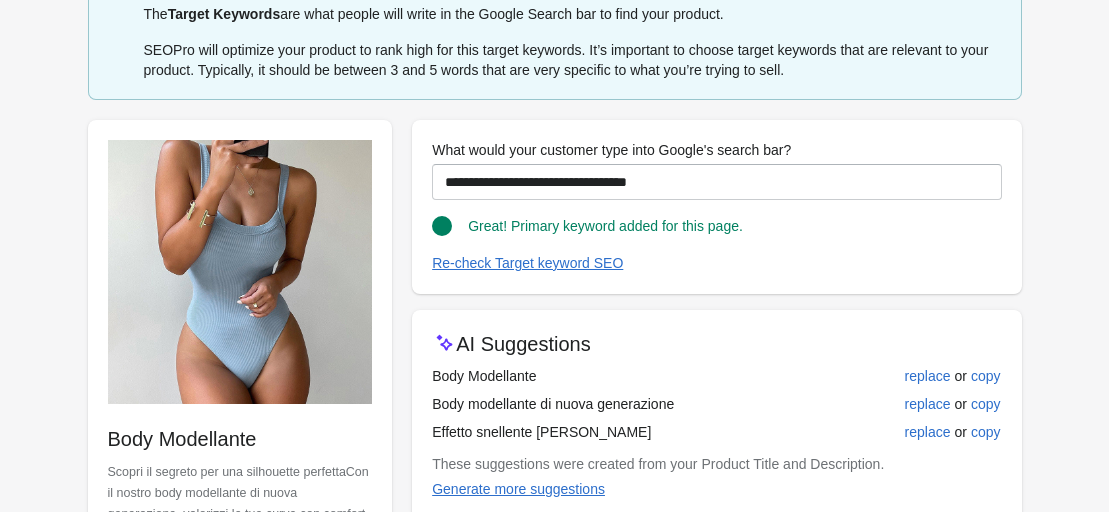 click at bounding box center [716, 302] 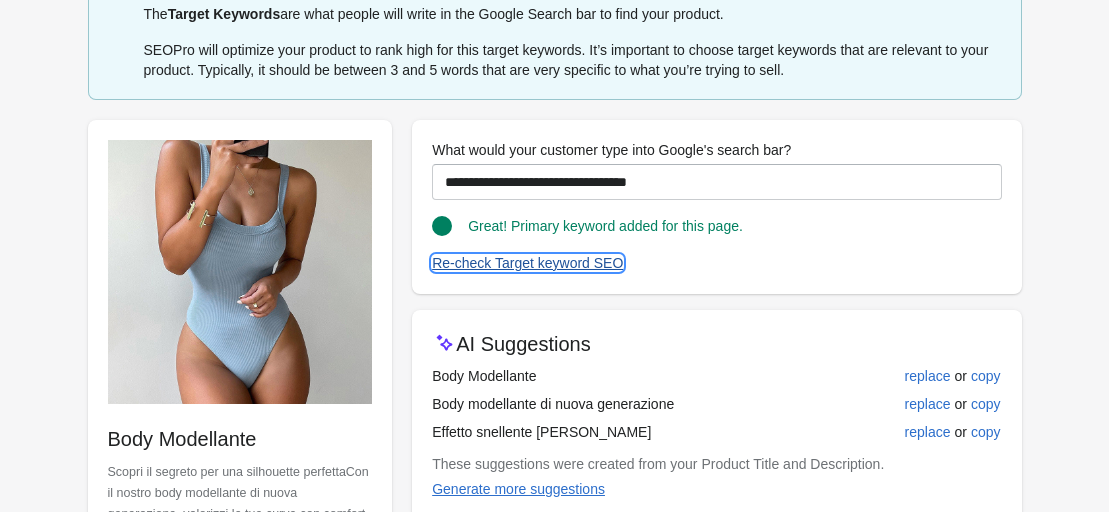 click on "Re-check Target keyword SEO" at bounding box center [527, 263] 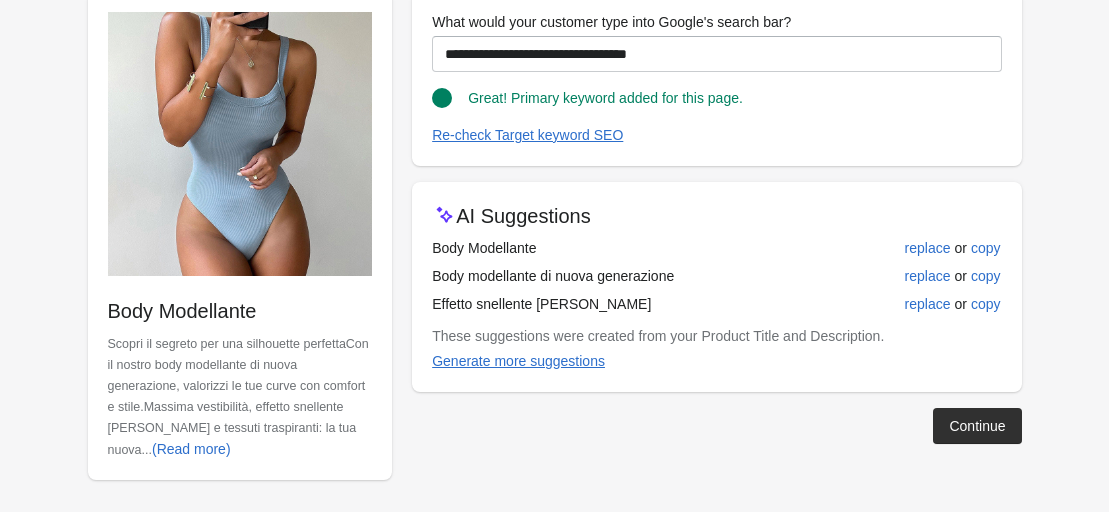 scroll, scrollTop: 231, scrollLeft: 0, axis: vertical 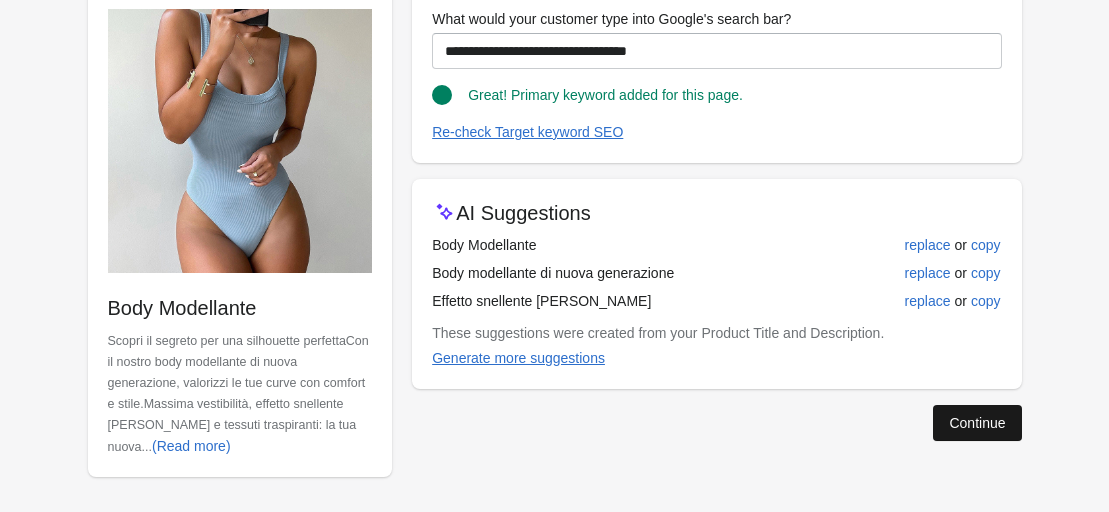 click on "Continue" at bounding box center (977, 423) 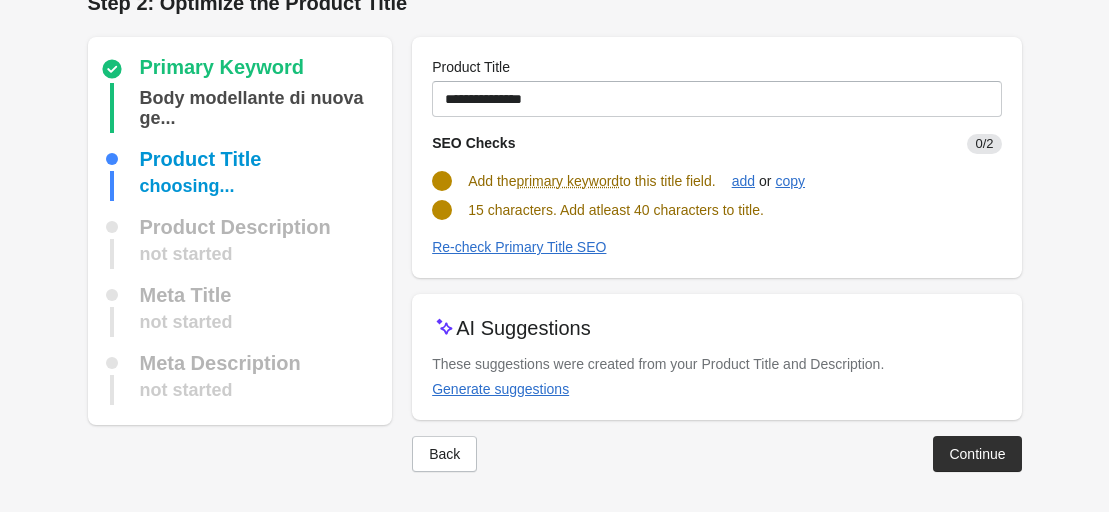 scroll, scrollTop: 30, scrollLeft: 0, axis: vertical 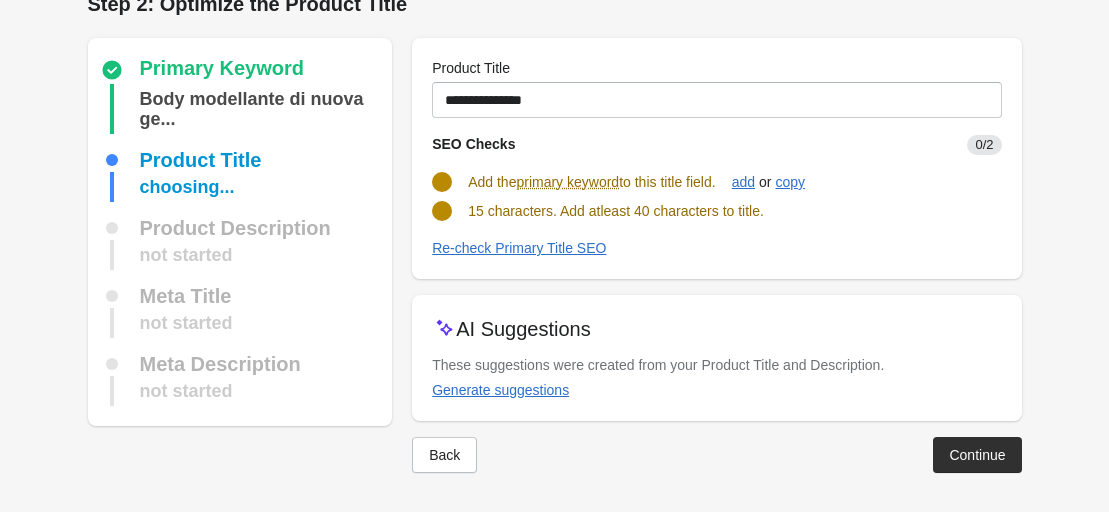 drag, startPoint x: 729, startPoint y: 182, endPoint x: 464, endPoint y: 183, distance: 265.0019 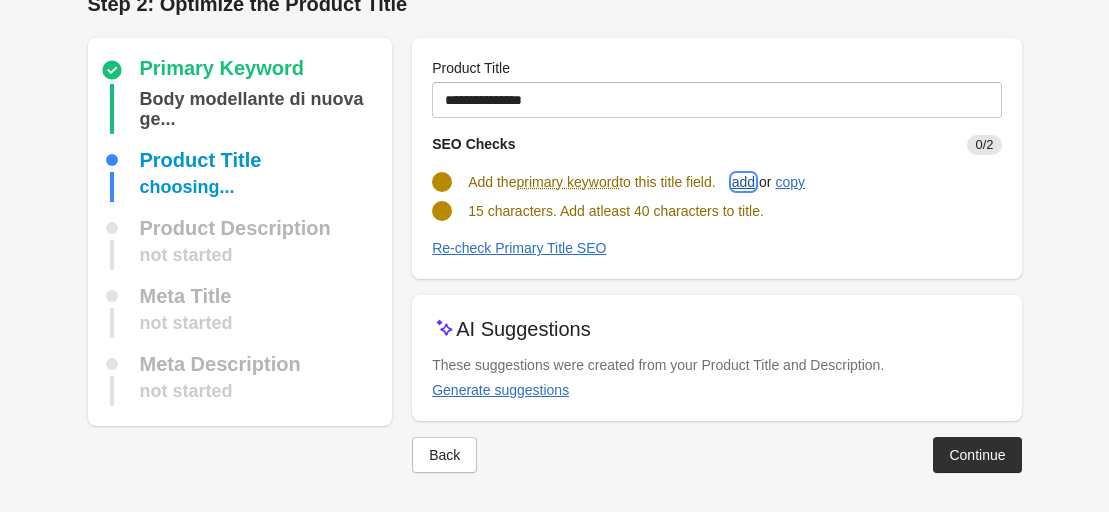 click on "add" at bounding box center (743, 182) 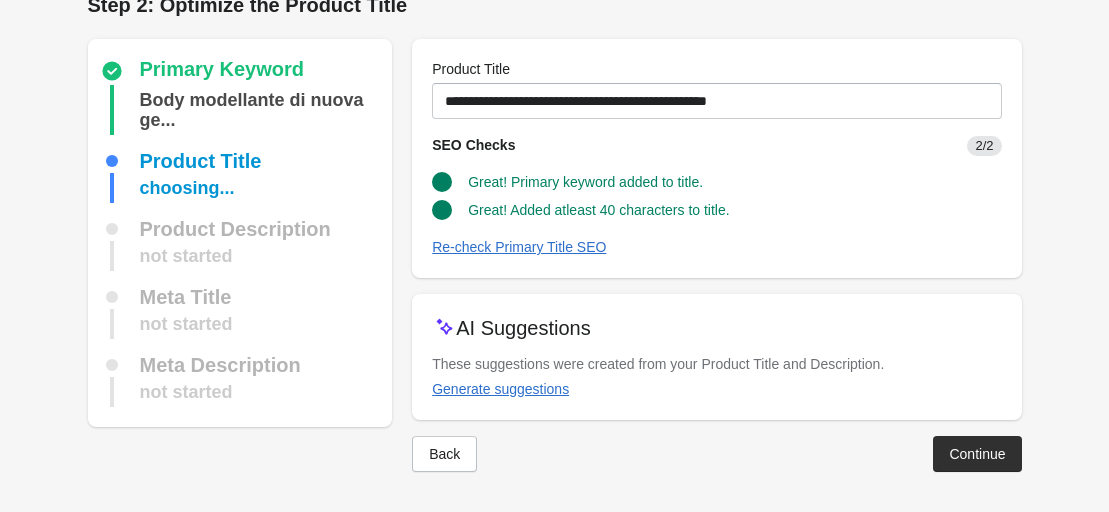 scroll, scrollTop: 28, scrollLeft: 0, axis: vertical 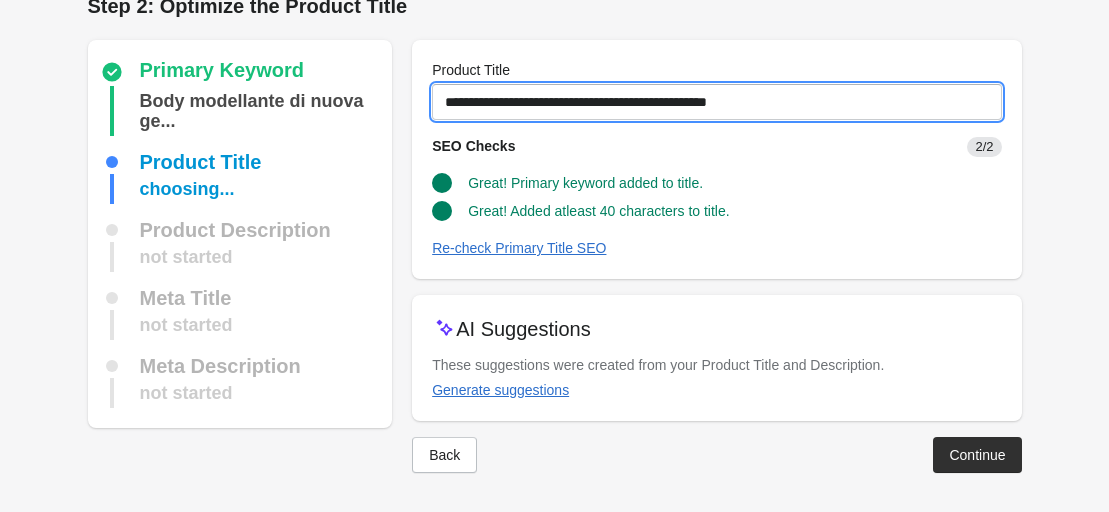 drag, startPoint x: 657, startPoint y: 102, endPoint x: 557, endPoint y: 104, distance: 100.02 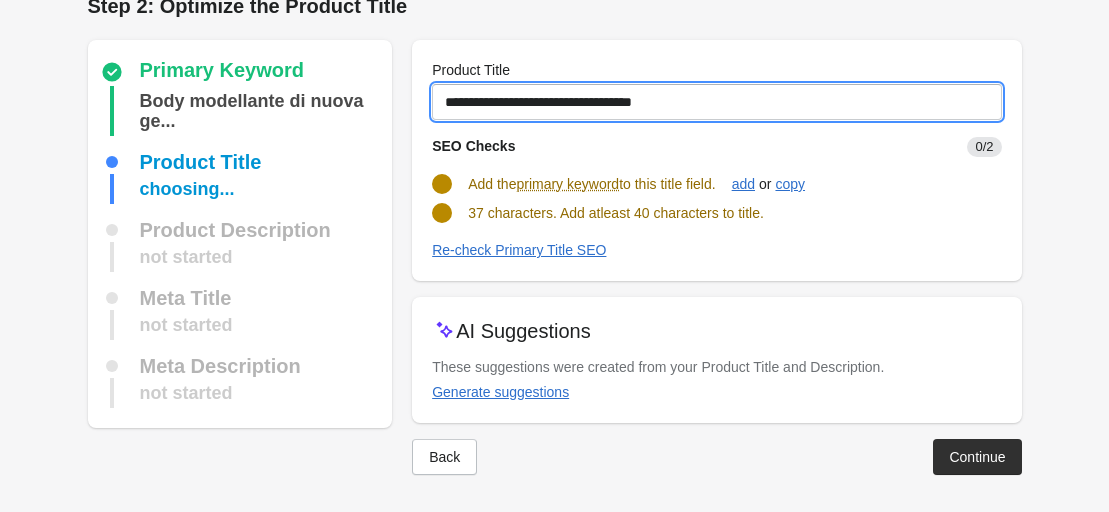 click on "**********" at bounding box center [716, 102] 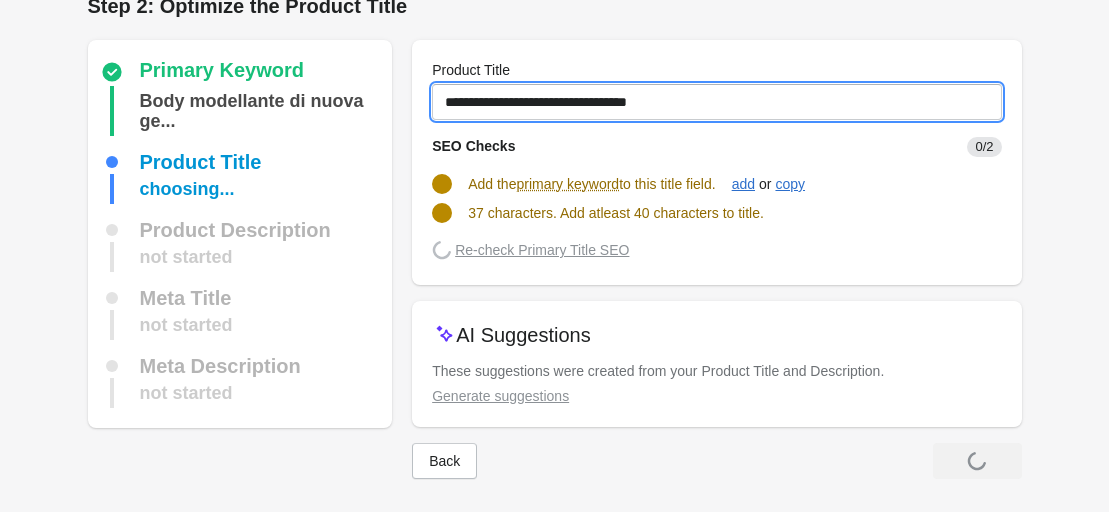 click on "**********" at bounding box center (716, 102) 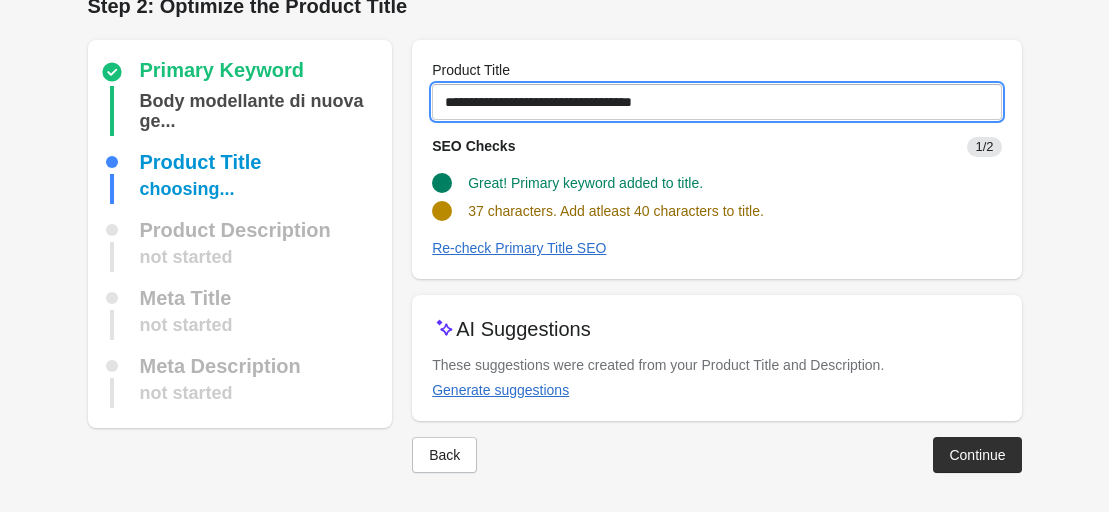 paste on "**********" 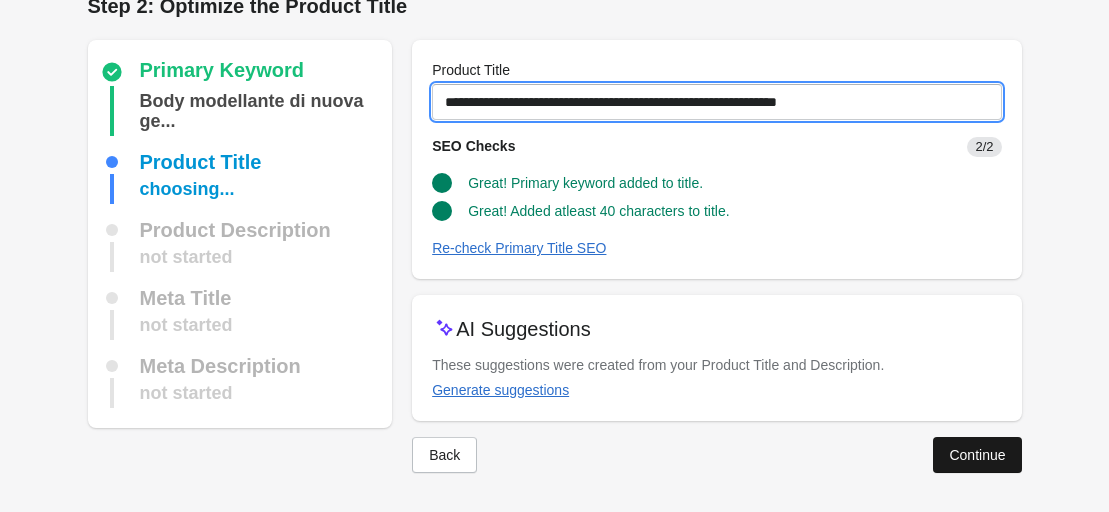 type on "**********" 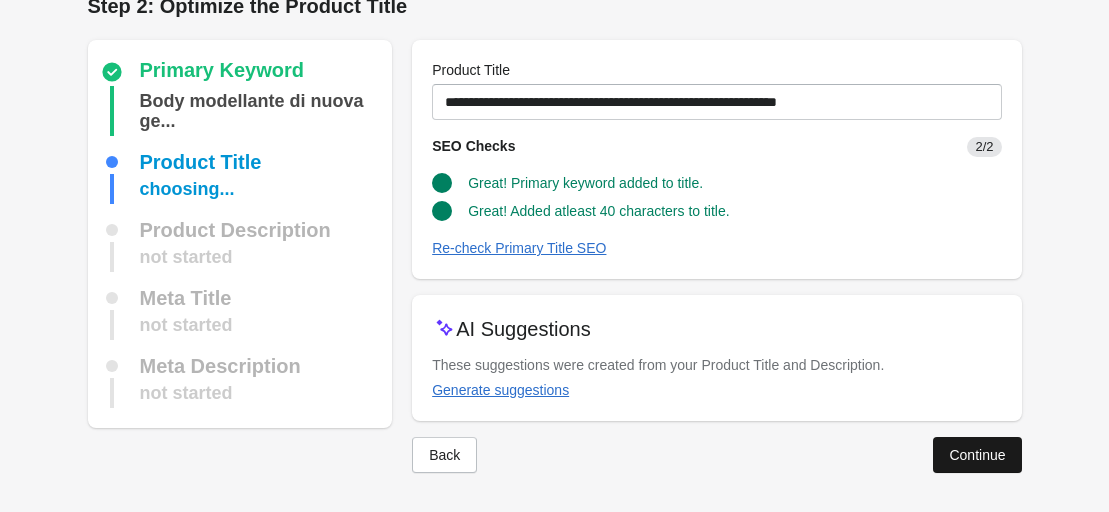 click on "Continue" at bounding box center (977, 455) 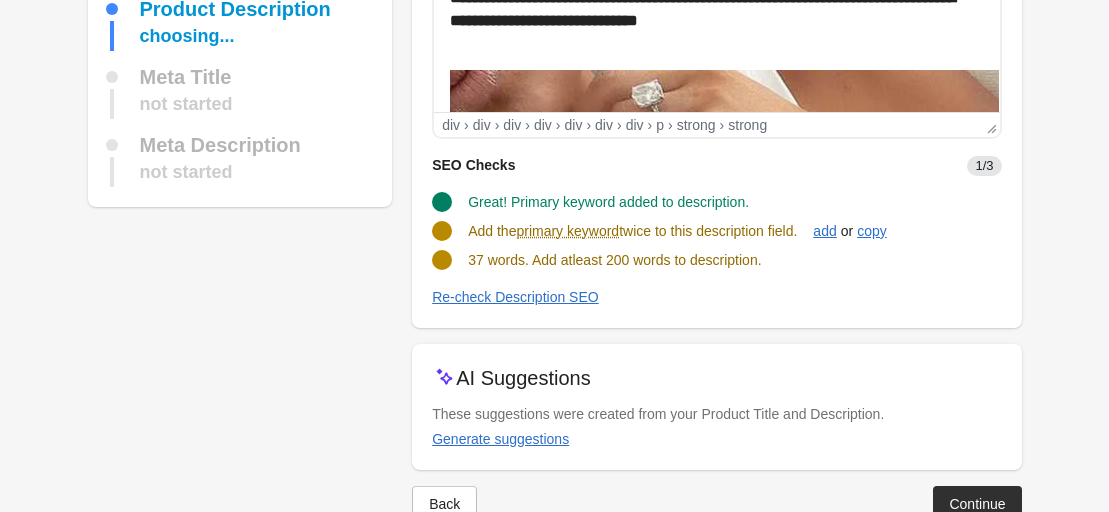 scroll, scrollTop: 322, scrollLeft: 0, axis: vertical 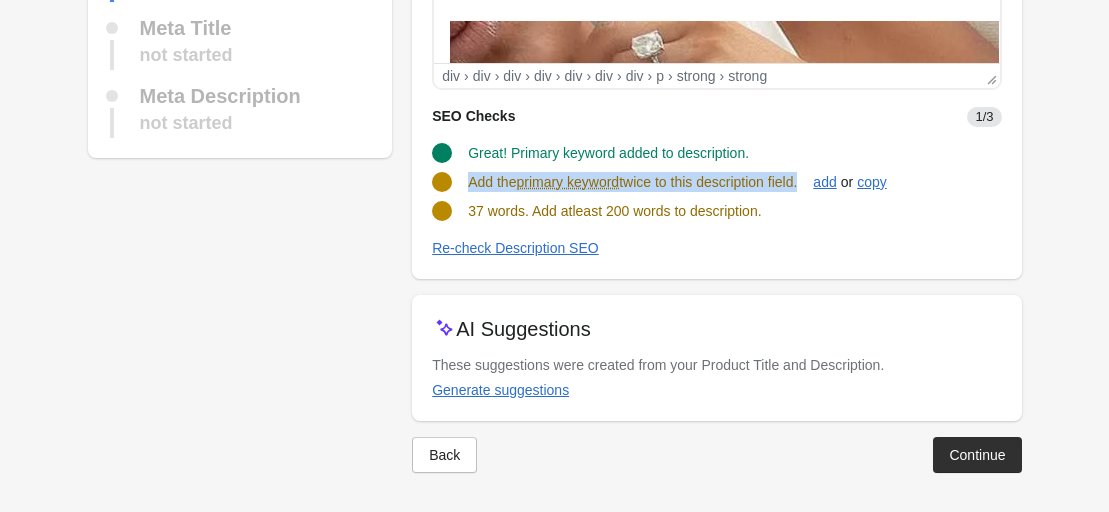 drag, startPoint x: 806, startPoint y: 181, endPoint x: 472, endPoint y: 189, distance: 334.0958 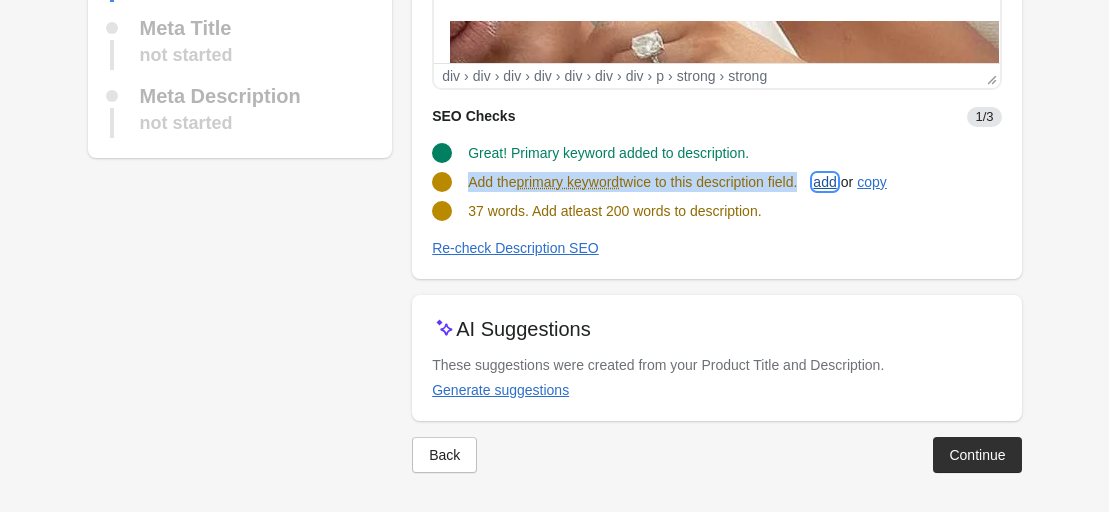 click on "add" at bounding box center (824, 182) 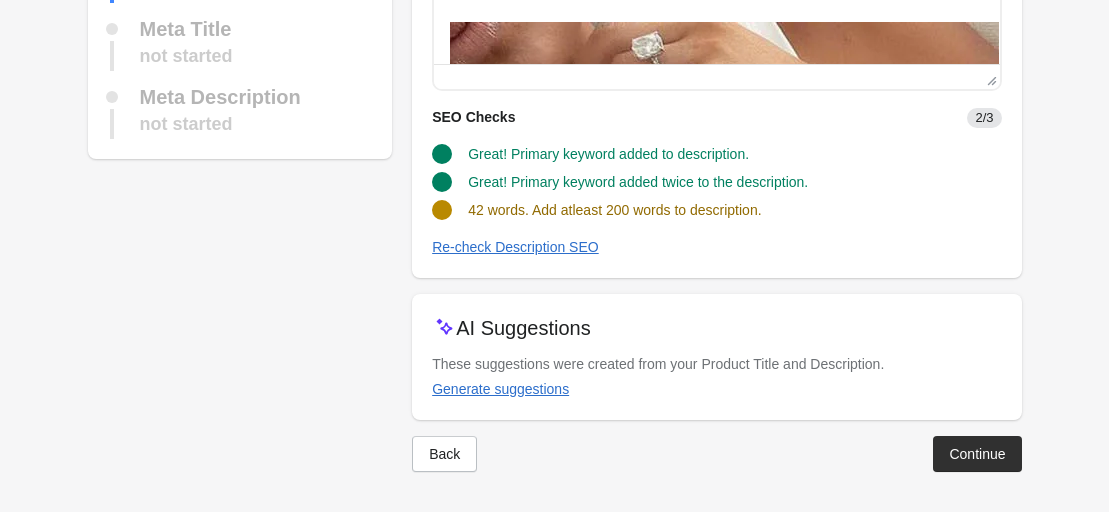 scroll, scrollTop: 320, scrollLeft: 0, axis: vertical 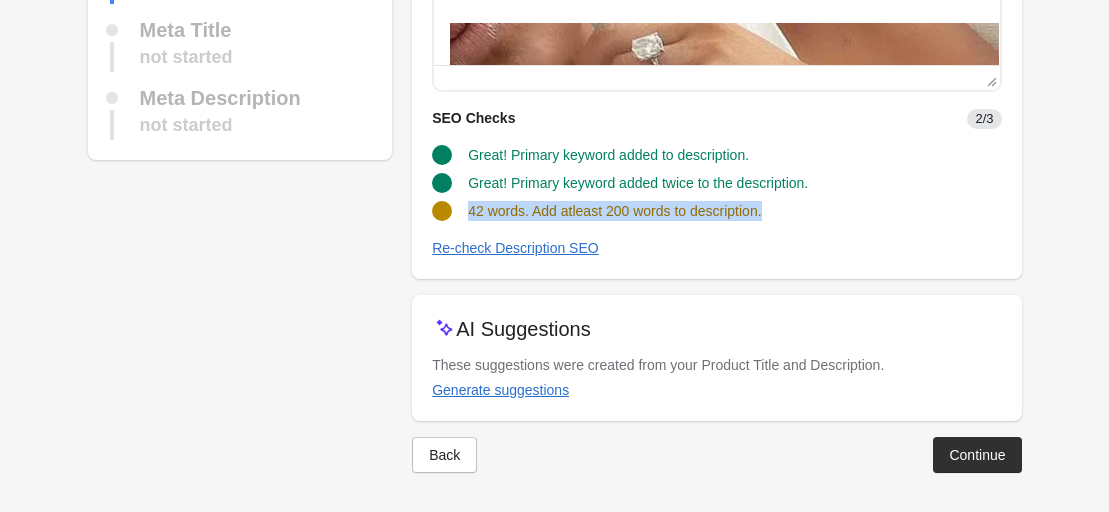 drag, startPoint x: 760, startPoint y: 215, endPoint x: 442, endPoint y: 210, distance: 318.0393 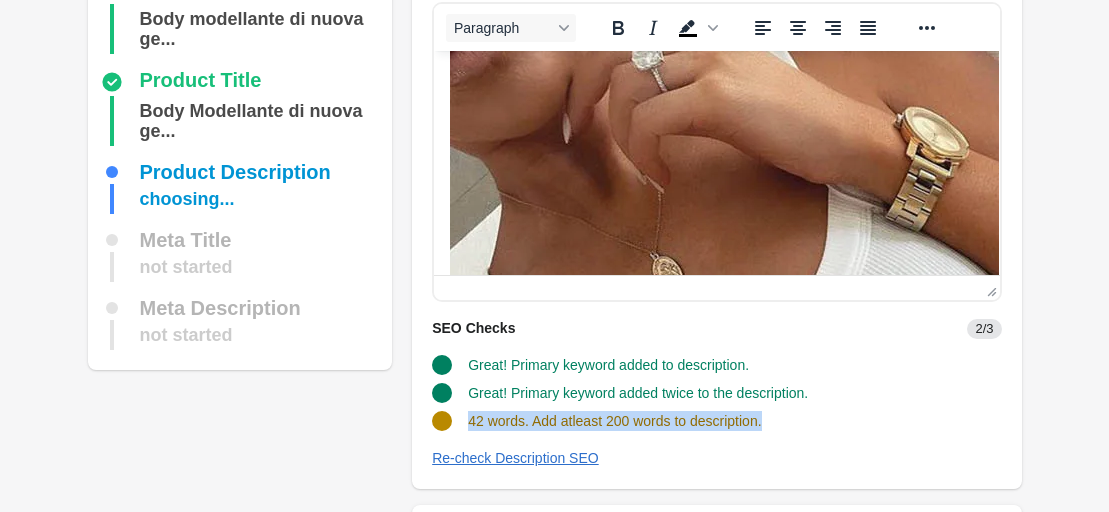 scroll, scrollTop: 200, scrollLeft: 0, axis: vertical 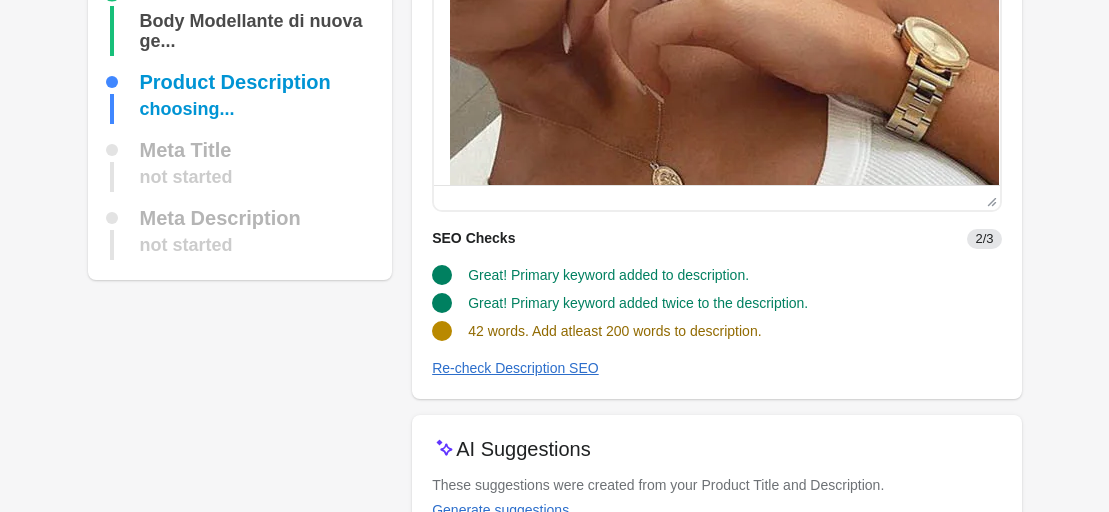 click on "Re-check Description SEO" at bounding box center [716, 368] 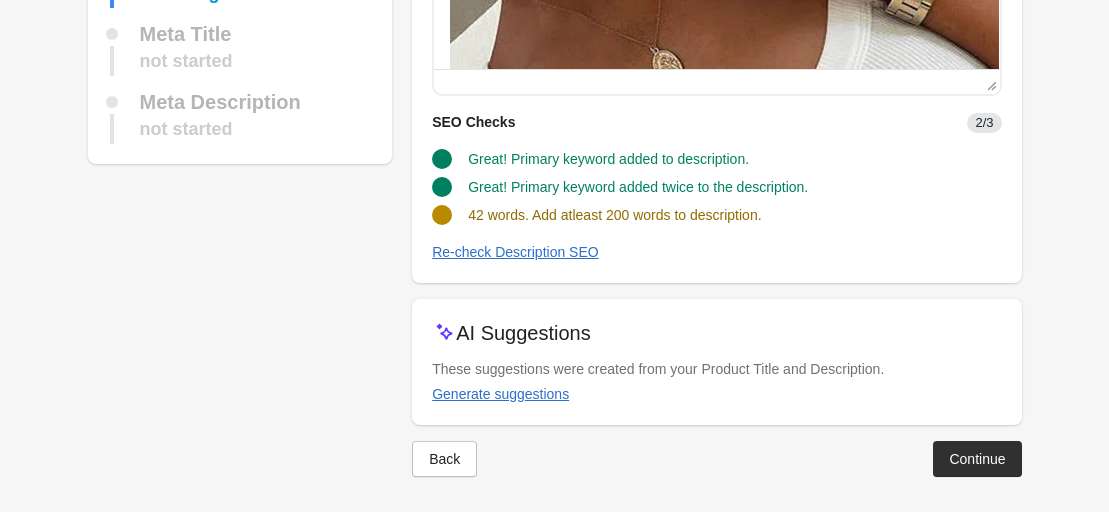 scroll, scrollTop: 320, scrollLeft: 0, axis: vertical 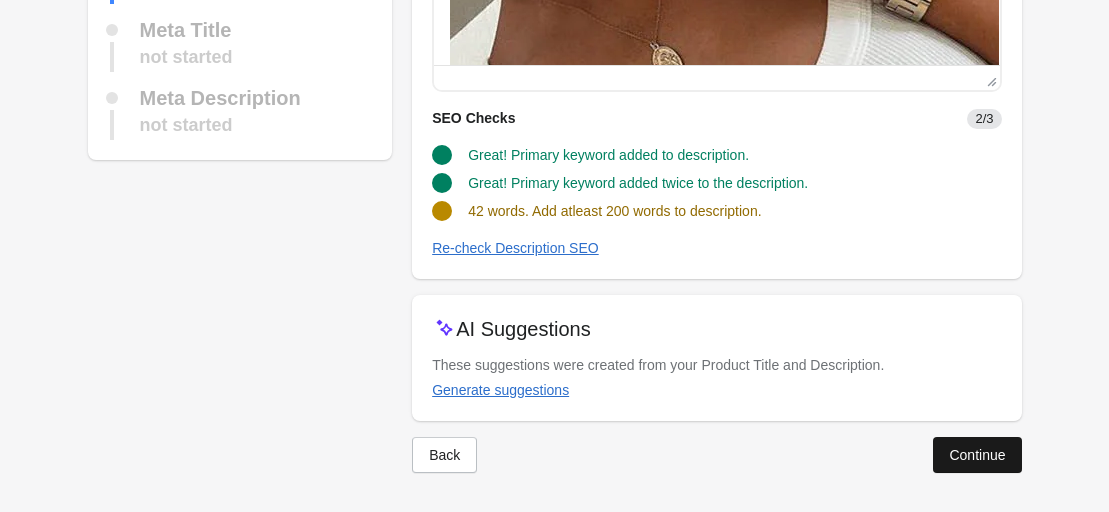 click on "Continue" at bounding box center [977, 455] 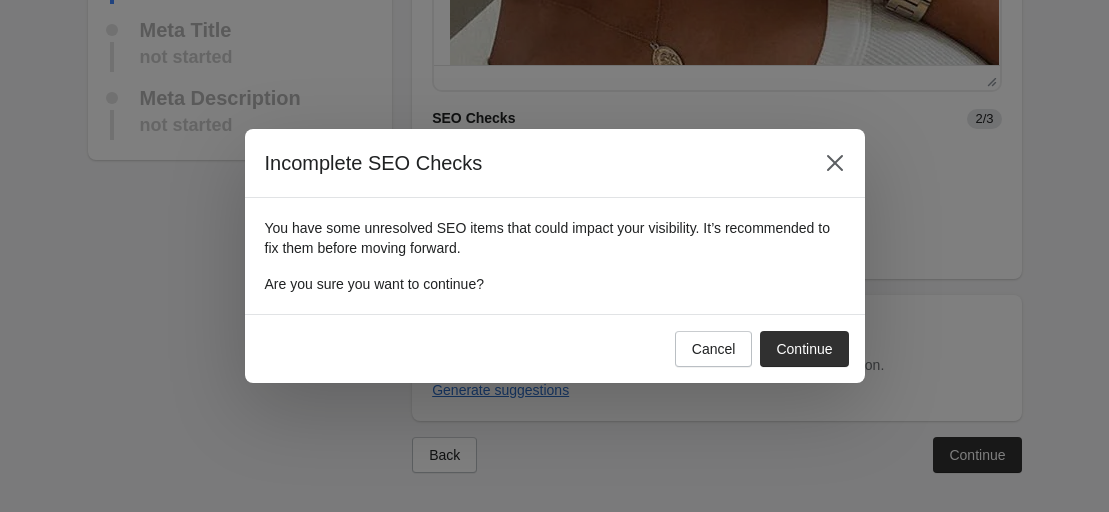 drag, startPoint x: 298, startPoint y: 257, endPoint x: 506, endPoint y: 300, distance: 212.39821 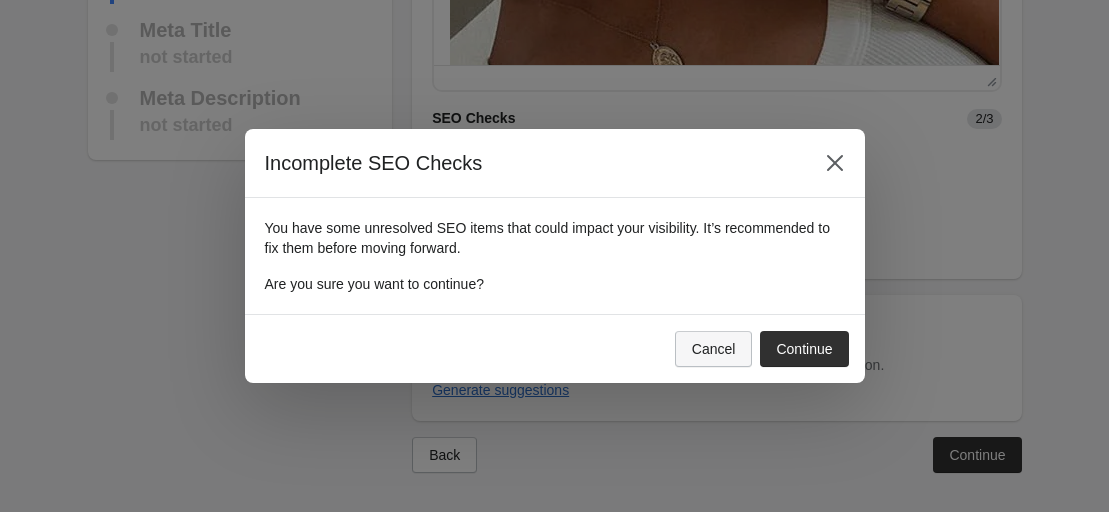 click on "Cancel" at bounding box center [714, 349] 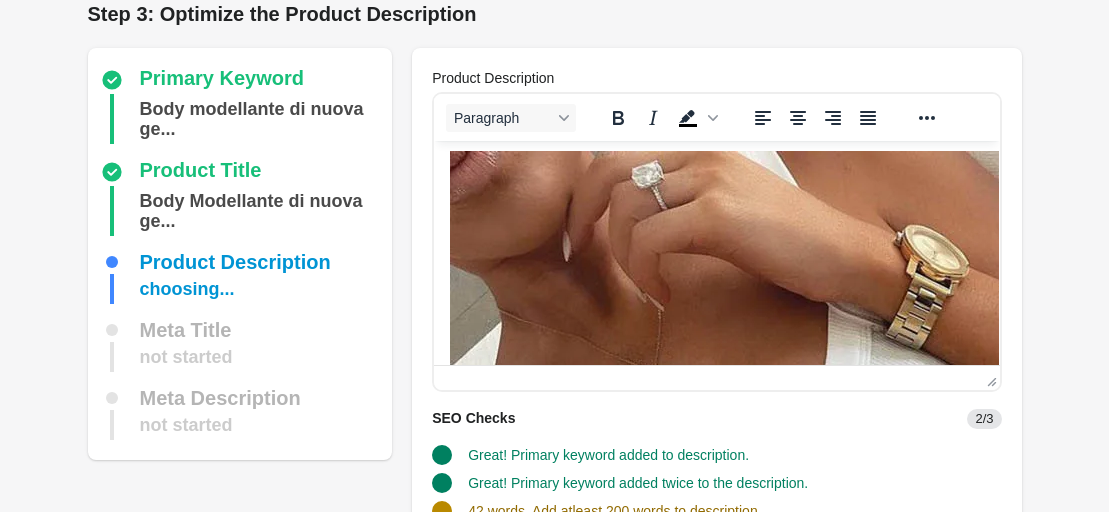scroll, scrollTop: 0, scrollLeft: 0, axis: both 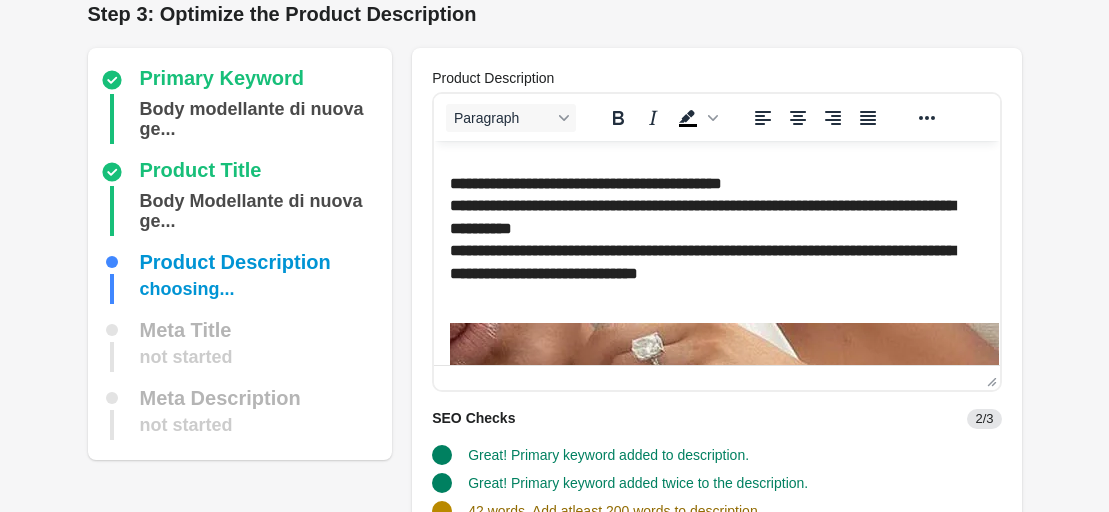 click on "**********" at bounding box center [716, 229] 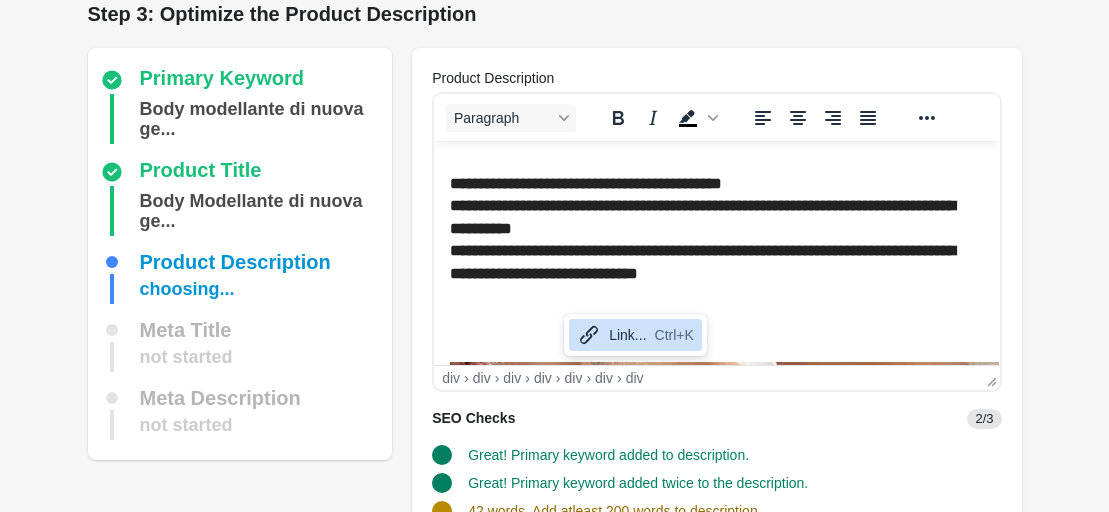click on "**********" at bounding box center (716, 1882) 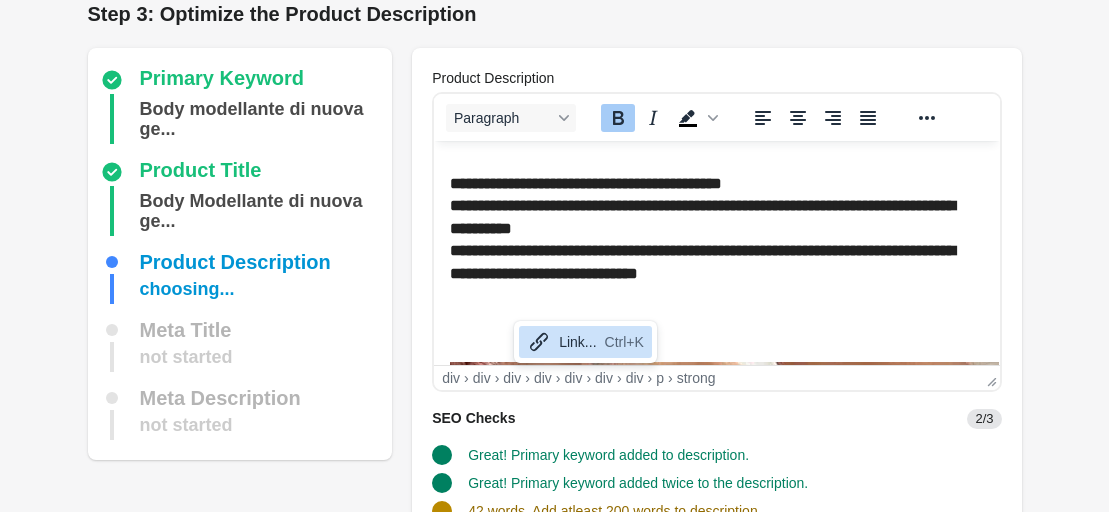 click on "Link..." at bounding box center [577, 342] 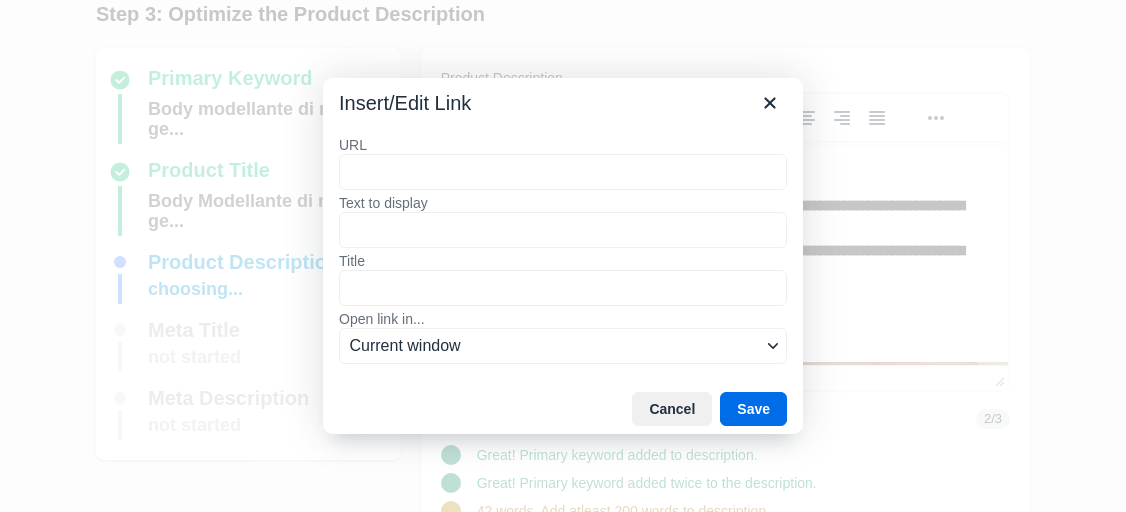 click on "URL" at bounding box center [563, 172] 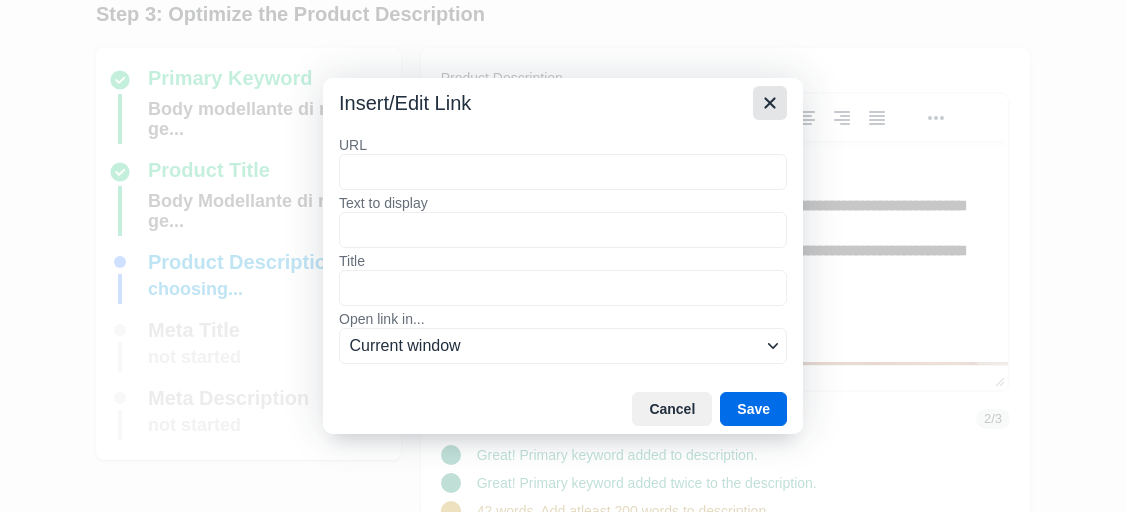 drag, startPoint x: 763, startPoint y: 104, endPoint x: 754, endPoint y: 117, distance: 15.811388 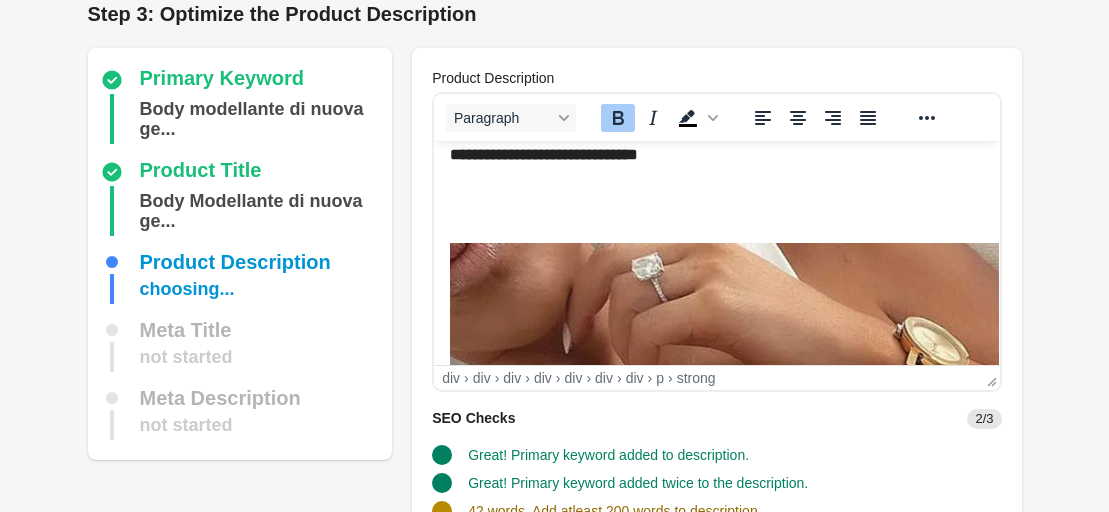 scroll, scrollTop: 0, scrollLeft: 0, axis: both 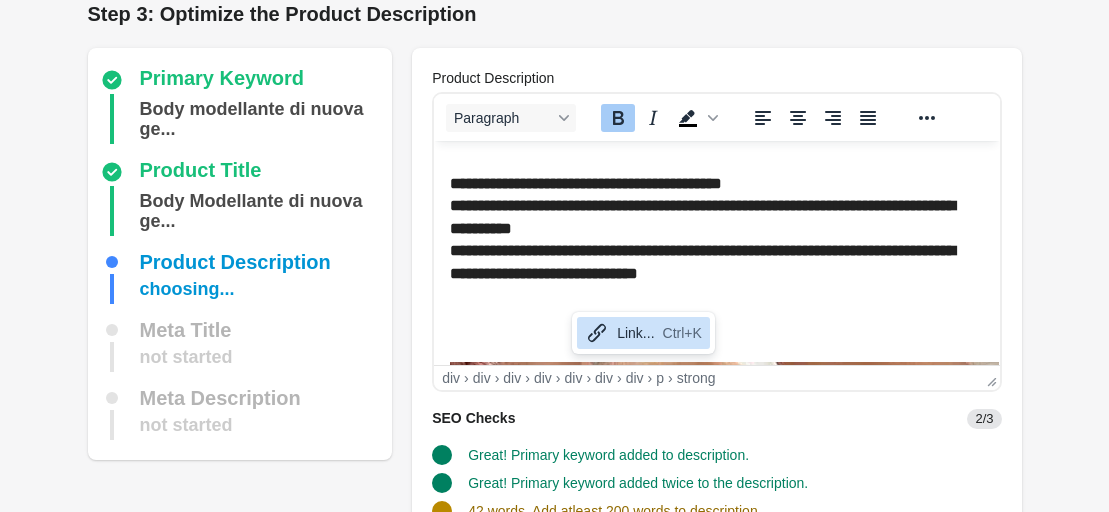 click at bounding box center [716, 312] 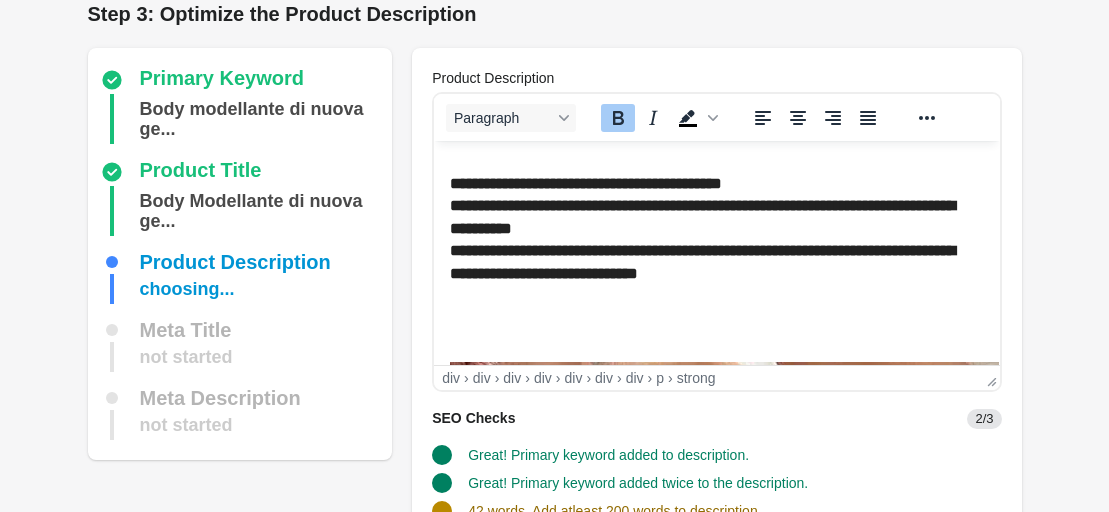 click at bounding box center [716, 312] 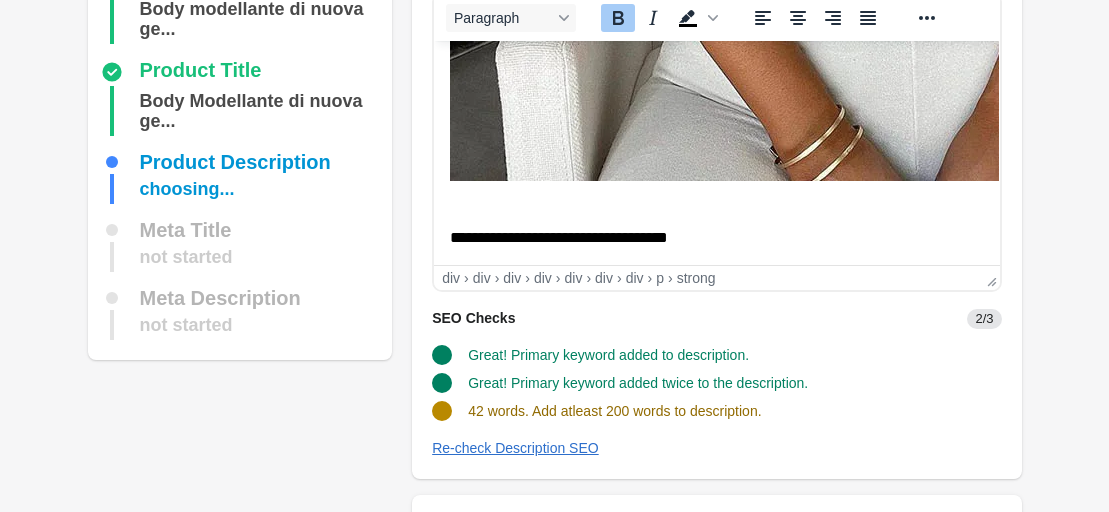 scroll, scrollTop: 220, scrollLeft: 0, axis: vertical 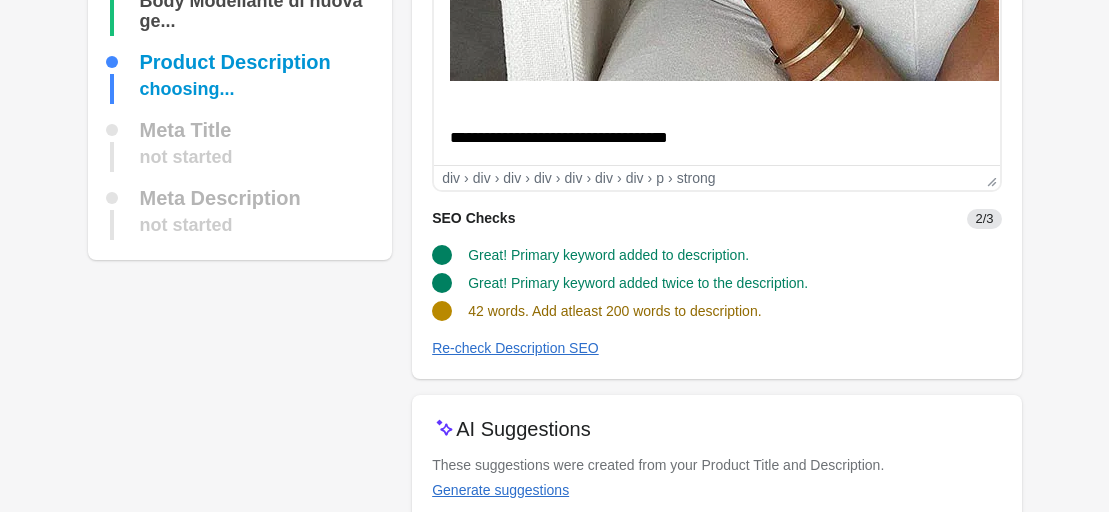 click on "**********" at bounding box center (708, 138) 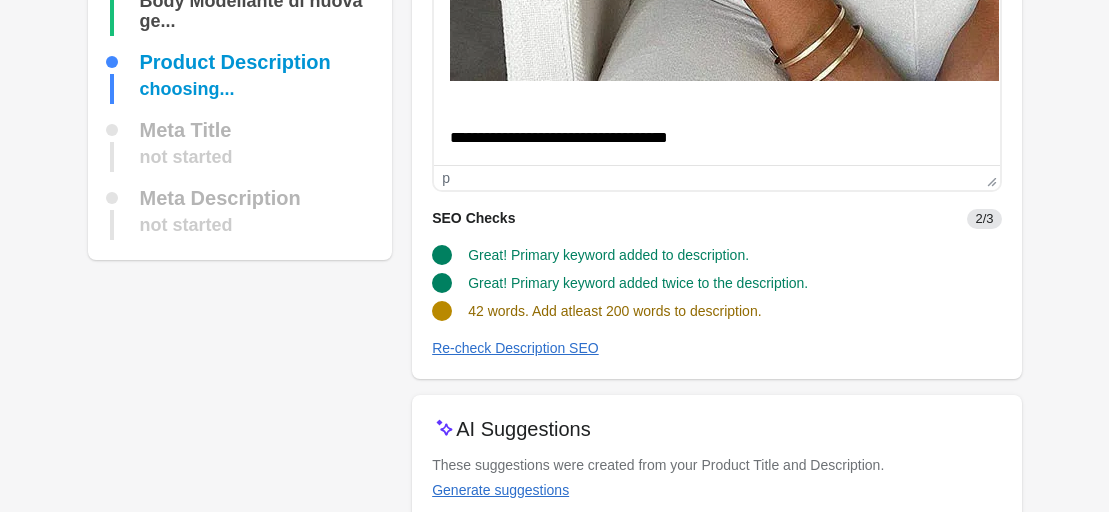 type 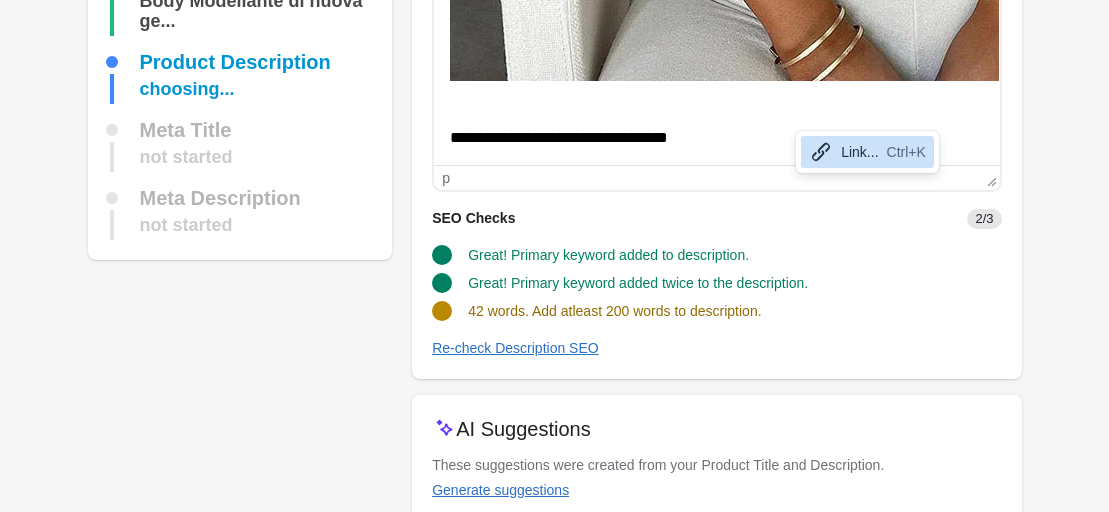 click on "**********" at bounding box center [708, 138] 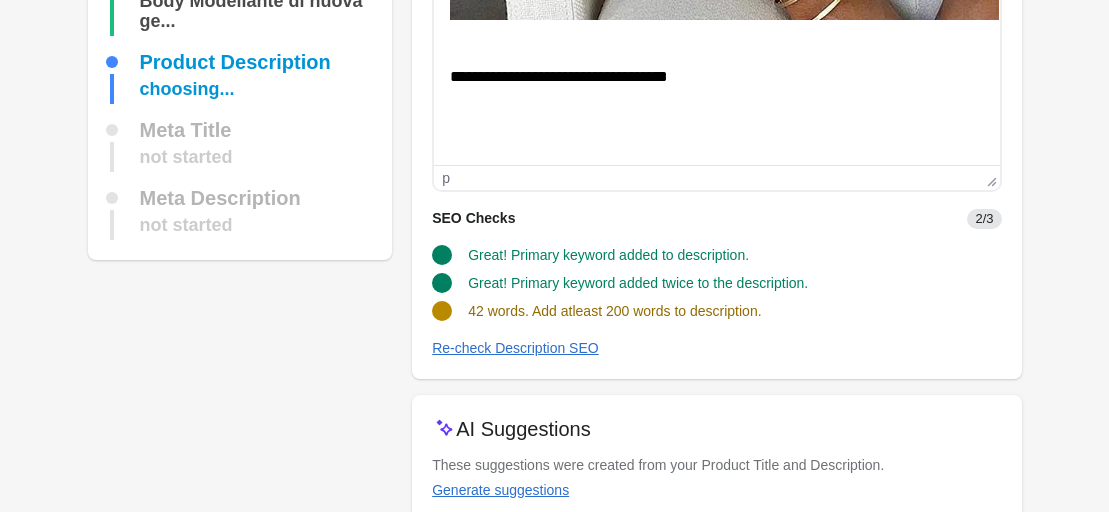 scroll, scrollTop: 3383, scrollLeft: 0, axis: vertical 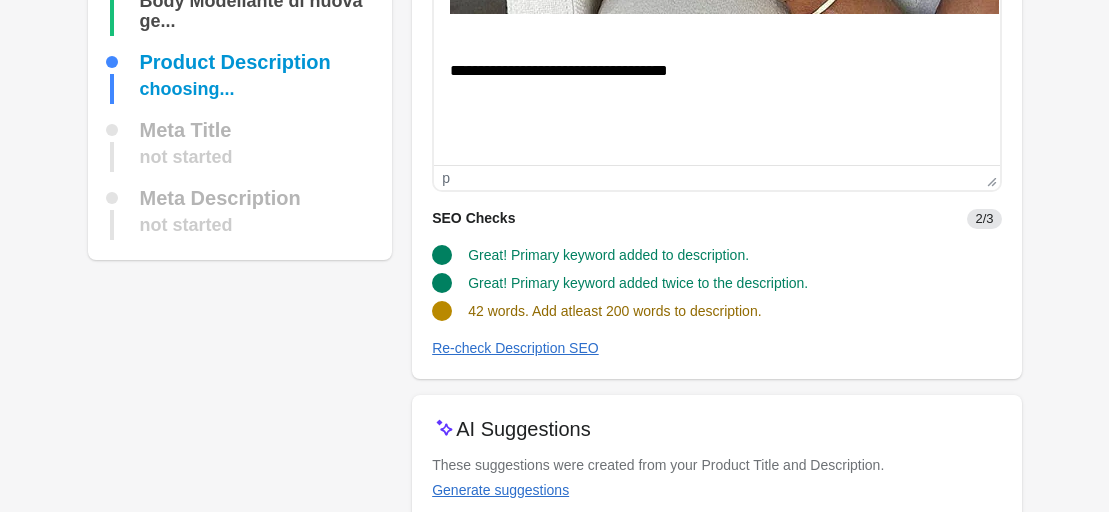 drag, startPoint x: 566, startPoint y: 137, endPoint x: 436, endPoint y: 74, distance: 144.46107 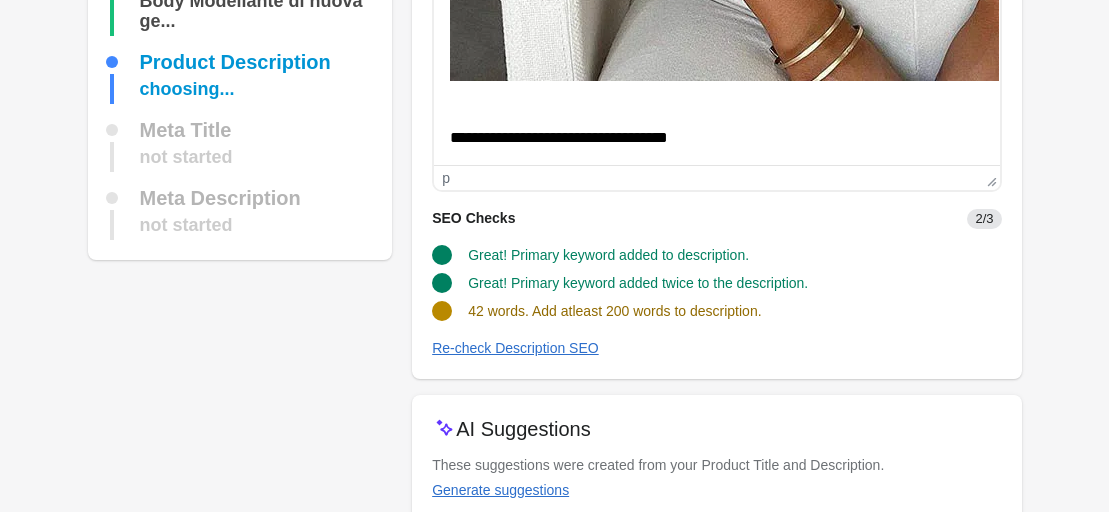 scroll, scrollTop: 3316, scrollLeft: 0, axis: vertical 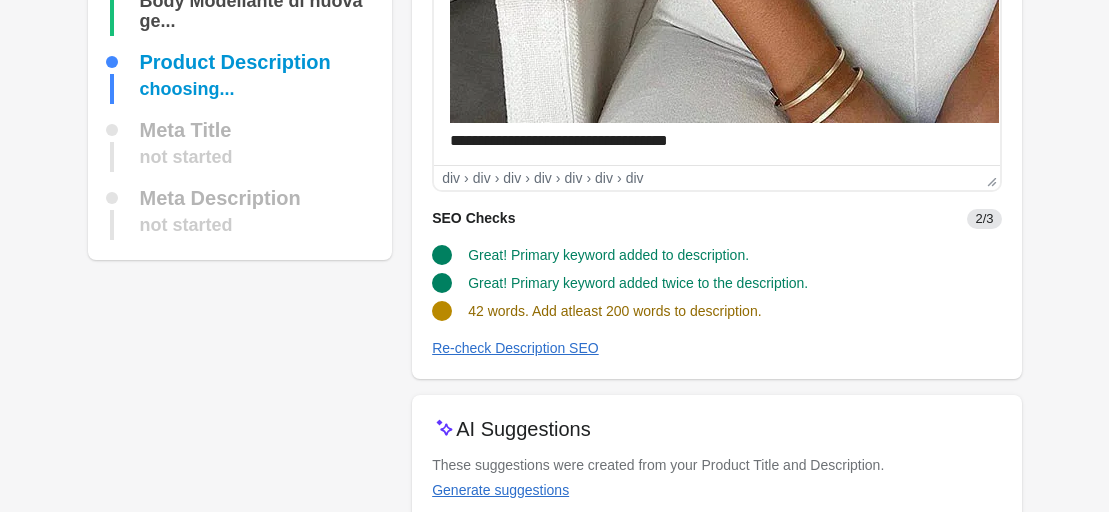 drag, startPoint x: 723, startPoint y: 122, endPoint x: 745, endPoint y: 126, distance: 22.36068 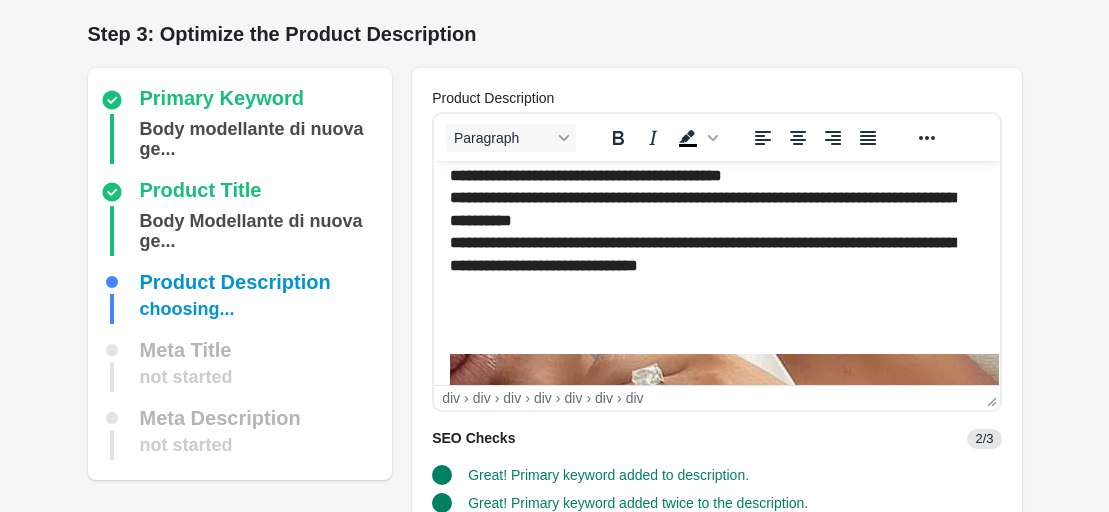 scroll, scrollTop: 0, scrollLeft: 0, axis: both 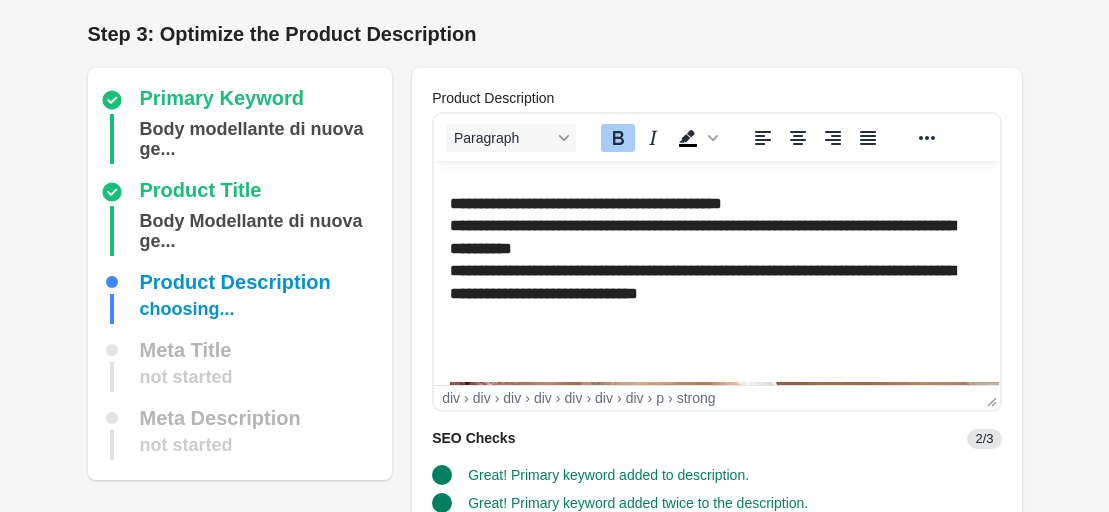 click at bounding box center [716, 332] 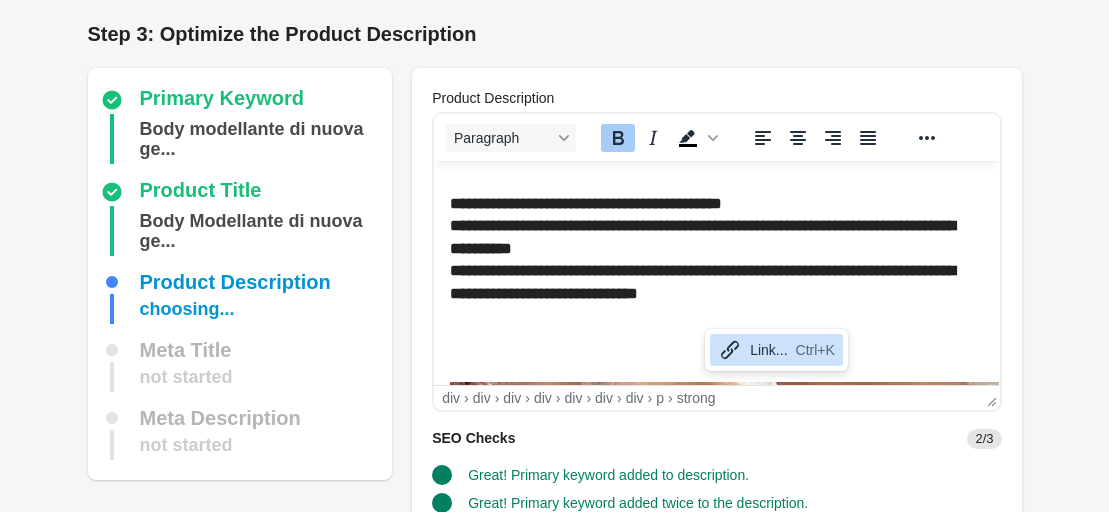 click at bounding box center (716, 332) 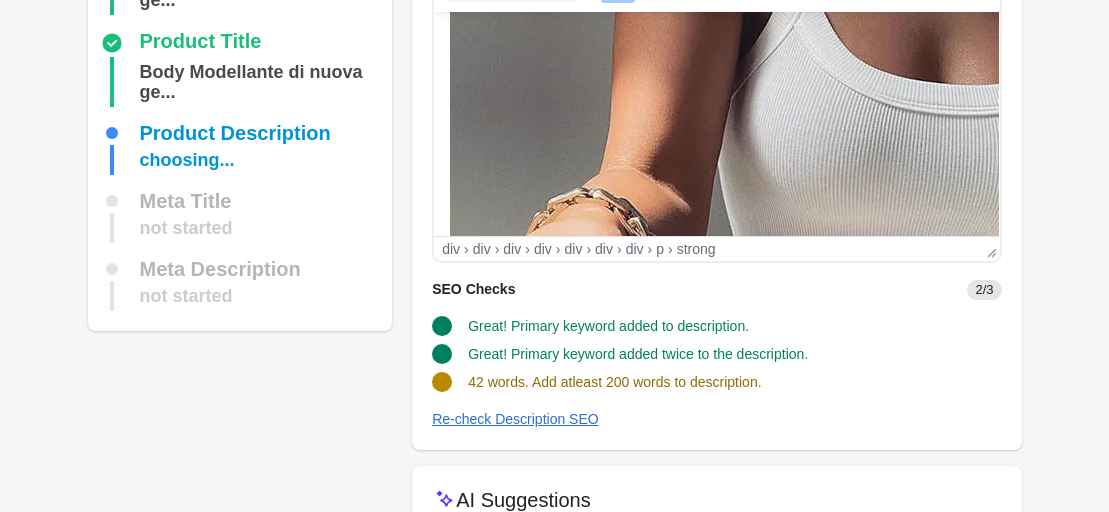 scroll, scrollTop: 320, scrollLeft: 0, axis: vertical 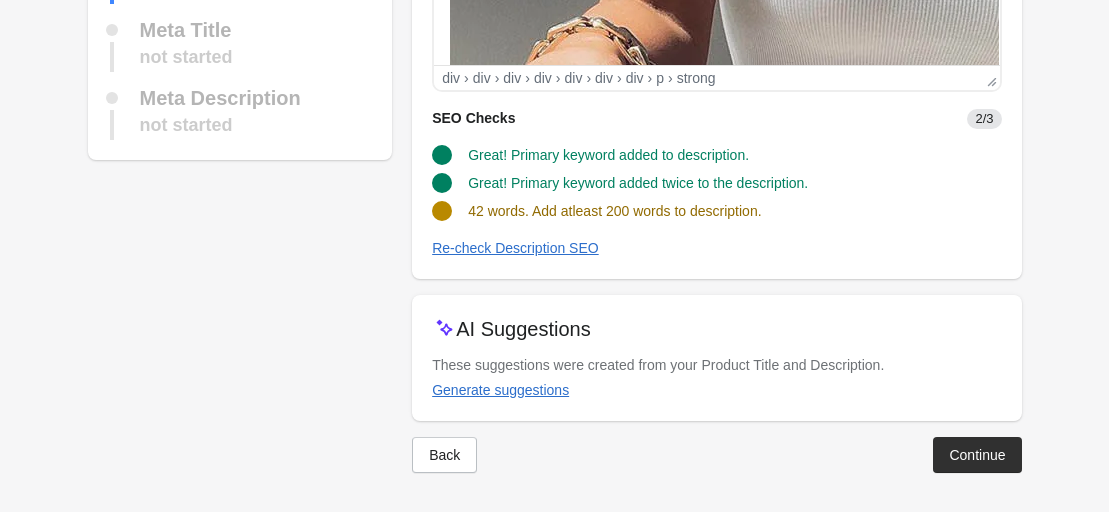 click on "Continue" at bounding box center [977, 455] 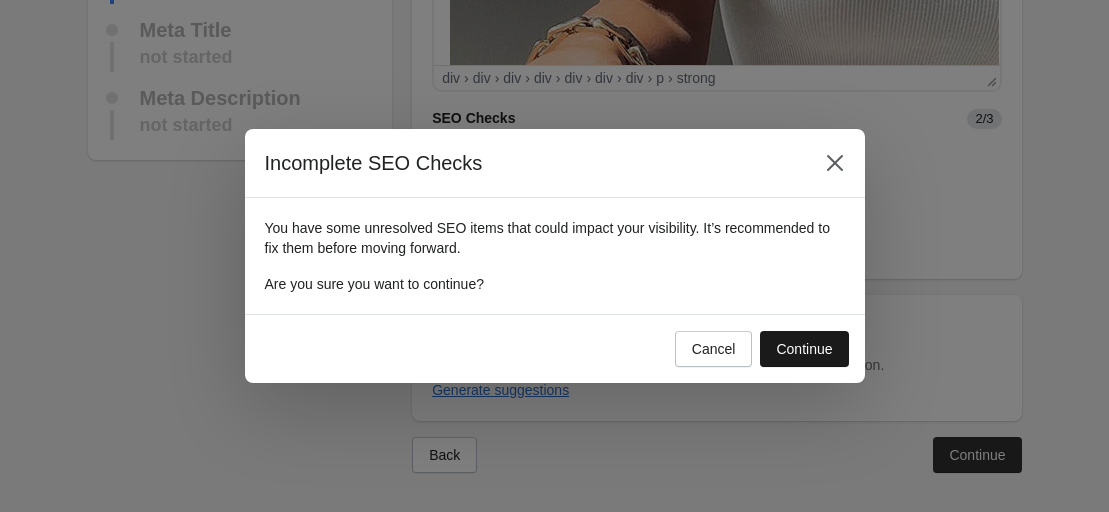 click on "Continue" at bounding box center (804, 349) 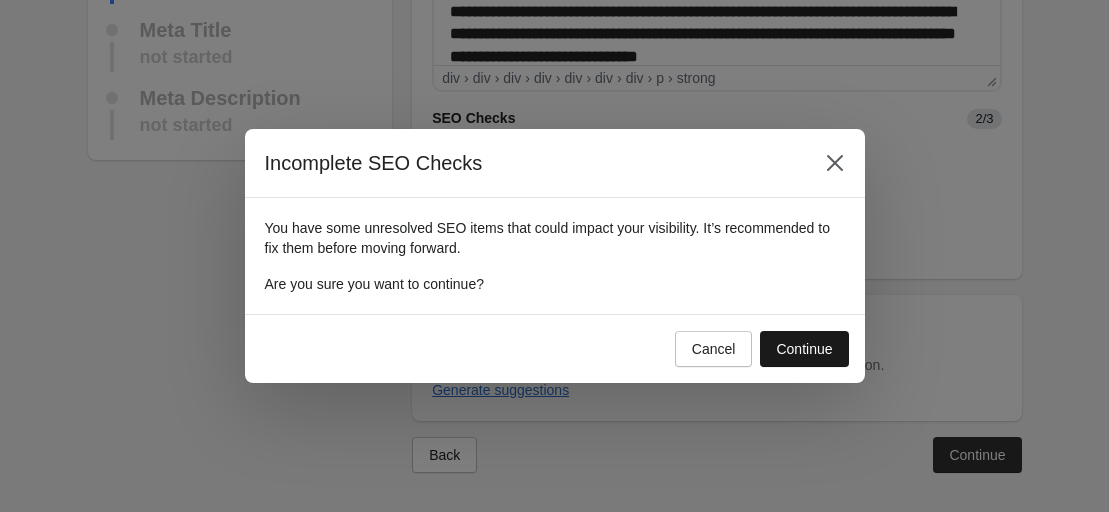 scroll, scrollTop: 154, scrollLeft: 0, axis: vertical 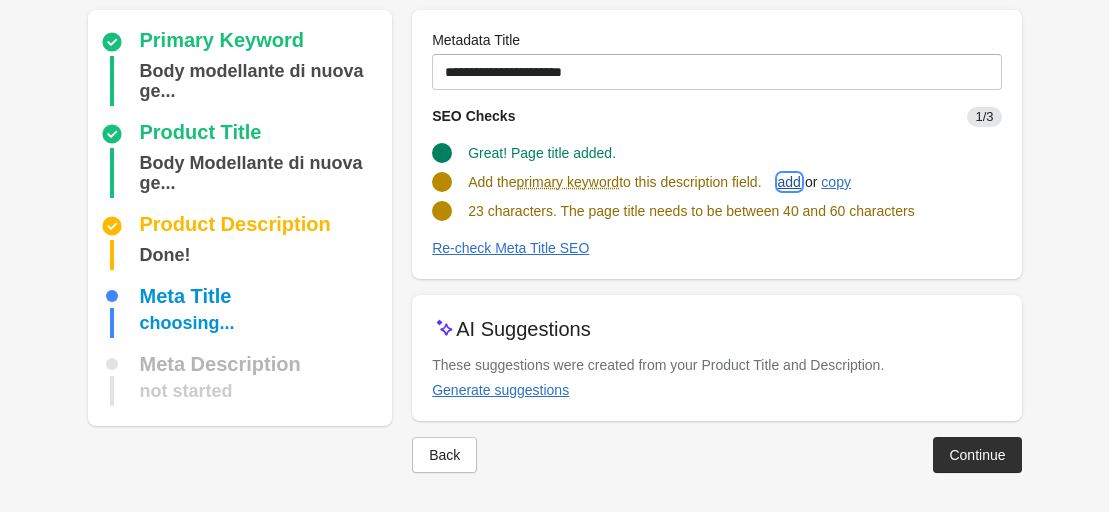 click on "add" at bounding box center (789, 182) 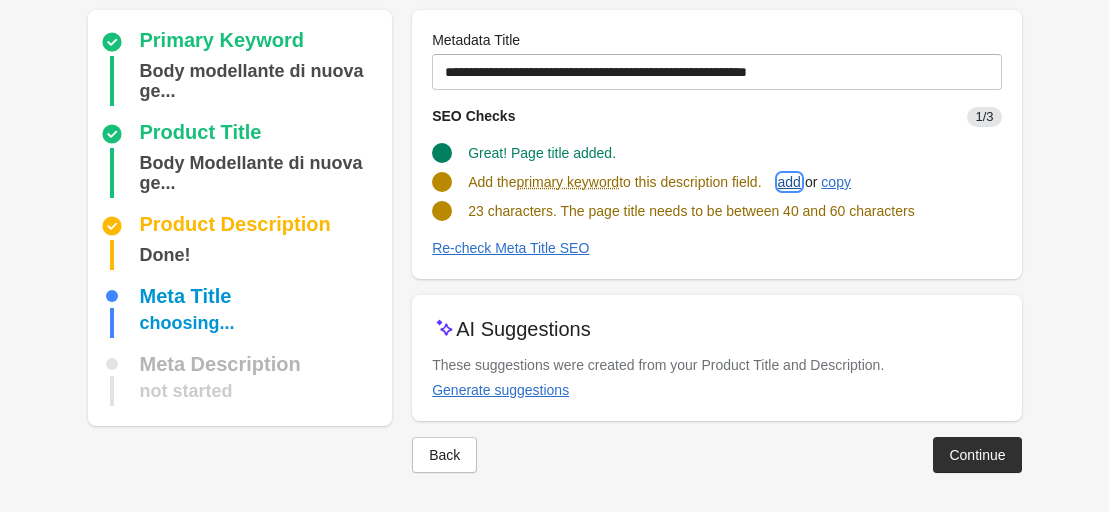 click on "add" at bounding box center (789, 182) 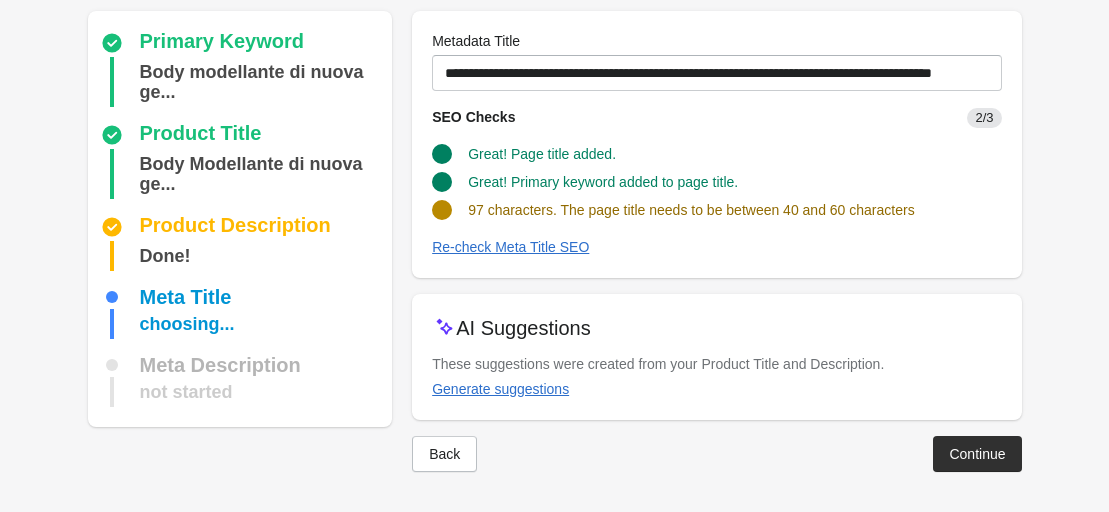 scroll, scrollTop: 152, scrollLeft: 0, axis: vertical 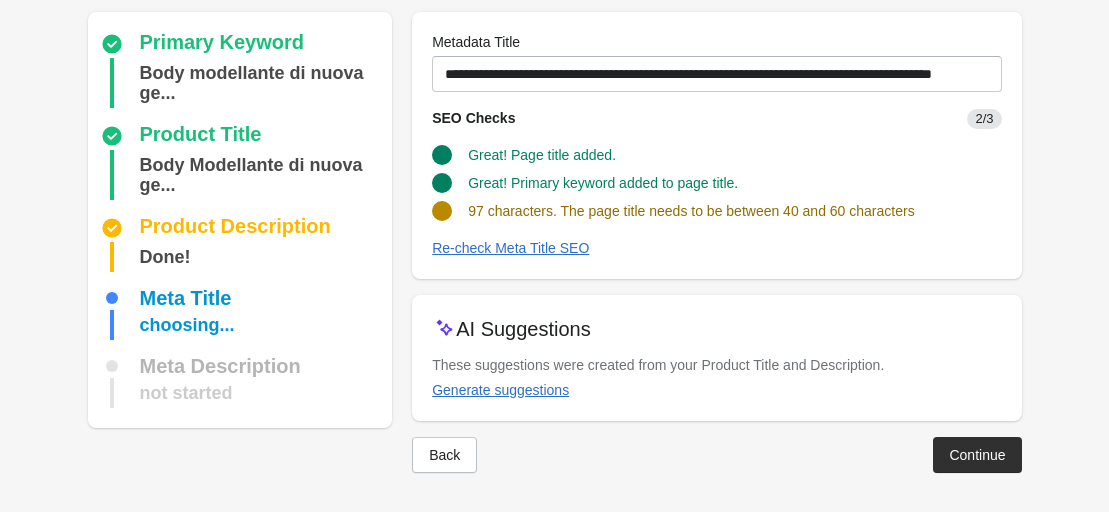click on "97 characters. The page title needs to be between 40 and 60 characters" at bounding box center [691, 211] 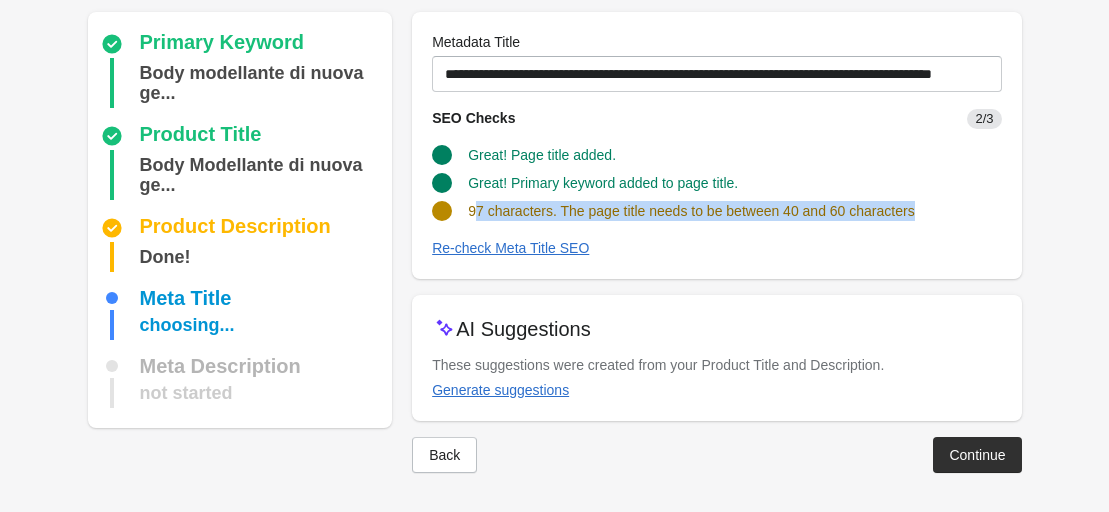 drag, startPoint x: 915, startPoint y: 211, endPoint x: 472, endPoint y: 213, distance: 443.00452 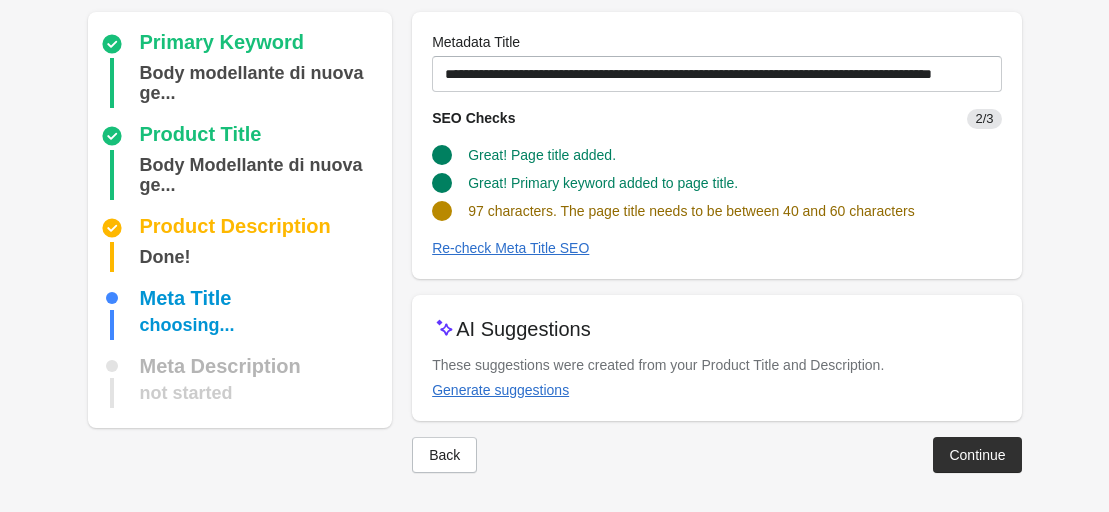 drag, startPoint x: 490, startPoint y: 214, endPoint x: 844, endPoint y: 168, distance: 356.9762 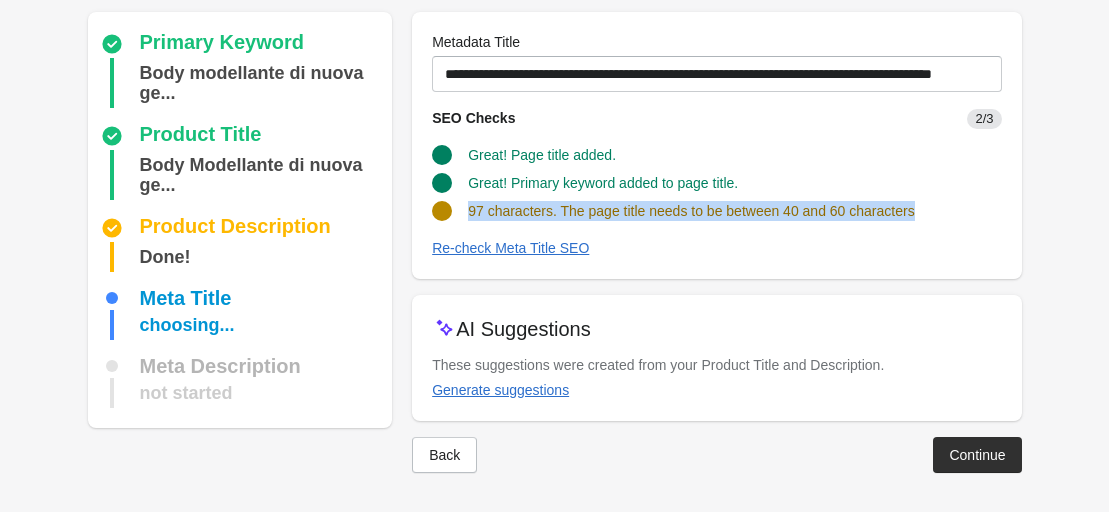 drag, startPoint x: 934, startPoint y: 213, endPoint x: 468, endPoint y: 217, distance: 466.01718 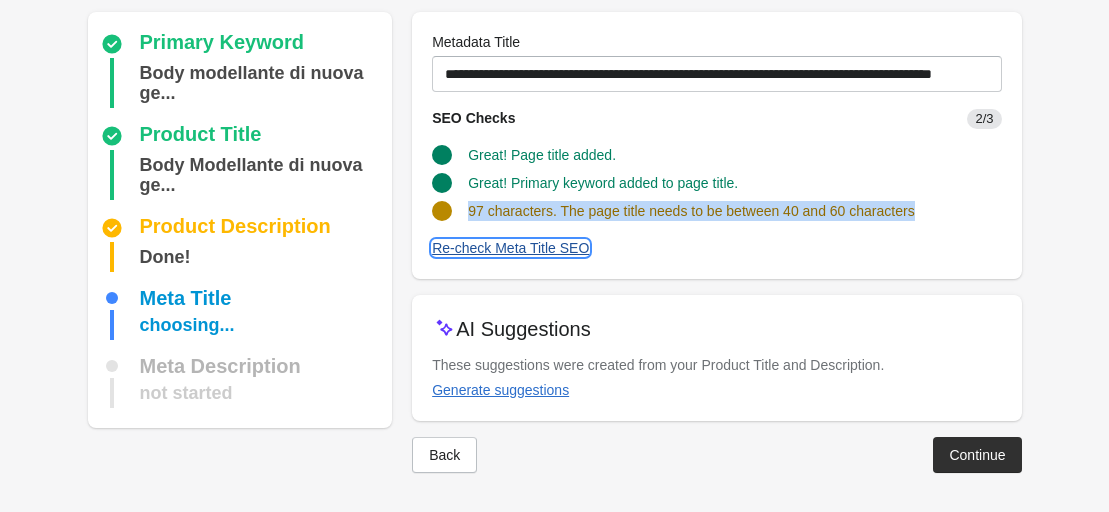 click on "Re-check Meta Title SEO" at bounding box center [510, 248] 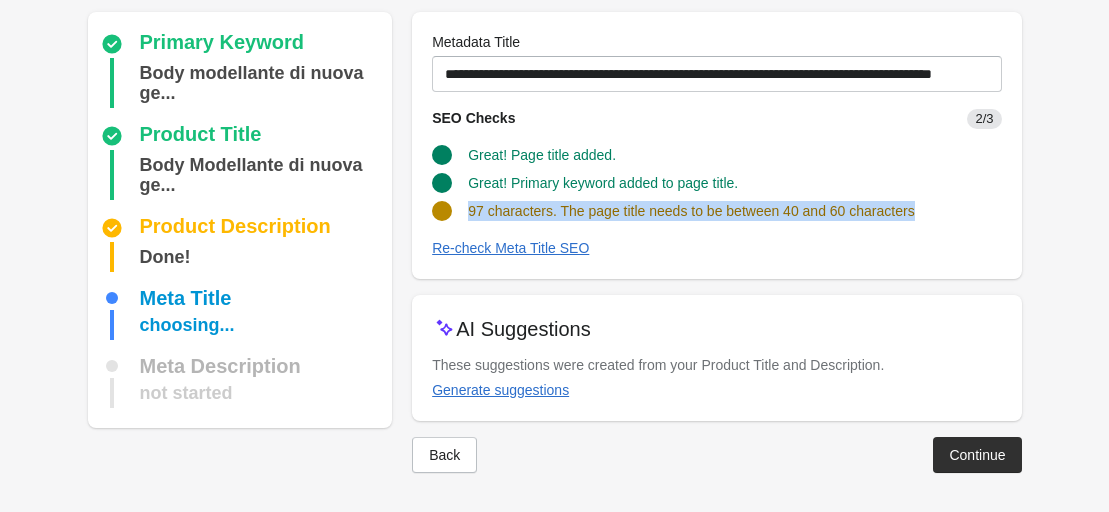 drag, startPoint x: 906, startPoint y: 213, endPoint x: 470, endPoint y: 206, distance: 436.05618 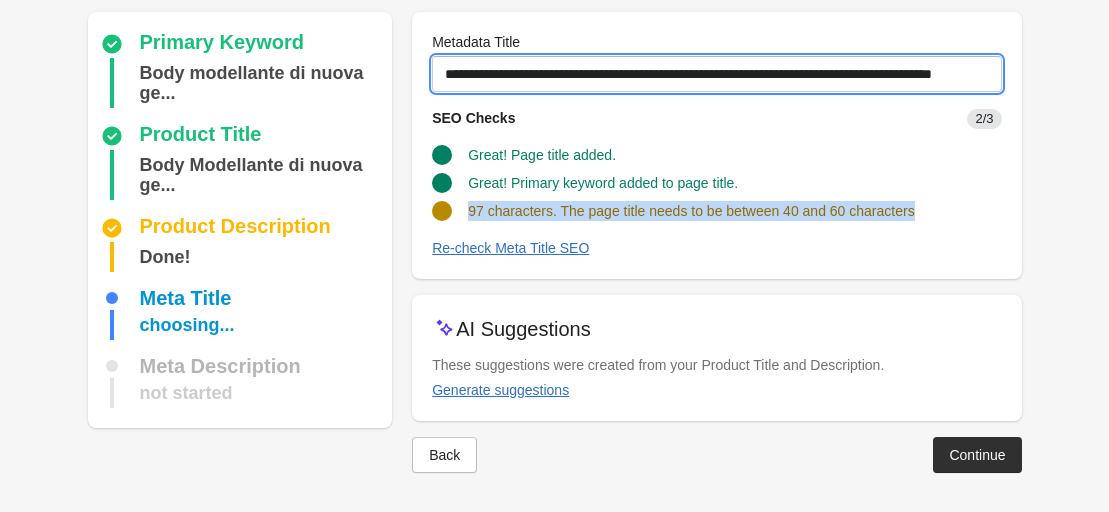 click on "**********" at bounding box center [716, 74] 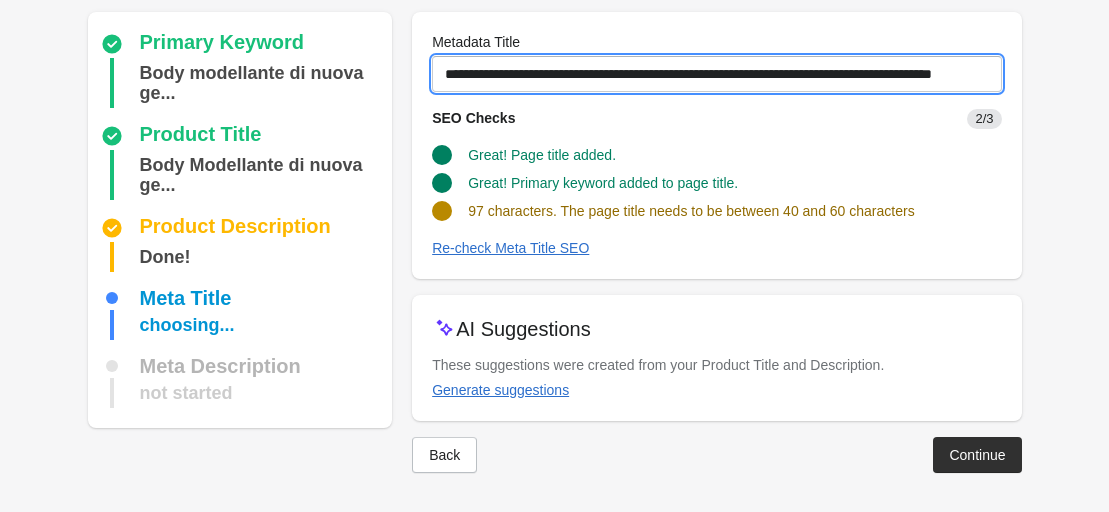 paste on "**********" 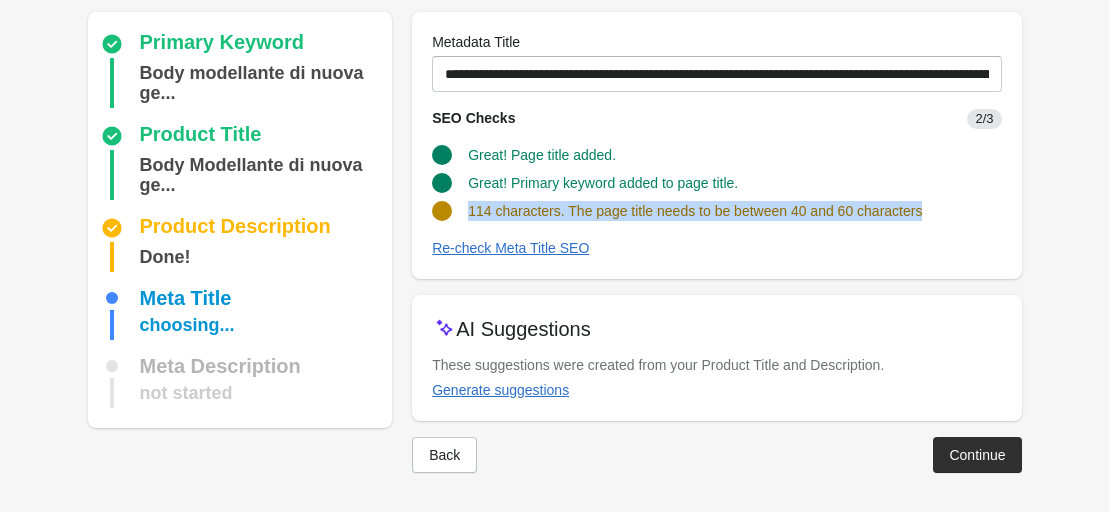 drag, startPoint x: 847, startPoint y: 214, endPoint x: 468, endPoint y: 208, distance: 379.0475 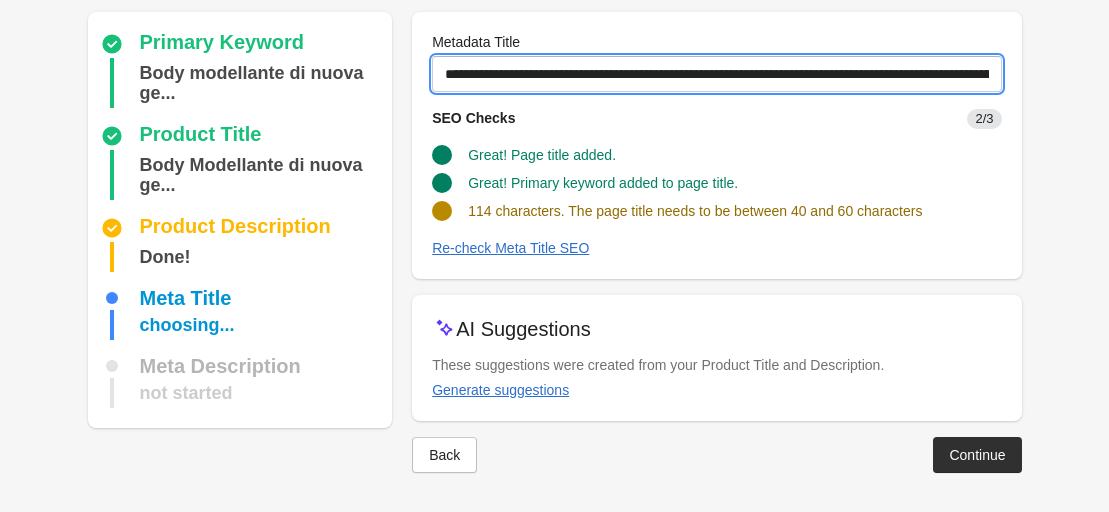 scroll, scrollTop: 0, scrollLeft: 215, axis: horizontal 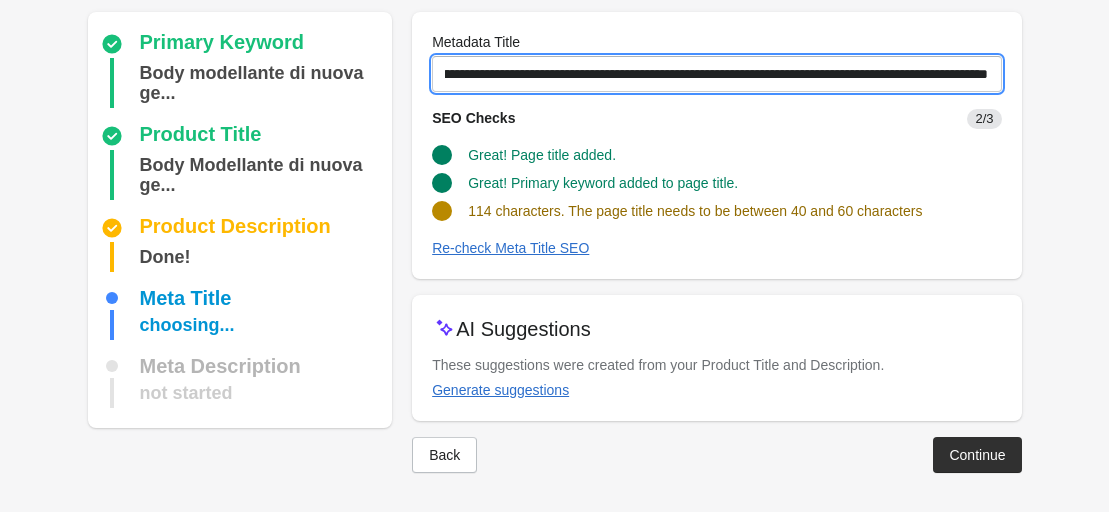 drag, startPoint x: 441, startPoint y: 75, endPoint x: 748, endPoint y: 87, distance: 307.23444 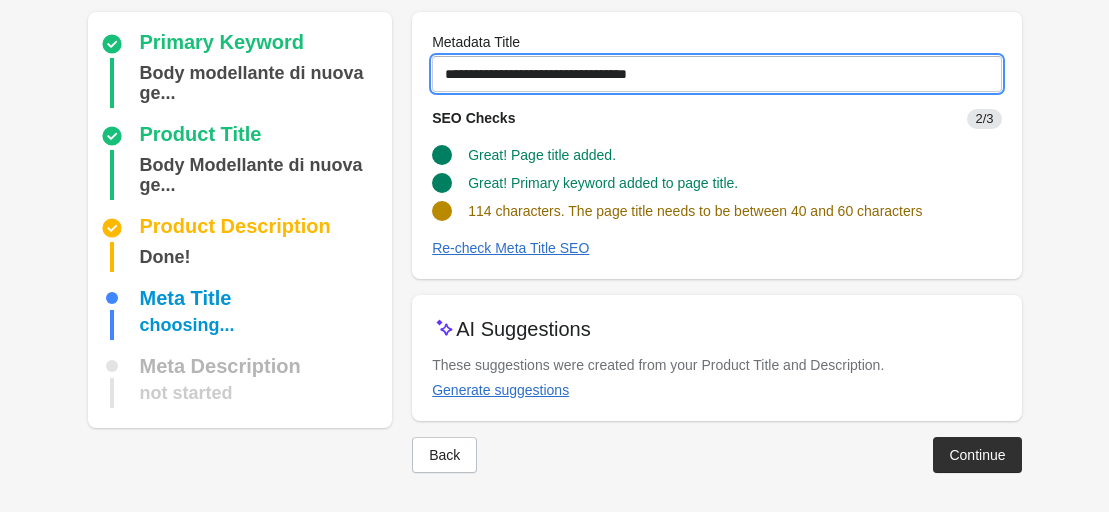 scroll, scrollTop: 0, scrollLeft: 0, axis: both 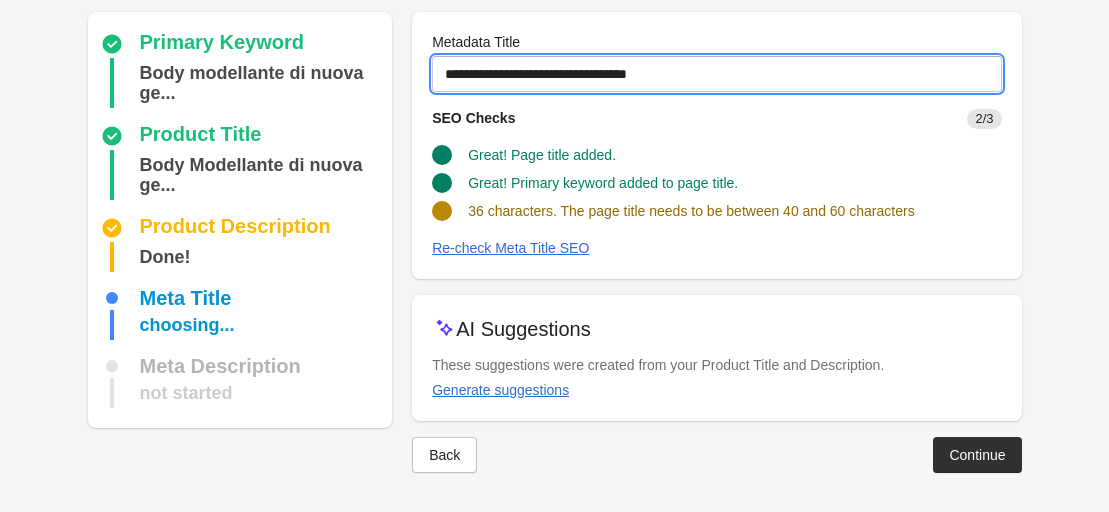 drag, startPoint x: 545, startPoint y: 77, endPoint x: 482, endPoint y: 79, distance: 63.03174 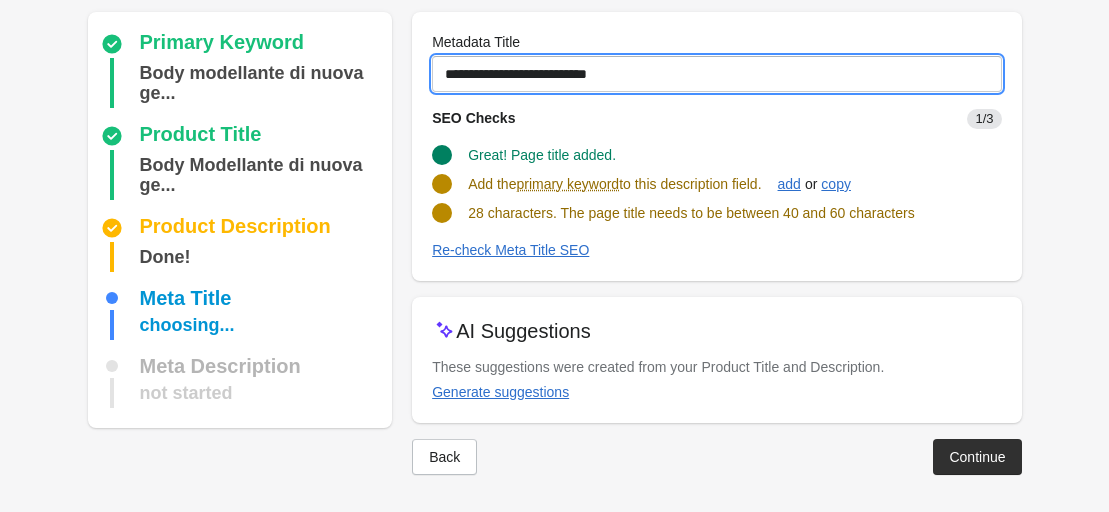 drag, startPoint x: 499, startPoint y: 77, endPoint x: 483, endPoint y: 76, distance: 16.03122 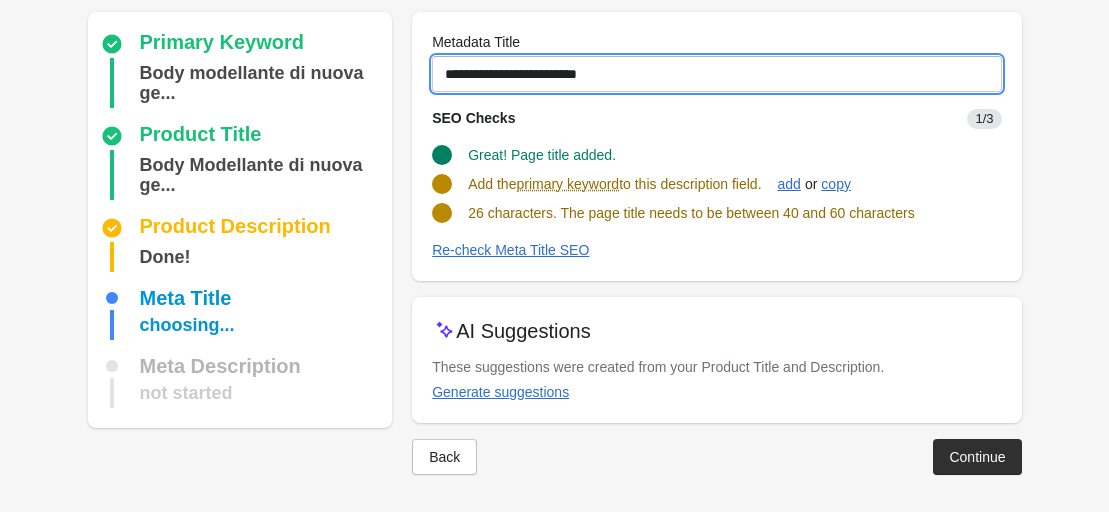 drag, startPoint x: 484, startPoint y: 78, endPoint x: 647, endPoint y: 78, distance: 163 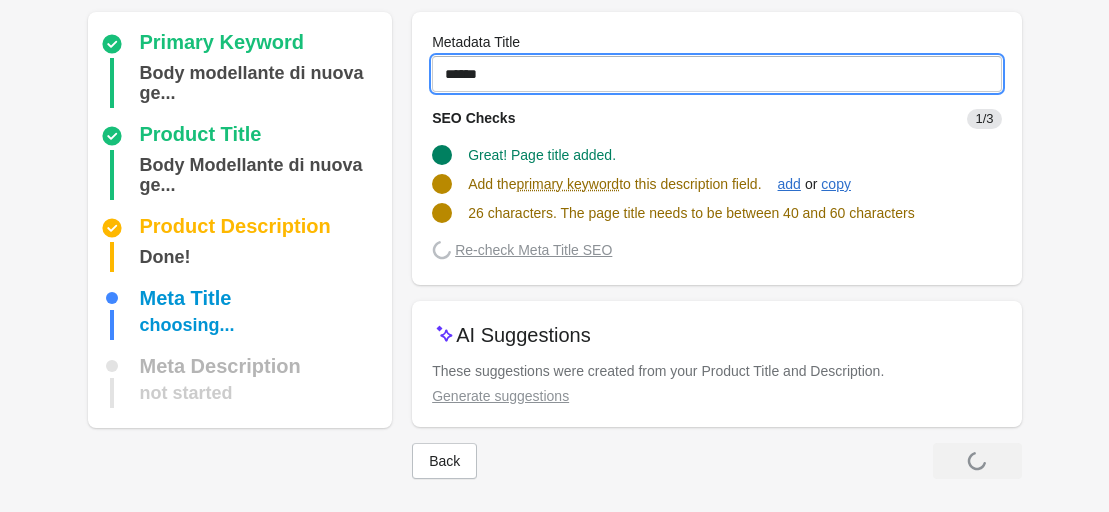 type on "****" 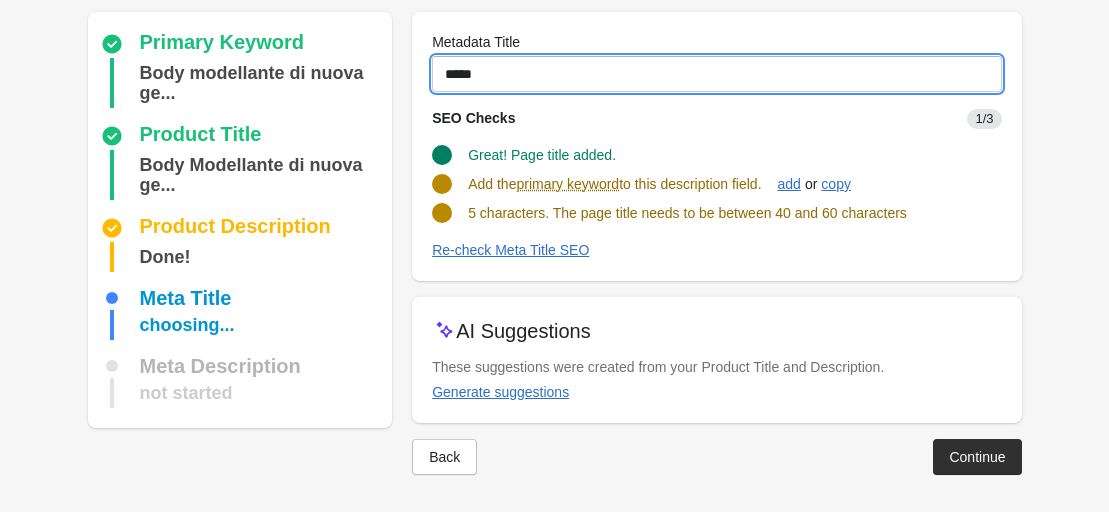 drag, startPoint x: 467, startPoint y: 73, endPoint x: 404, endPoint y: 75, distance: 63.03174 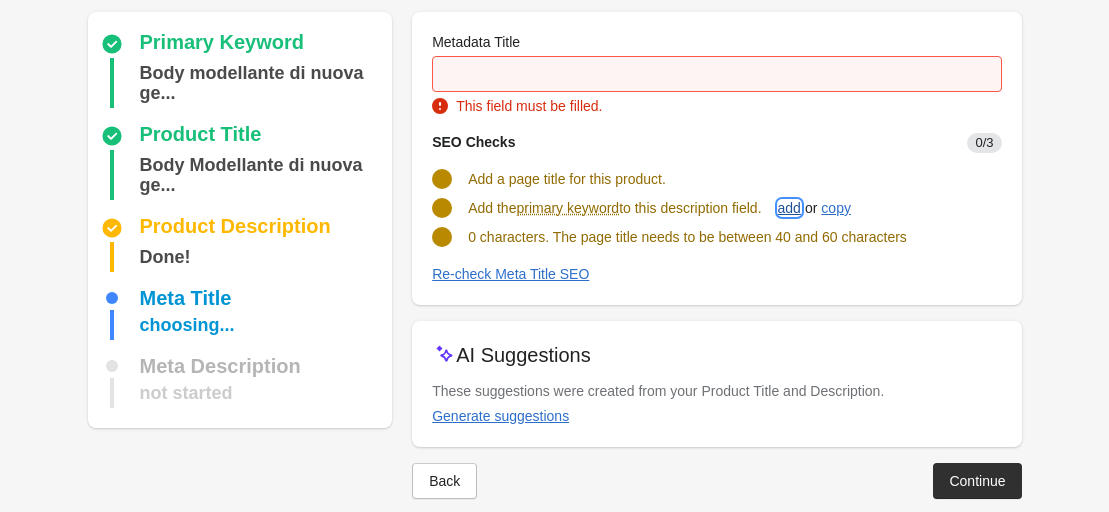 click on "add" at bounding box center (789, 208) 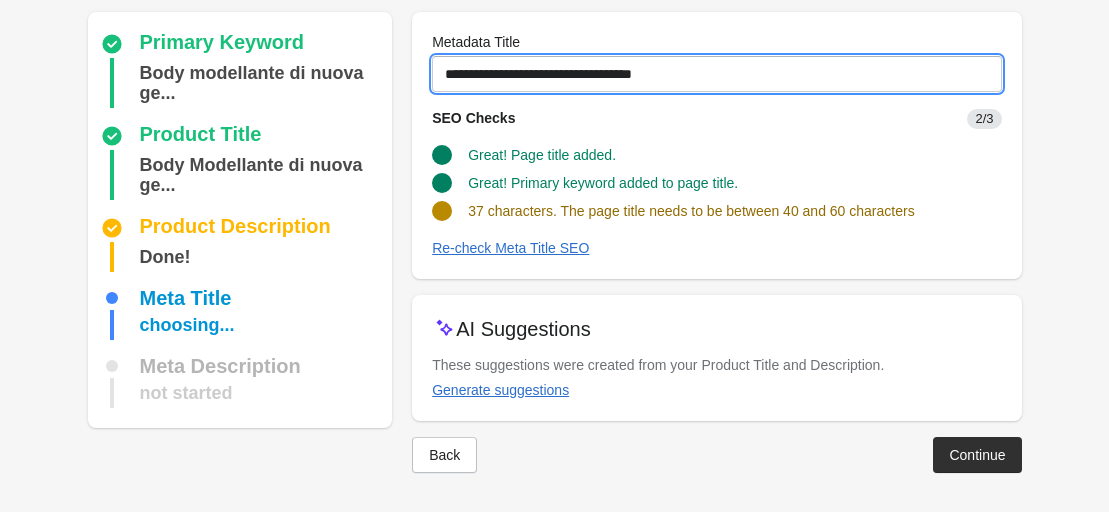 click on "**********" at bounding box center (716, 74) 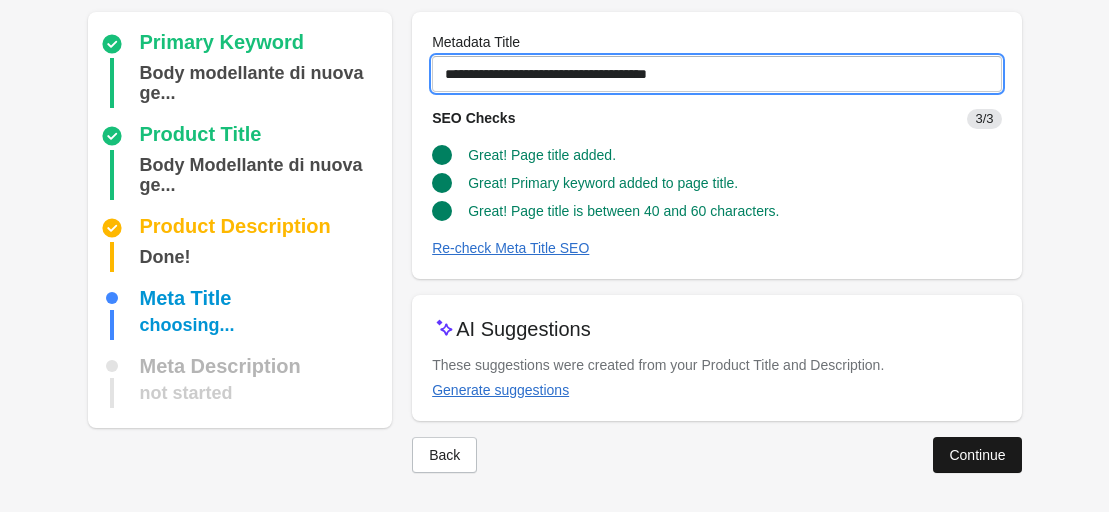 type on "**********" 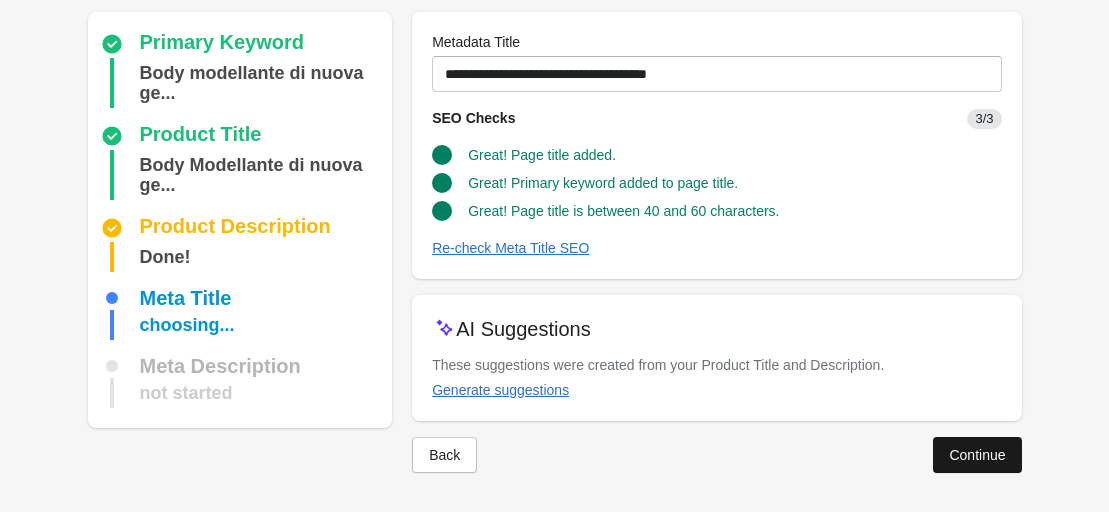click on "Continue" at bounding box center [977, 455] 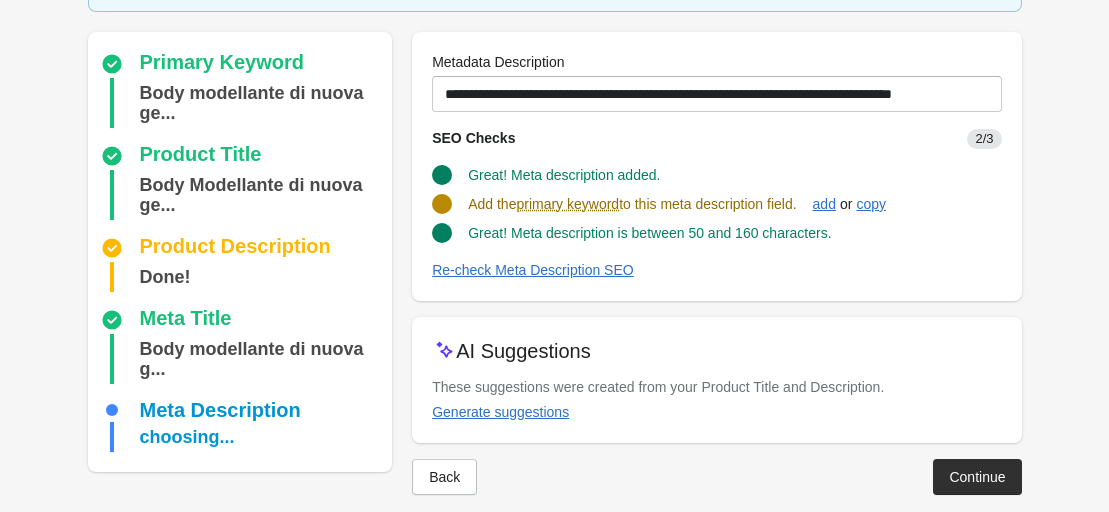 drag, startPoint x: 815, startPoint y: 204, endPoint x: 473, endPoint y: 201, distance: 342.01315 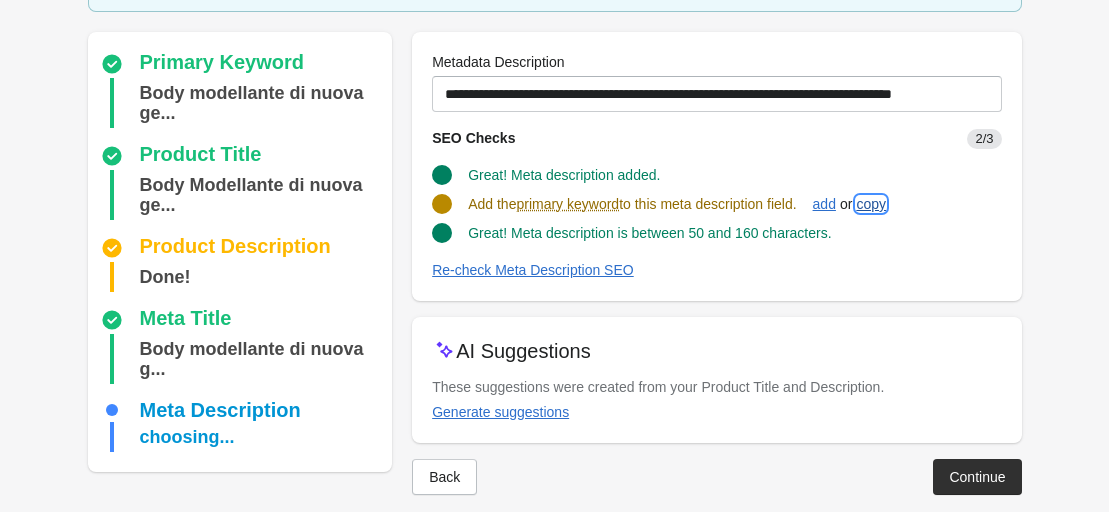 click on "copy" at bounding box center (871, 204) 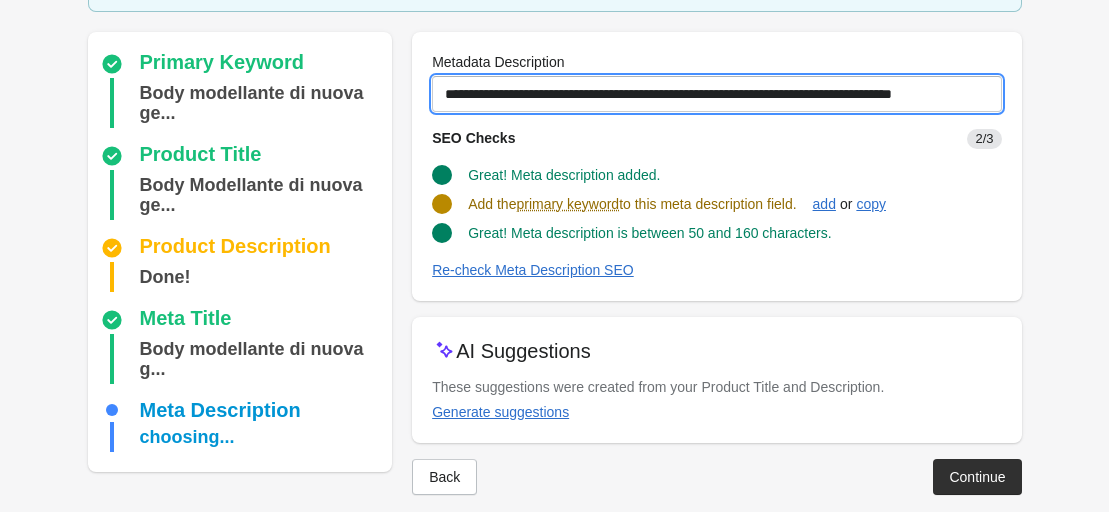 drag, startPoint x: 448, startPoint y: 91, endPoint x: 437, endPoint y: 101, distance: 14.866069 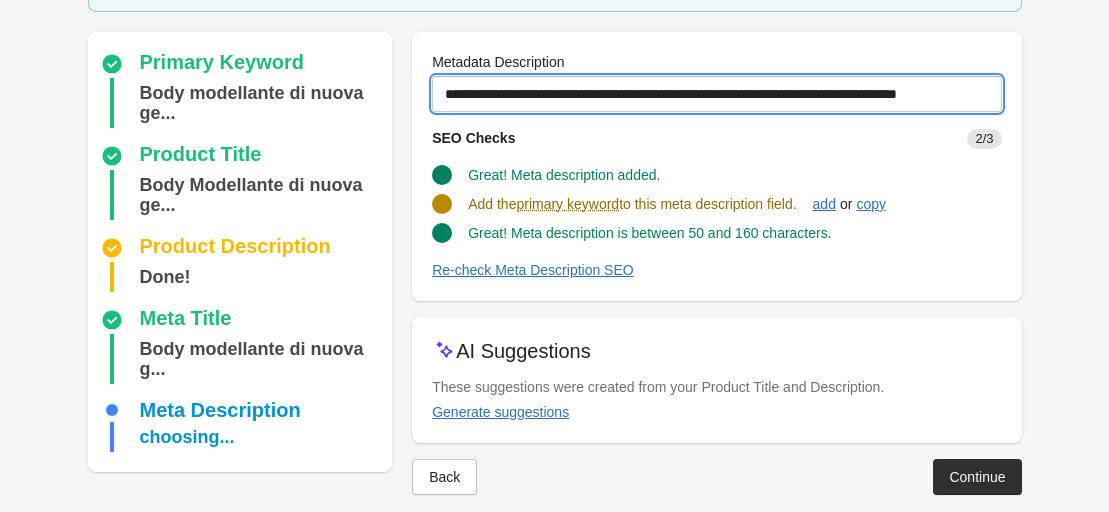 click on "**********" at bounding box center (716, 94) 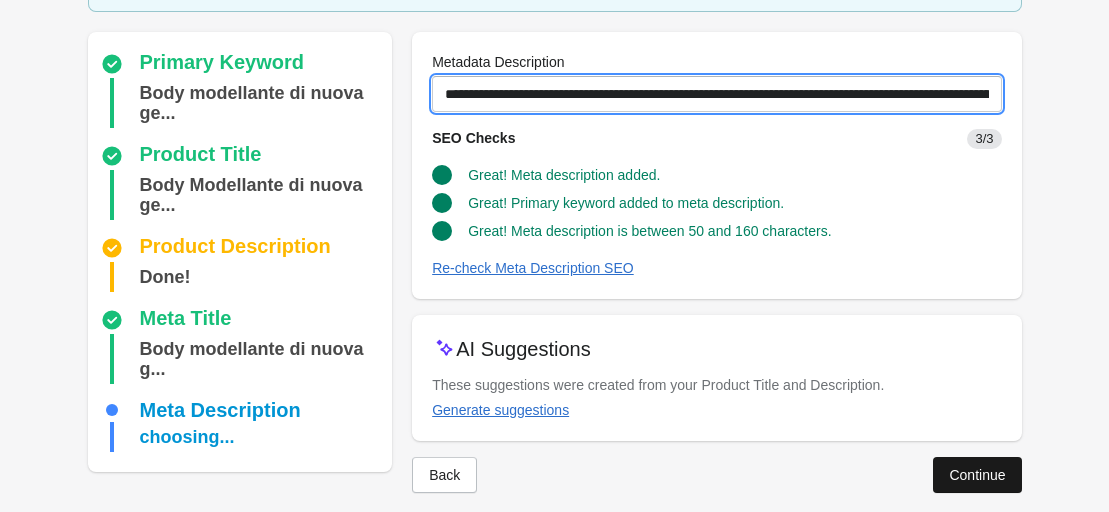 type on "**********" 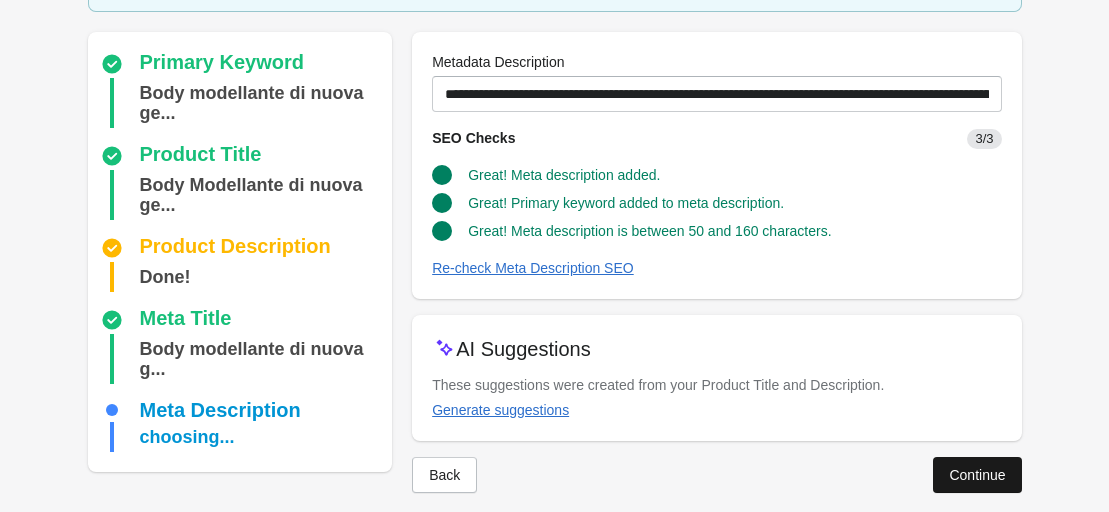 click on "Continue" at bounding box center [977, 475] 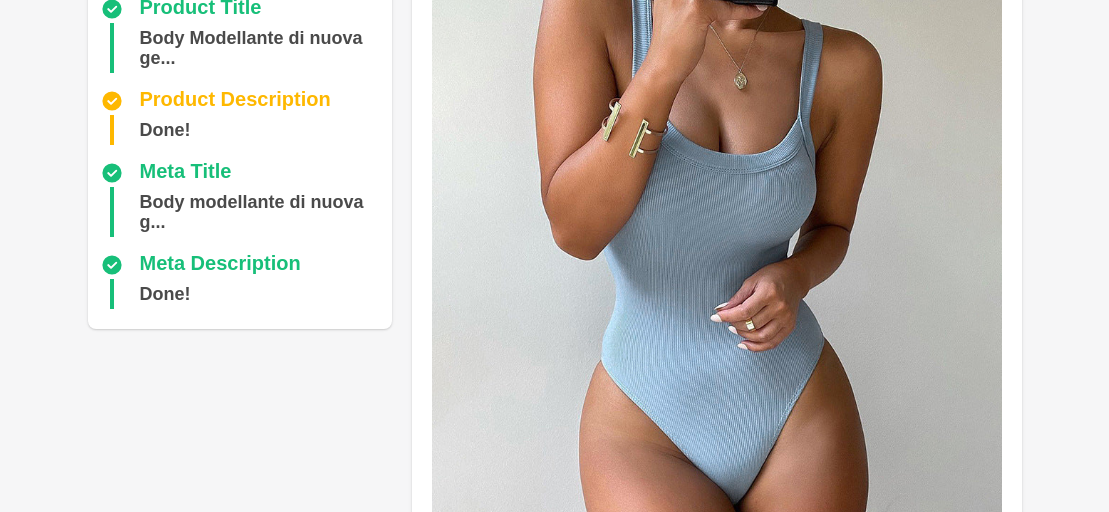scroll, scrollTop: 0, scrollLeft: 0, axis: both 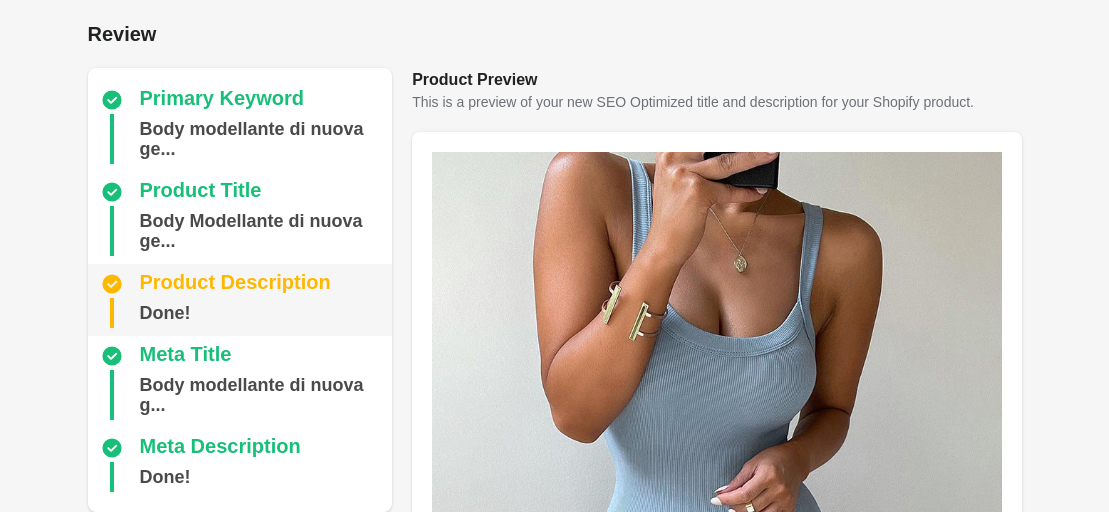 click on "Product Description" at bounding box center (235, 284) 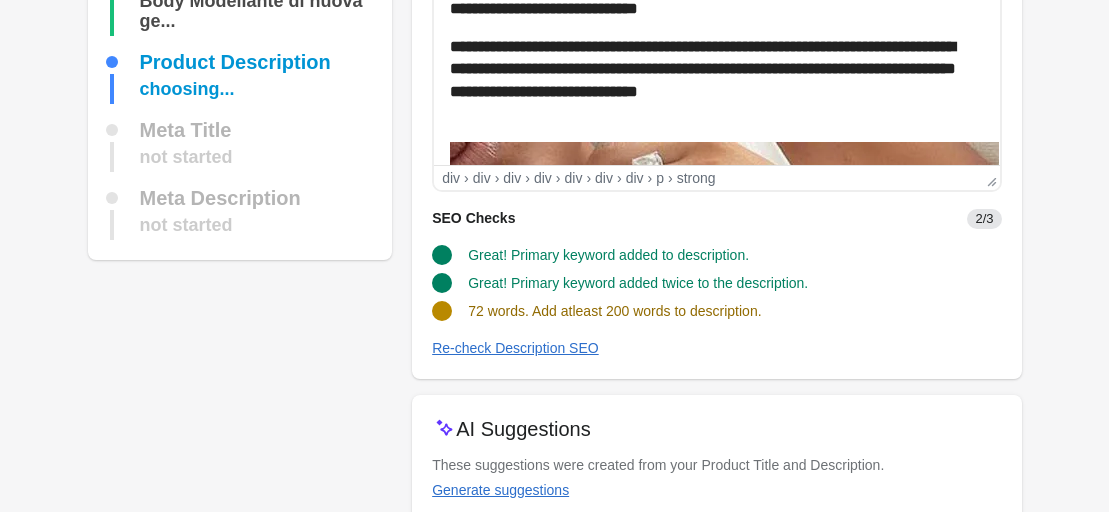 scroll, scrollTop: 100, scrollLeft: 0, axis: vertical 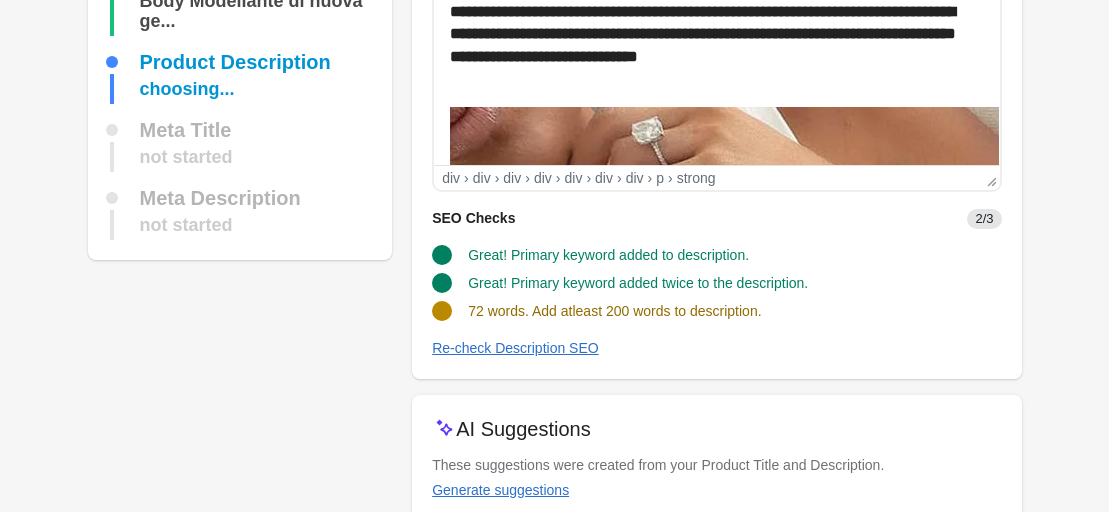 click on "**********" at bounding box center [716, 34] 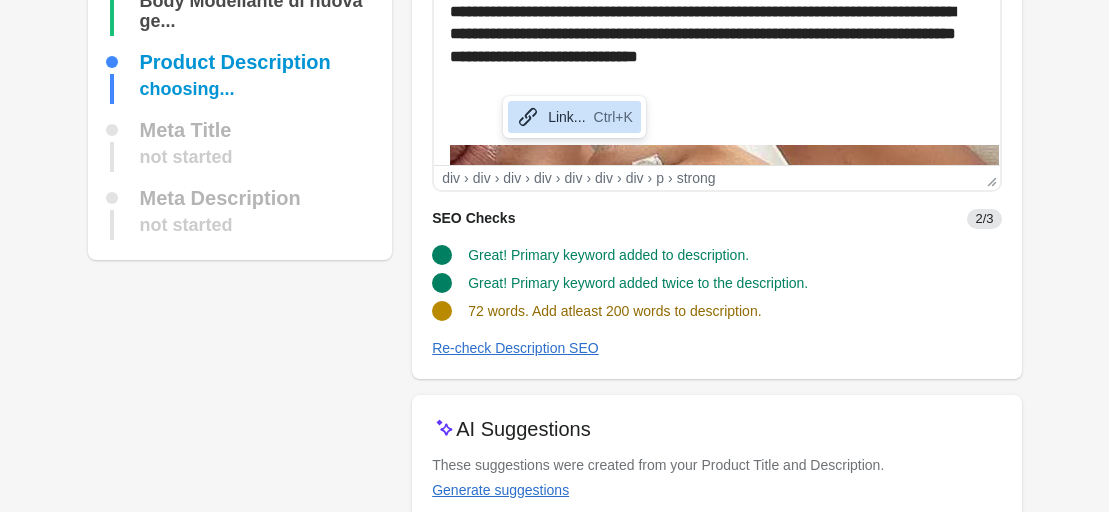 click at bounding box center [716, 95] 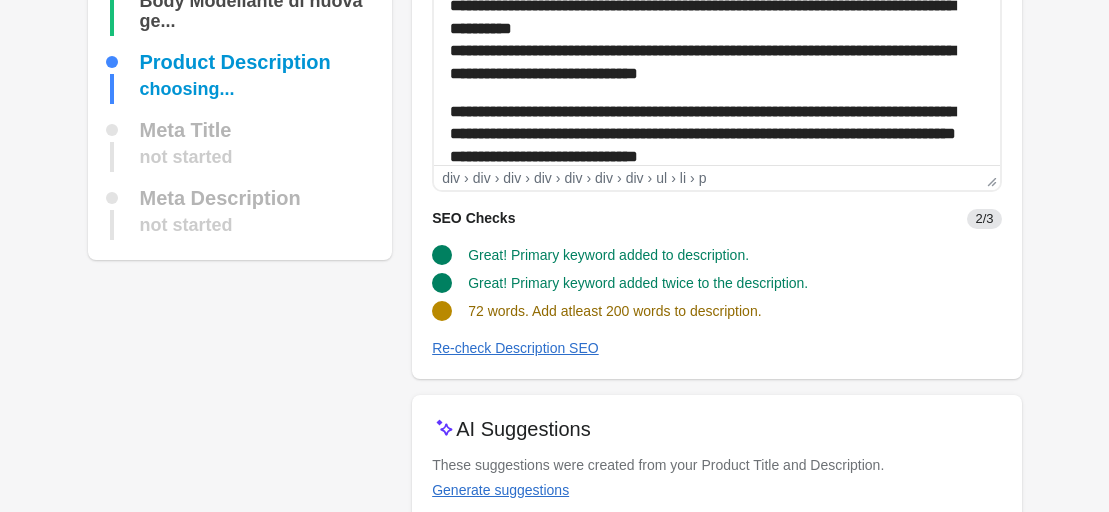 scroll, scrollTop: 300, scrollLeft: 0, axis: vertical 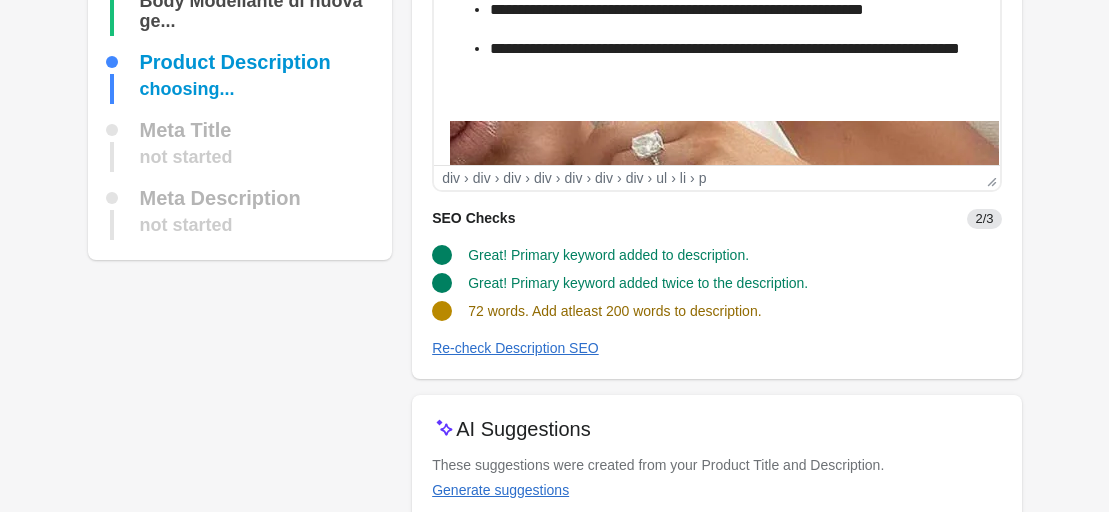 click on "**********" at bounding box center [728, 60] 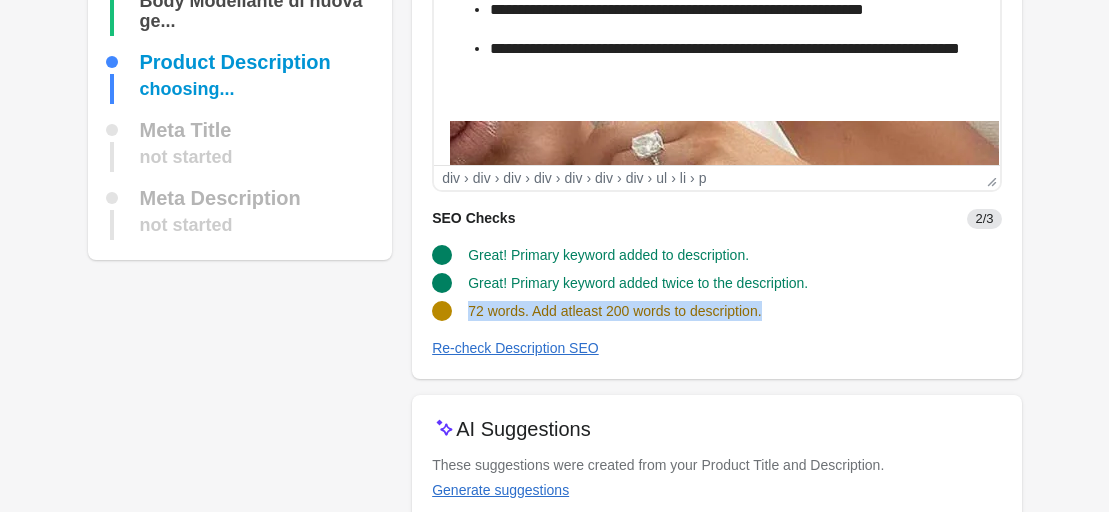 drag, startPoint x: 768, startPoint y: 309, endPoint x: 459, endPoint y: 305, distance: 309.02588 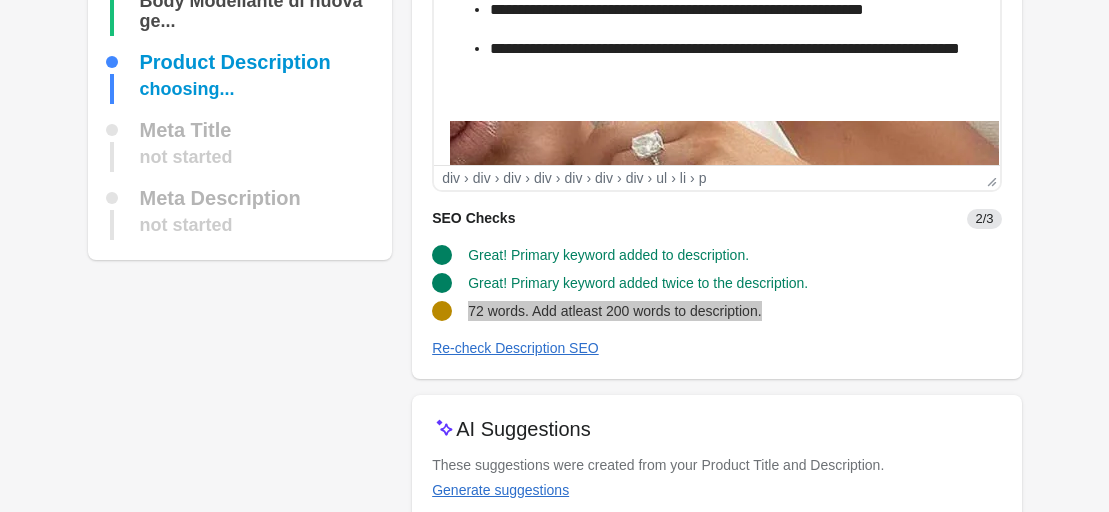 click on "**********" at bounding box center [728, 60] 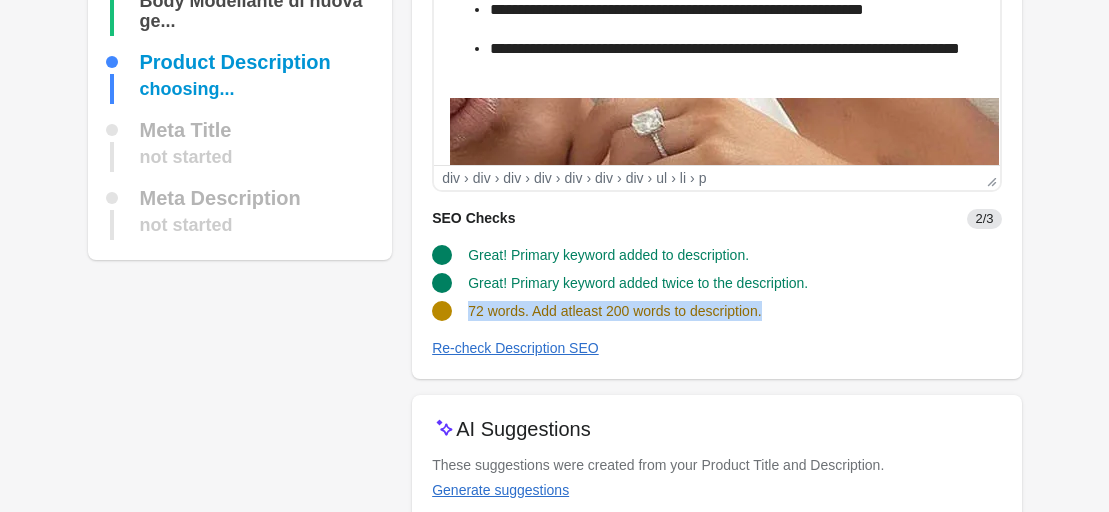 click on "72 words. Add atleast 200 words to description." at bounding box center (614, 311) 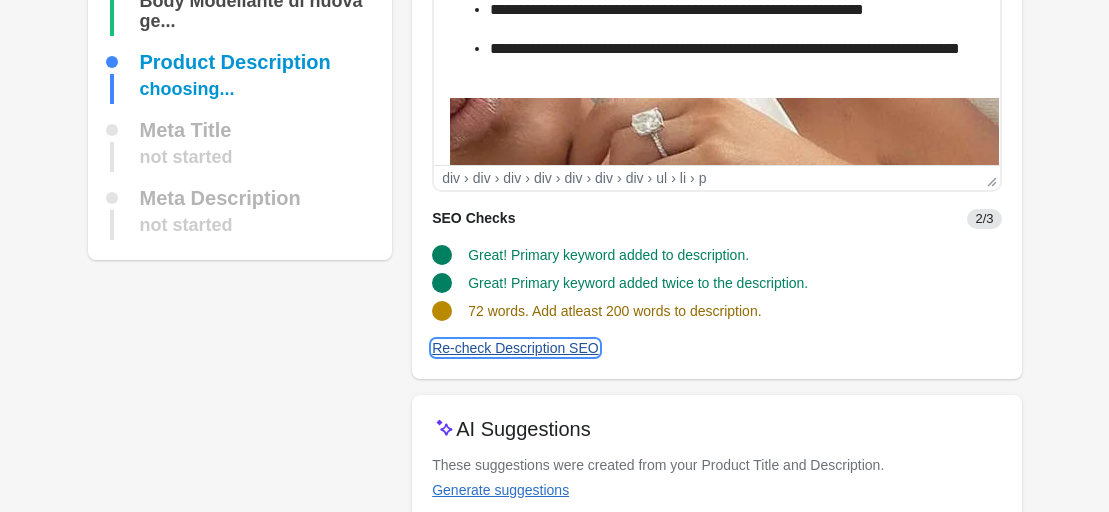 click on "Re-check Description SEO" at bounding box center [515, 348] 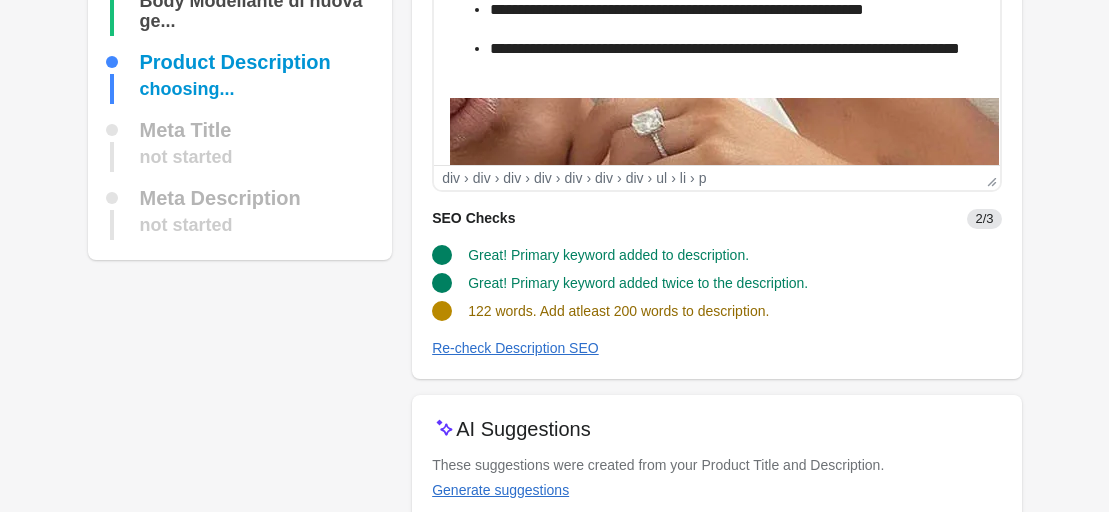 click on "**********" at bounding box center (728, 60) 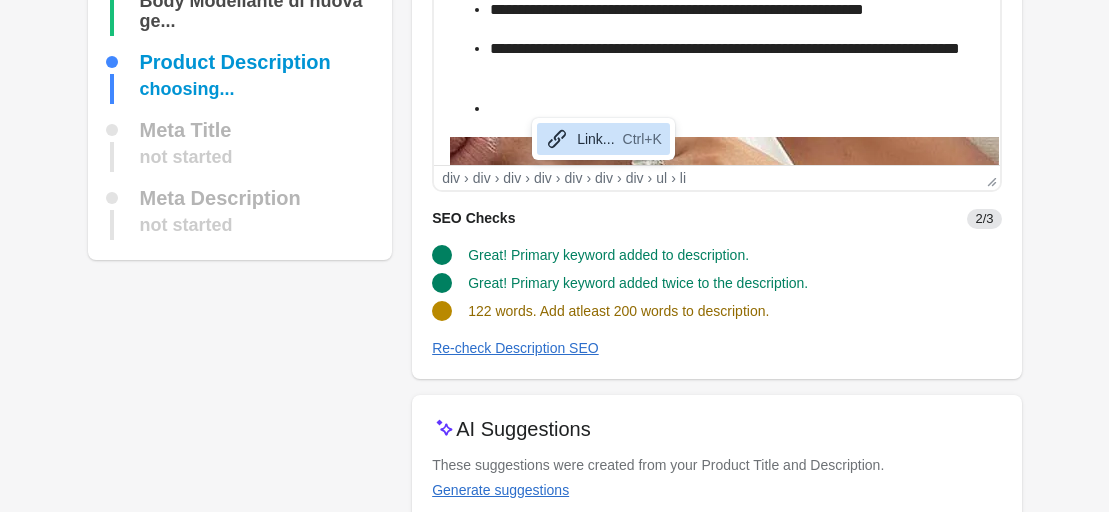 click on "**********" at bounding box center [716, 22] 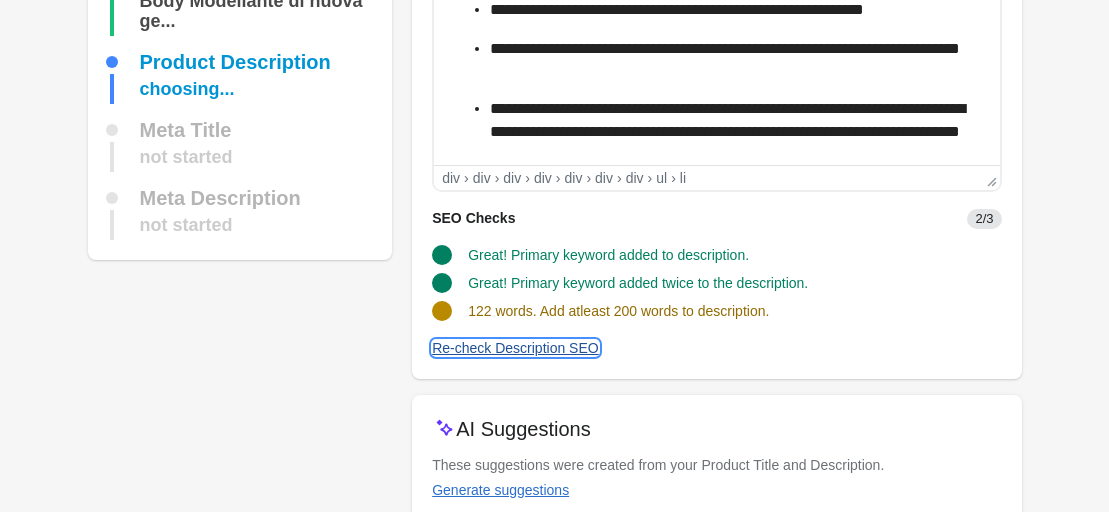 click on "Re-check Description SEO" at bounding box center [515, 348] 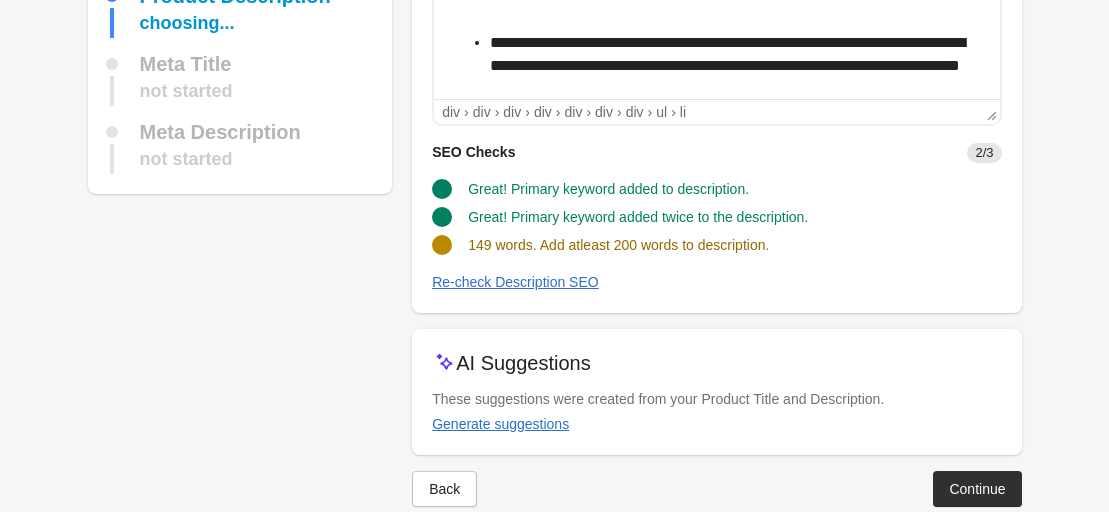 scroll, scrollTop: 320, scrollLeft: 0, axis: vertical 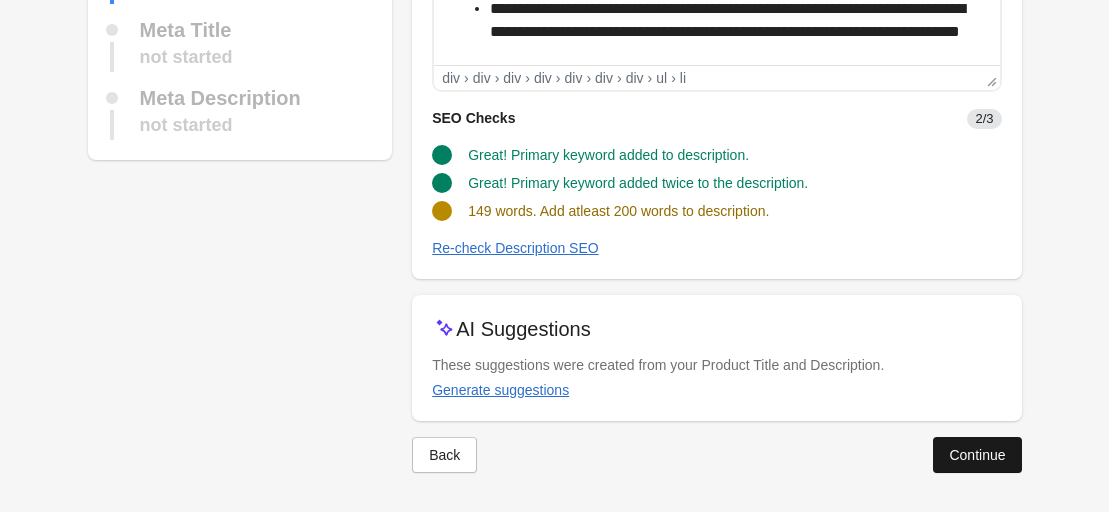 click on "Continue" at bounding box center [977, 455] 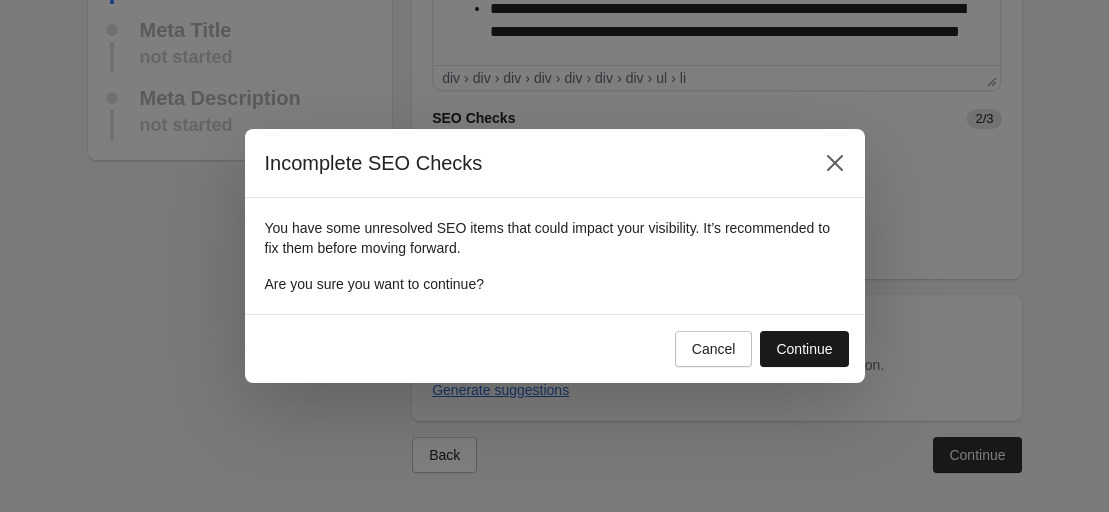 click on "Continue" at bounding box center [804, 349] 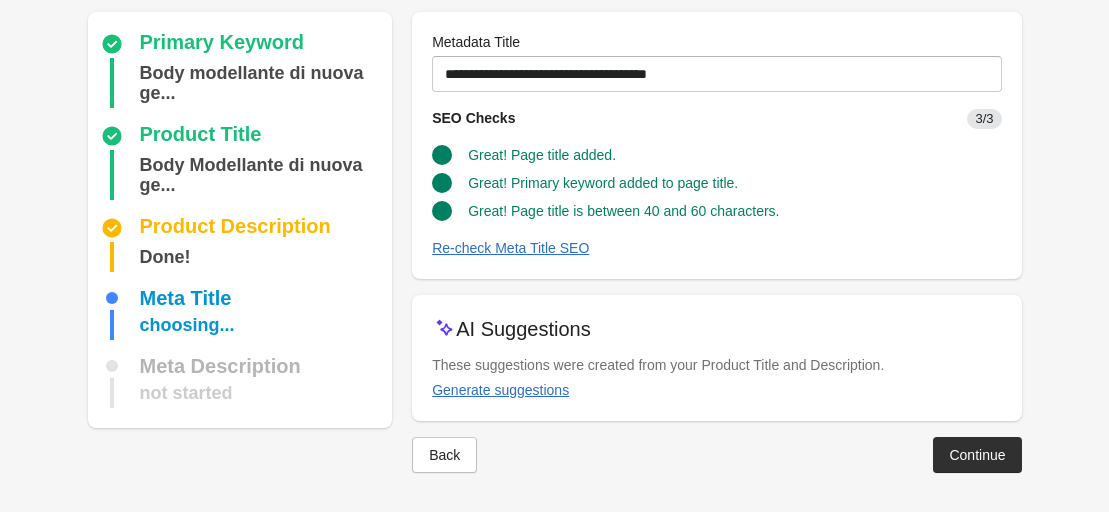 scroll, scrollTop: 0, scrollLeft: 0, axis: both 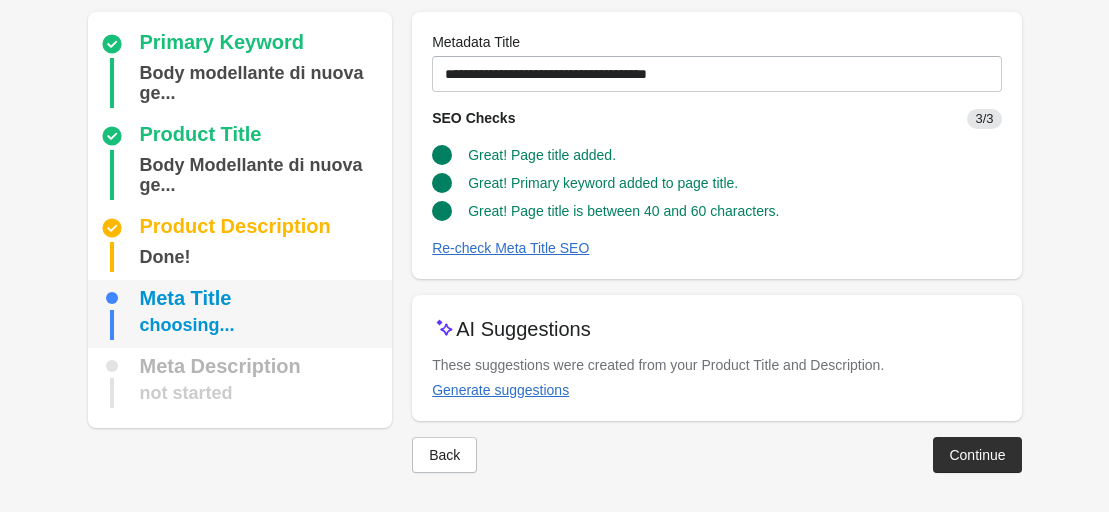 click on "choosing..." at bounding box center (187, 325) 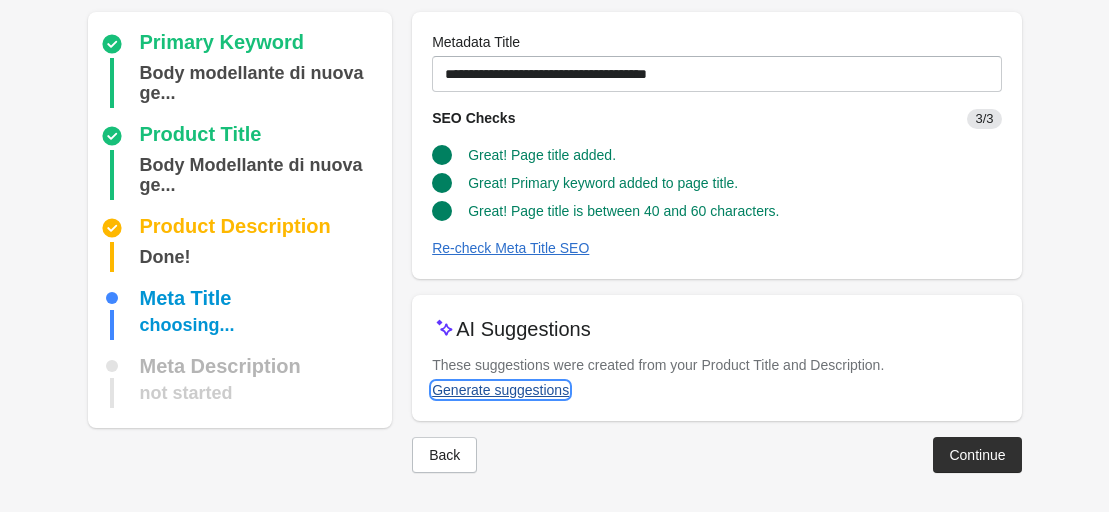 click on "Generate suggestions" at bounding box center [500, 390] 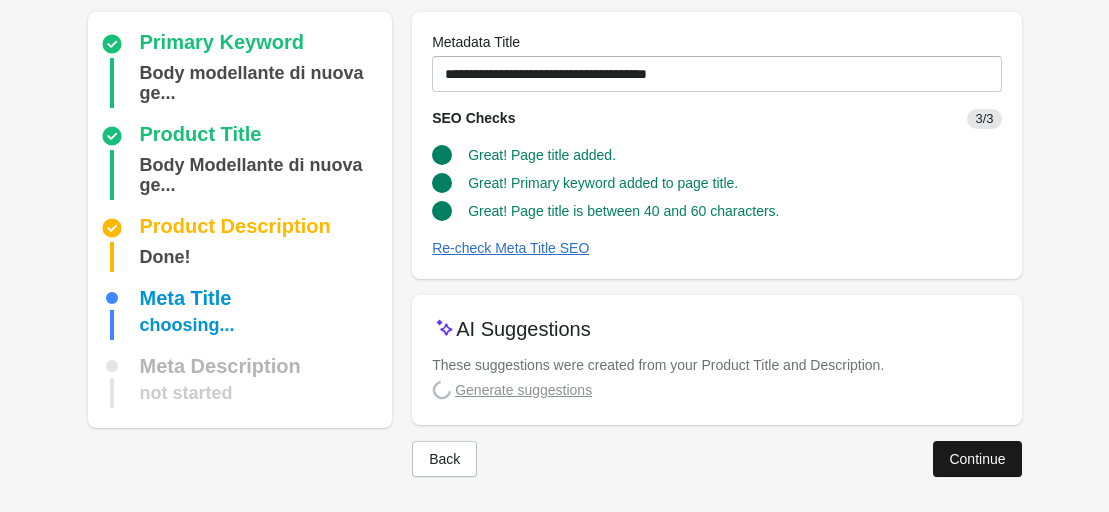 click on "Continue" at bounding box center [977, 459] 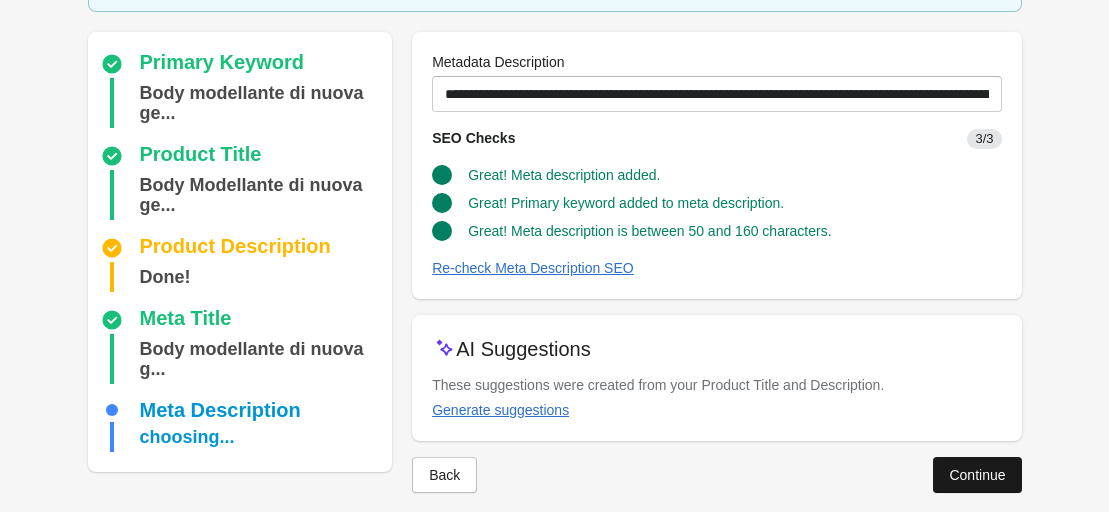 click on "Continue" at bounding box center (977, 475) 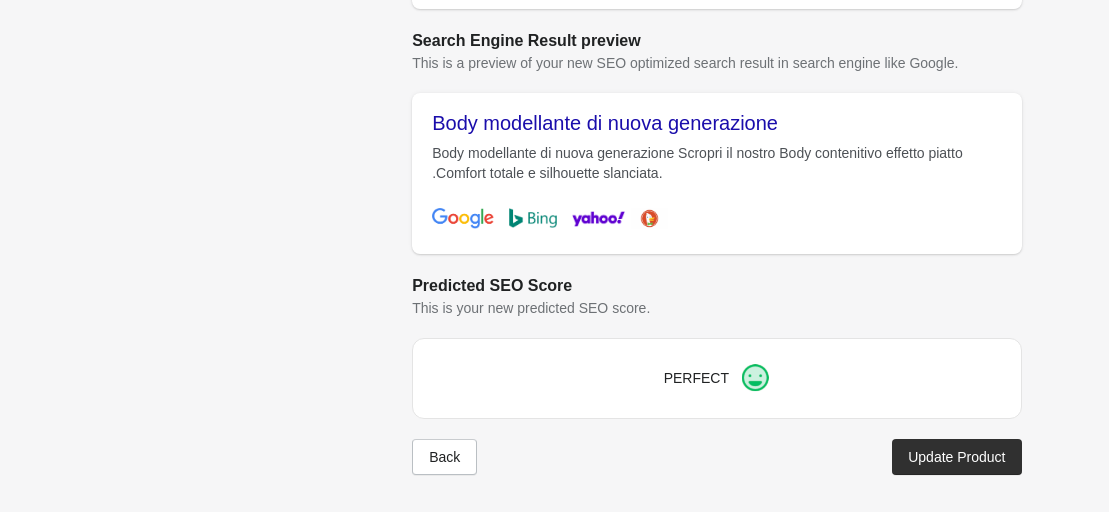 scroll, scrollTop: 883, scrollLeft: 0, axis: vertical 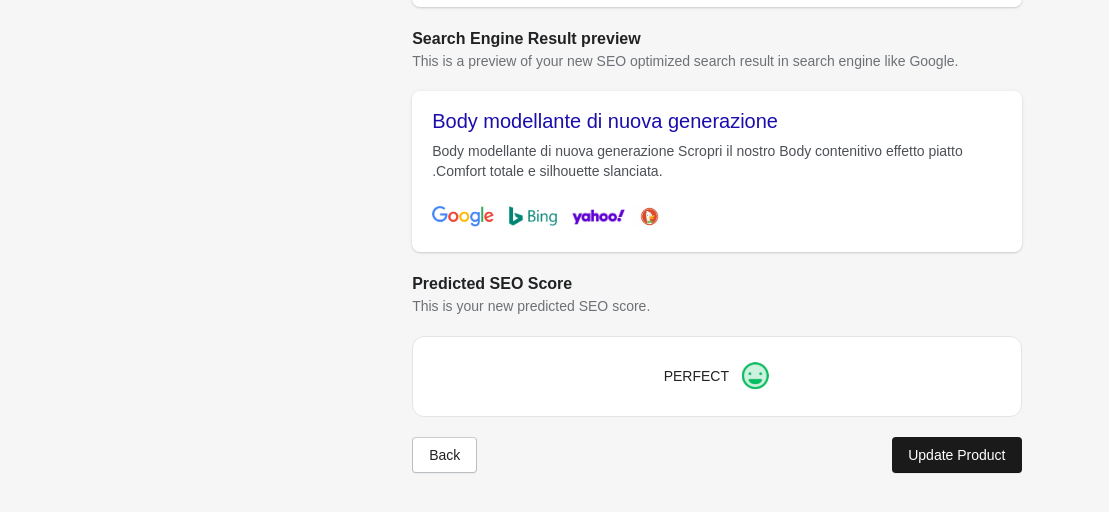 click on "Update Product" at bounding box center (956, 455) 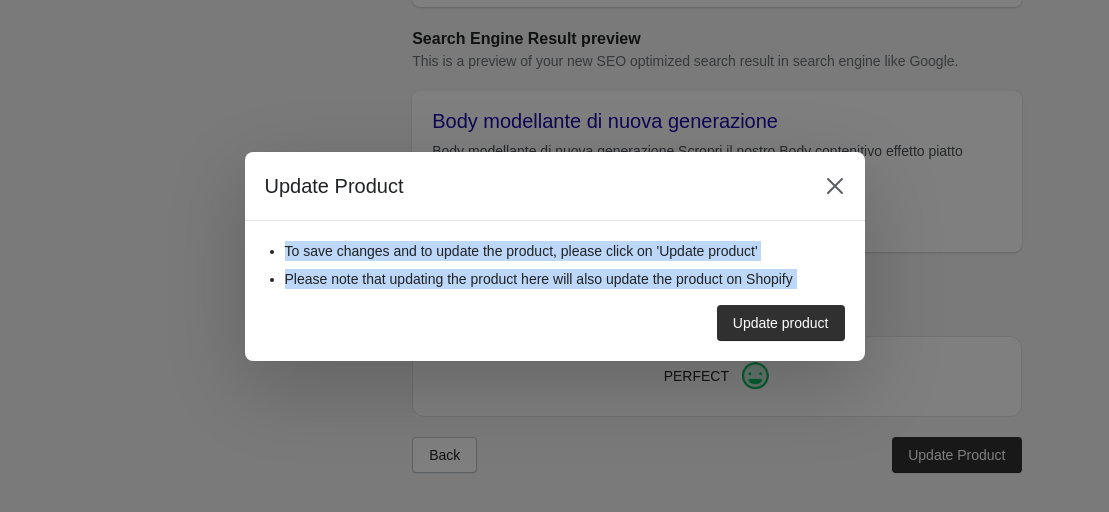 drag, startPoint x: 286, startPoint y: 253, endPoint x: 745, endPoint y: 293, distance: 460.73962 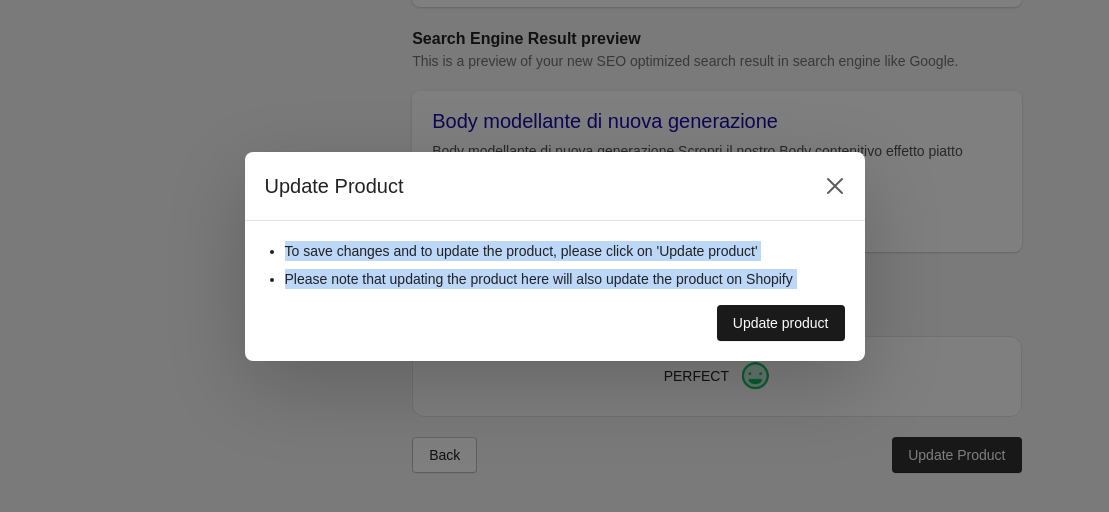 click on "Update product" at bounding box center (781, 323) 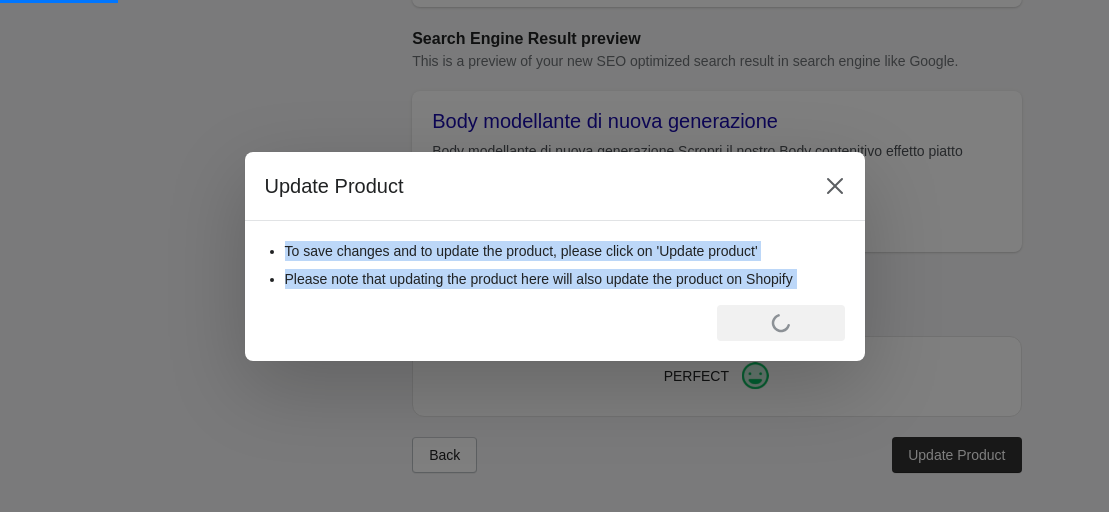 scroll, scrollTop: 0, scrollLeft: 0, axis: both 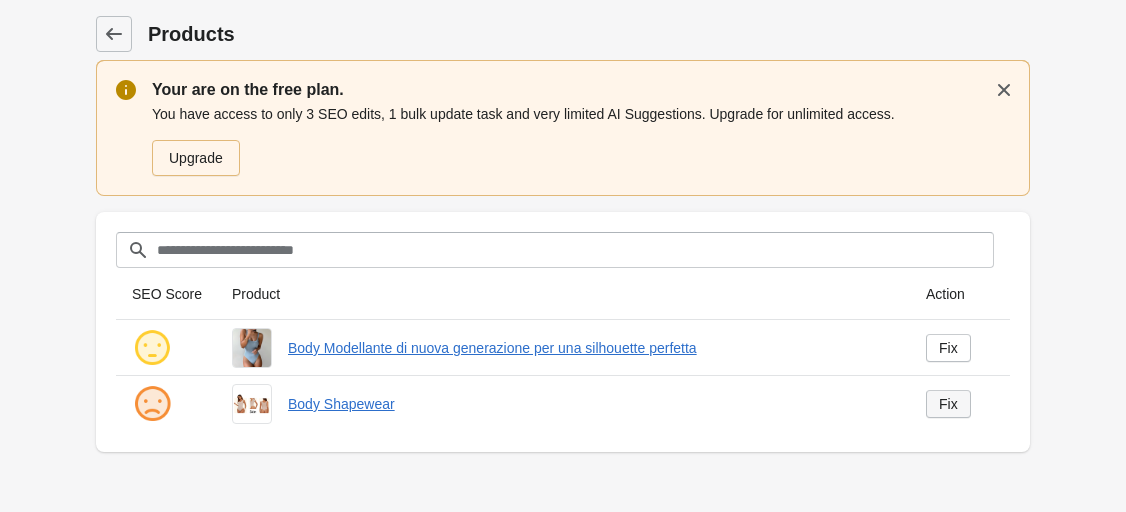 click on "Fix" at bounding box center (948, 404) 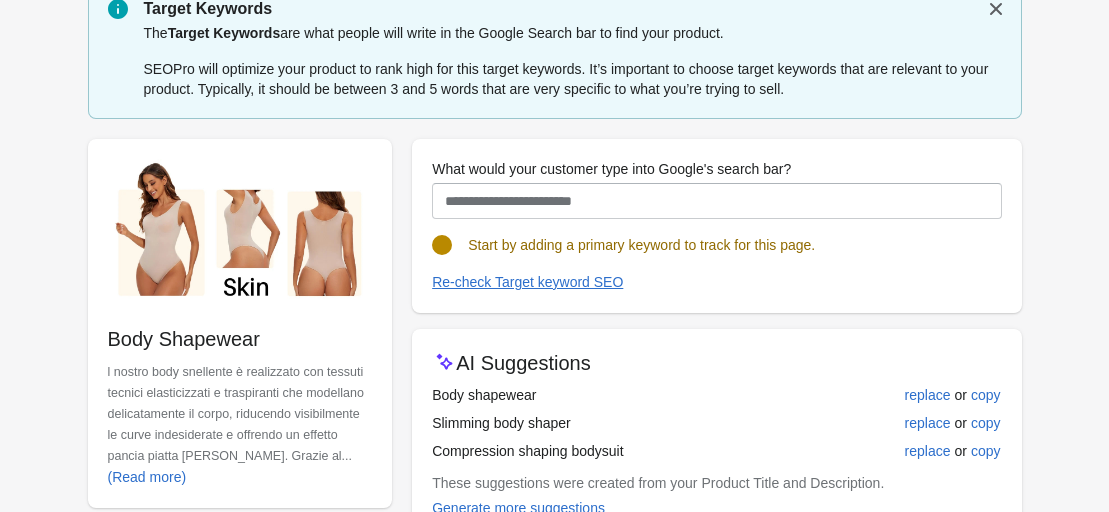 scroll, scrollTop: 200, scrollLeft: 0, axis: vertical 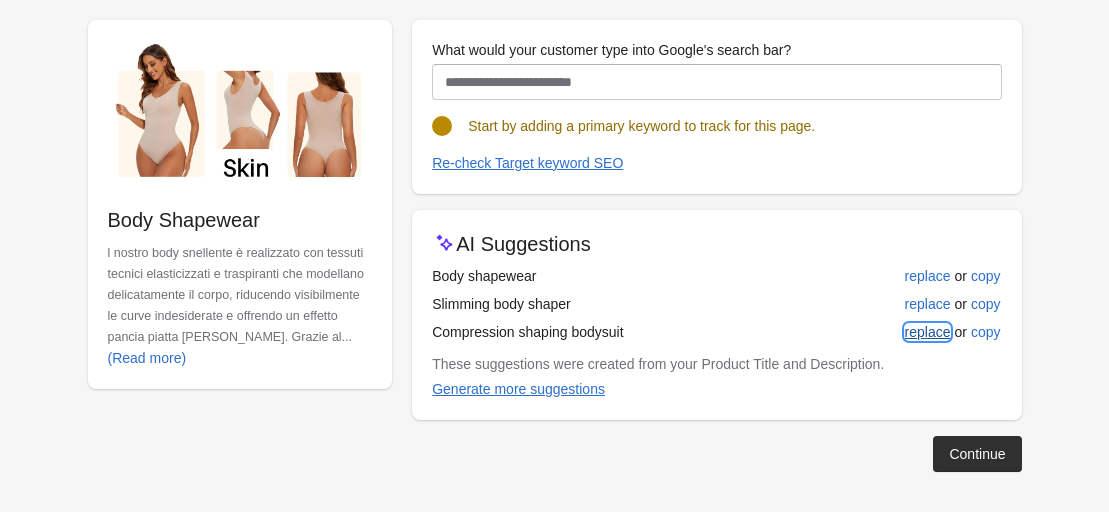 click on "replace" at bounding box center [928, 332] 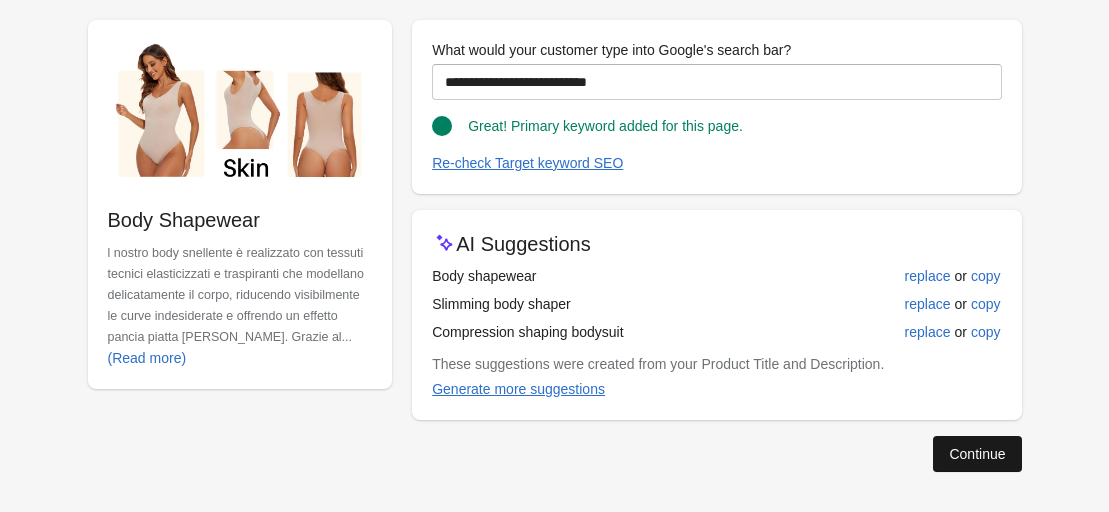 click on "Continue" at bounding box center (977, 454) 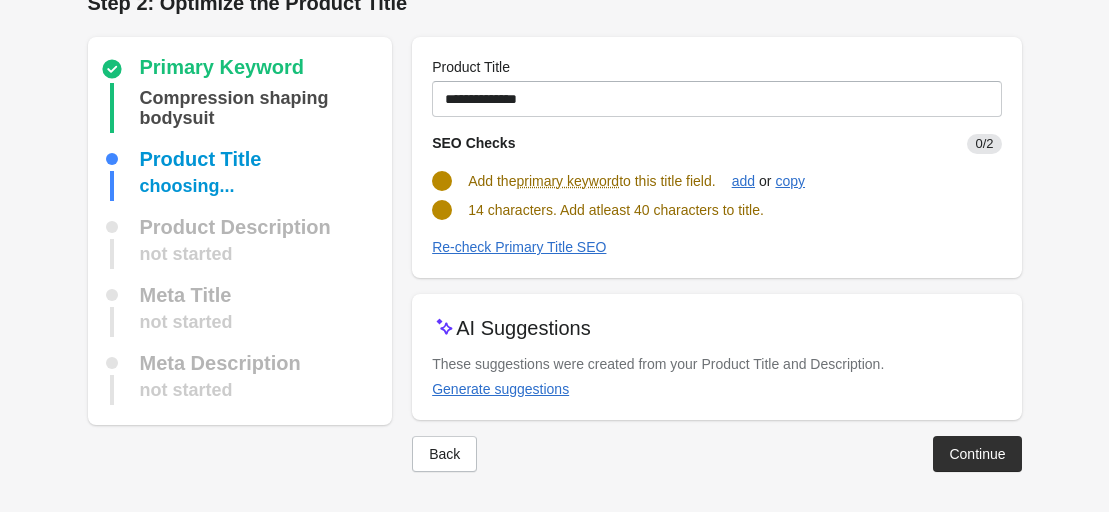 scroll, scrollTop: 30, scrollLeft: 0, axis: vertical 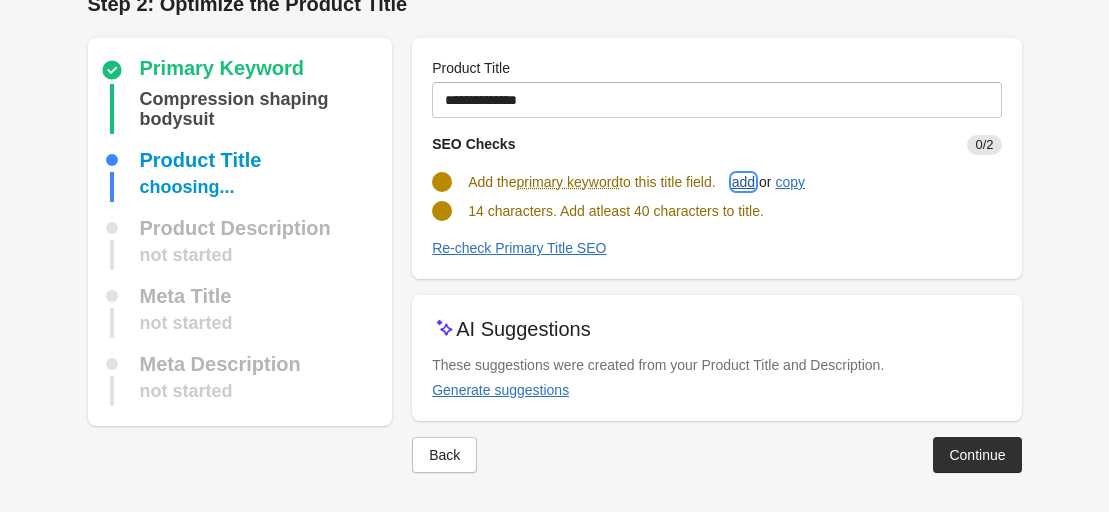 click on "add" at bounding box center [743, 182] 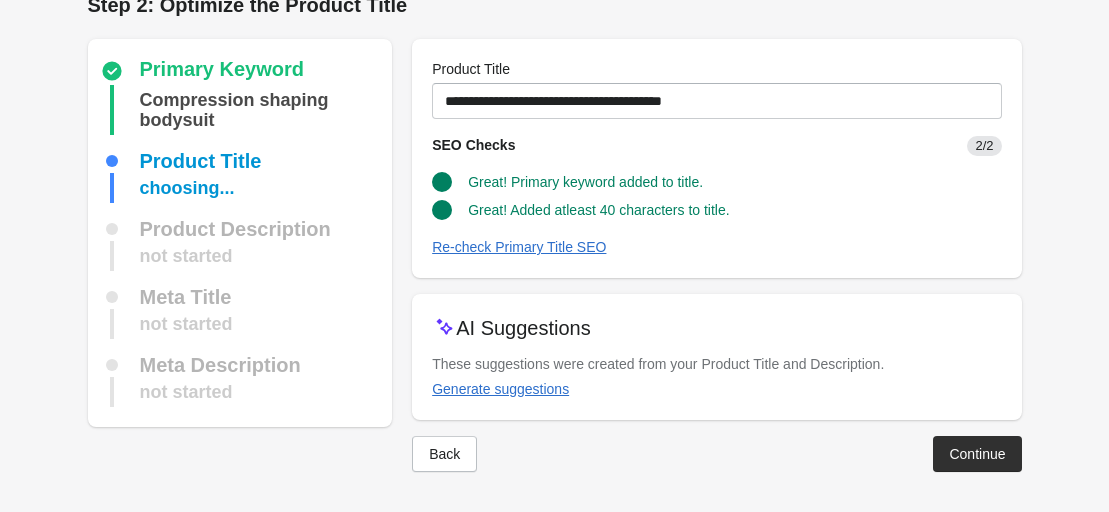 scroll, scrollTop: 28, scrollLeft: 0, axis: vertical 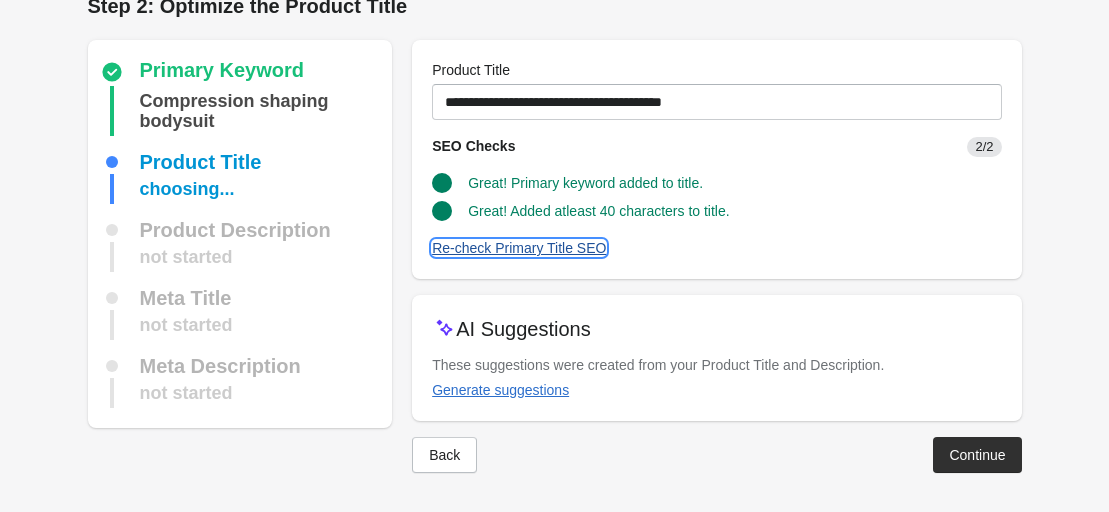 click on "Re-check Primary Title SEO" at bounding box center (519, 248) 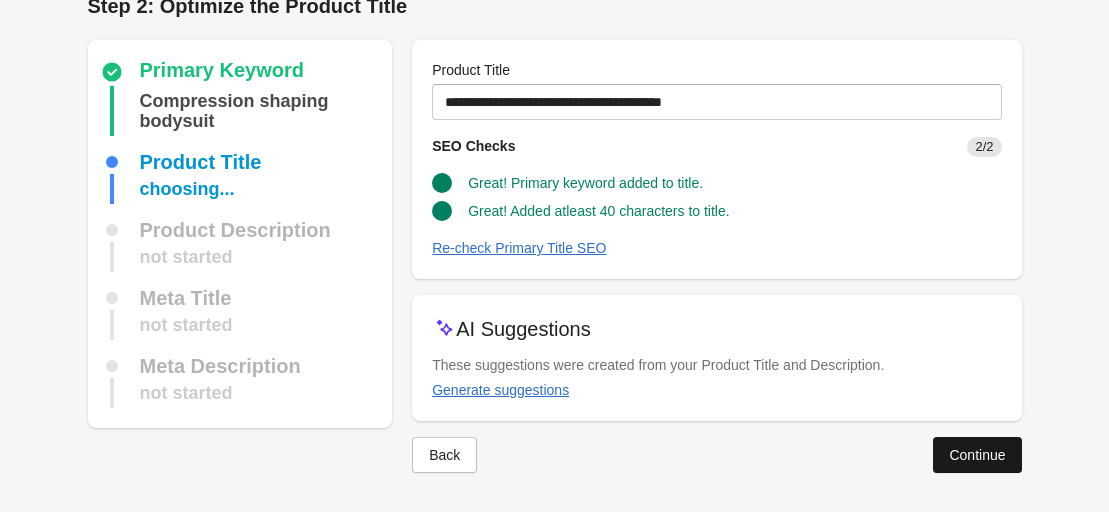 click on "Continue" at bounding box center [977, 455] 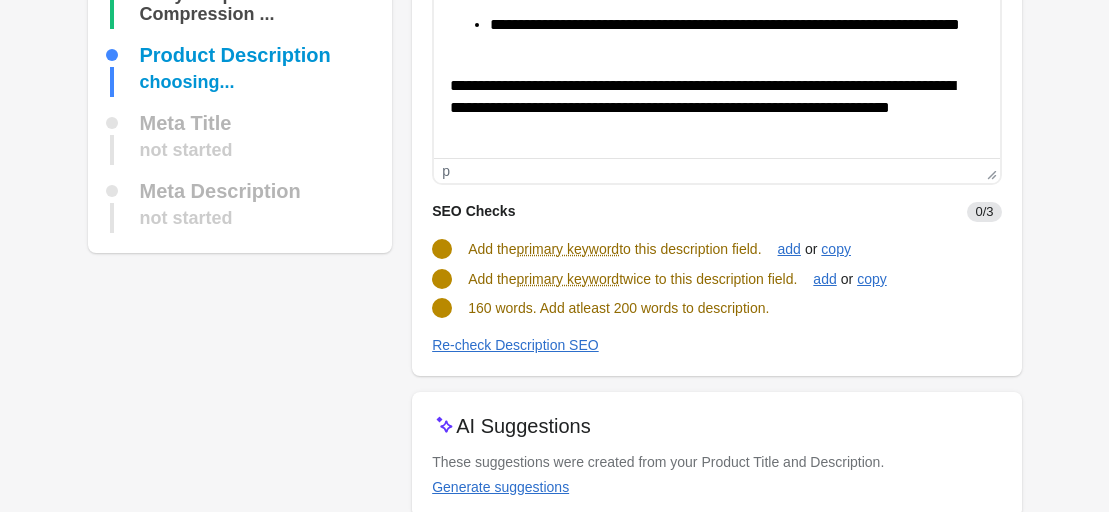 scroll, scrollTop: 228, scrollLeft: 0, axis: vertical 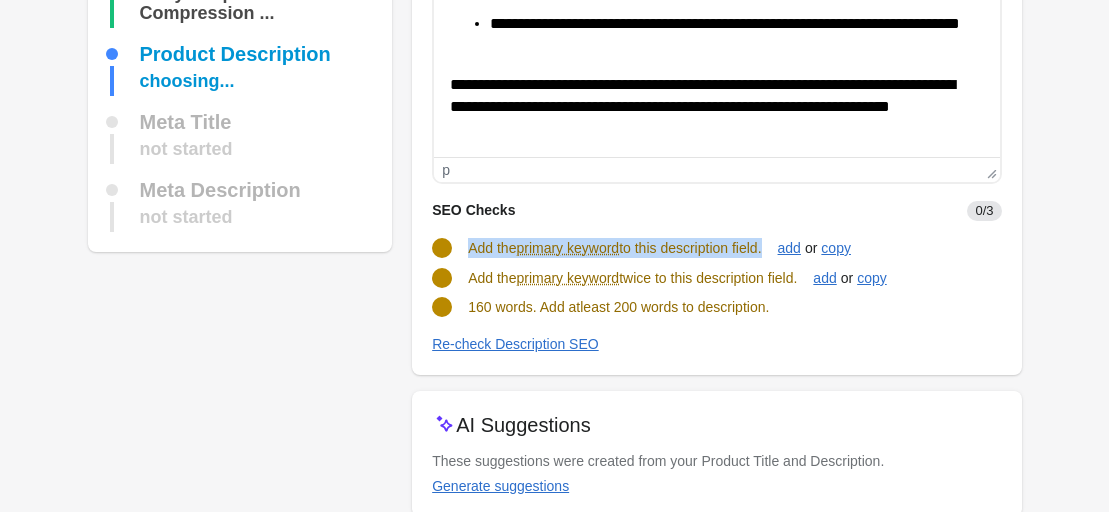 drag, startPoint x: 770, startPoint y: 249, endPoint x: 466, endPoint y: 245, distance: 304.0263 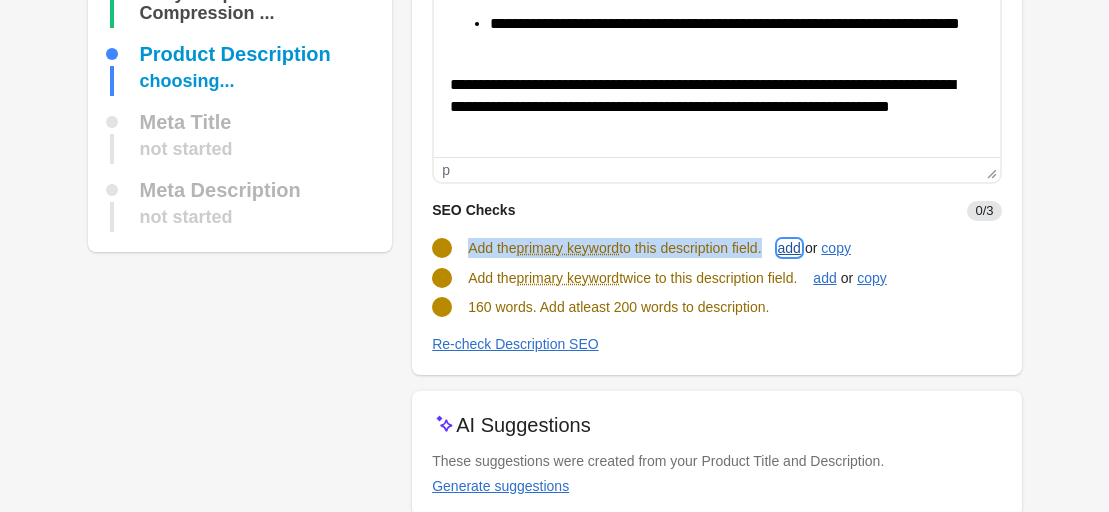 click on "add" at bounding box center (789, 248) 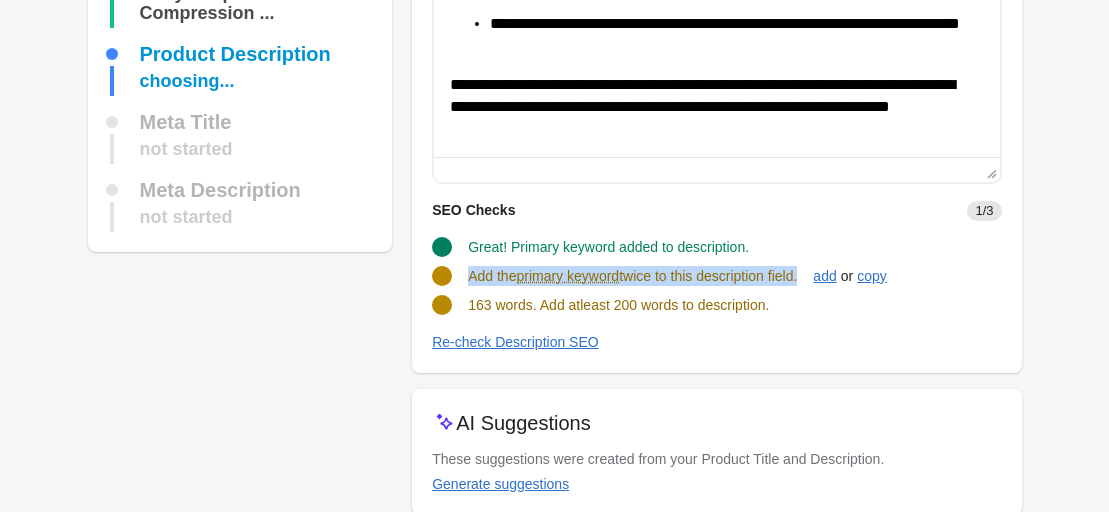 drag, startPoint x: 807, startPoint y: 274, endPoint x: 470, endPoint y: 282, distance: 337.09494 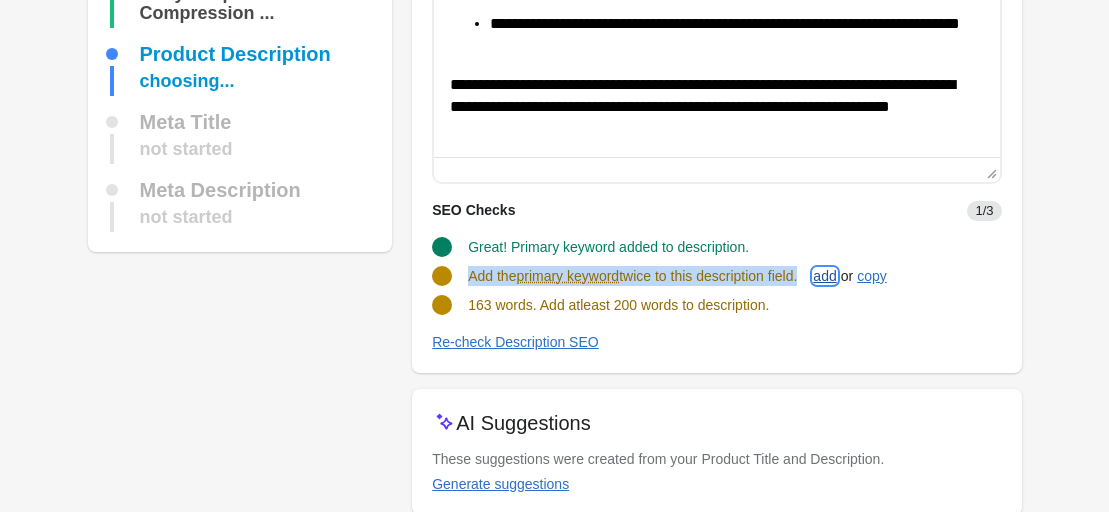 click on "add" at bounding box center (824, 276) 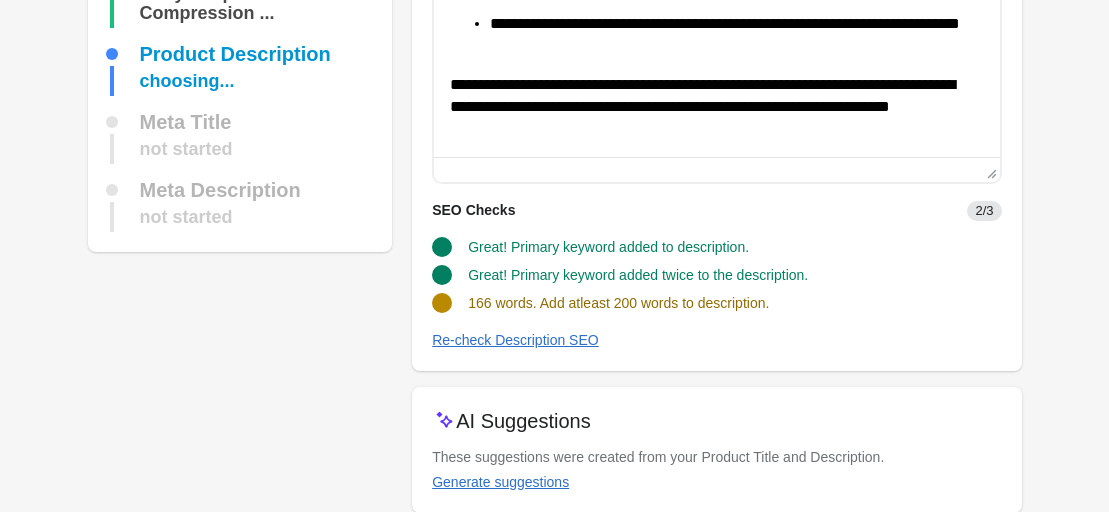 scroll, scrollTop: 531, scrollLeft: 0, axis: vertical 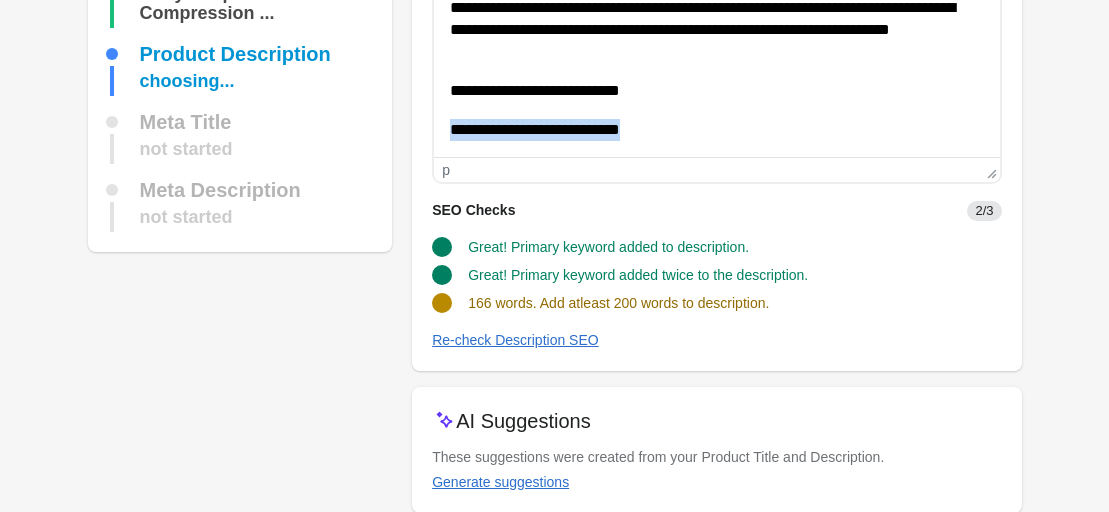 drag, startPoint x: 681, startPoint y: 130, endPoint x: 446, endPoint y: 140, distance: 235.21268 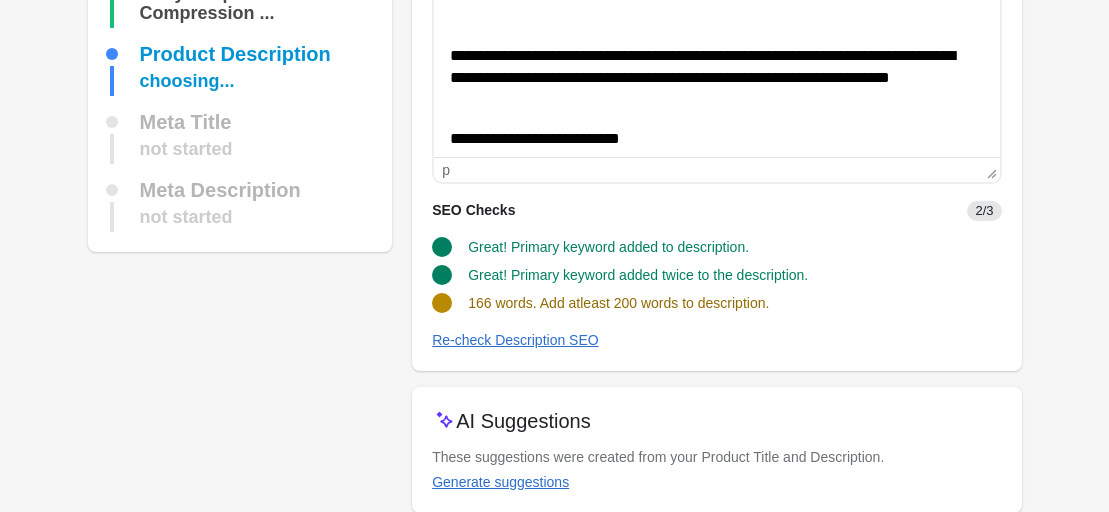 scroll, scrollTop: 493, scrollLeft: 0, axis: vertical 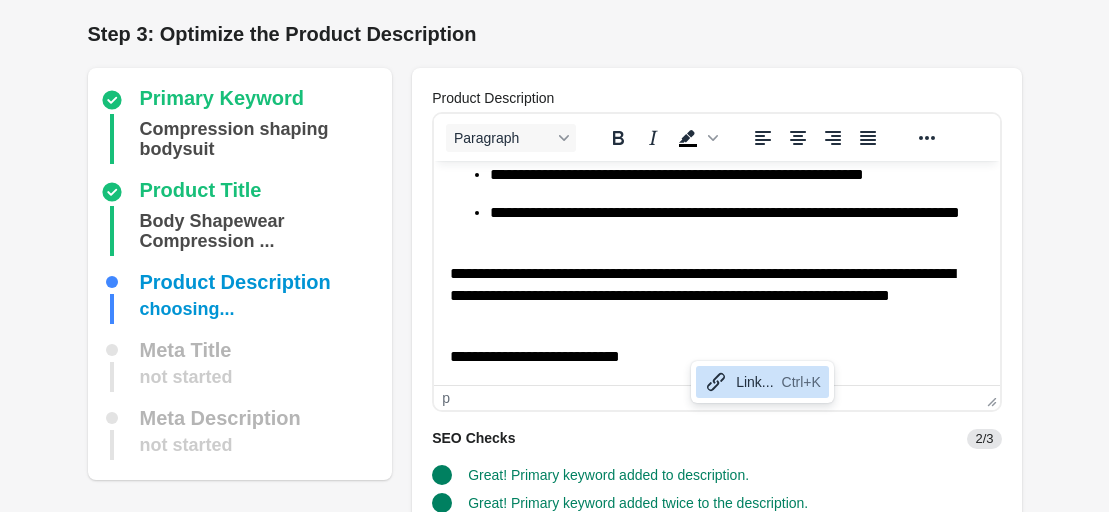 click on "**********" at bounding box center (708, 357) 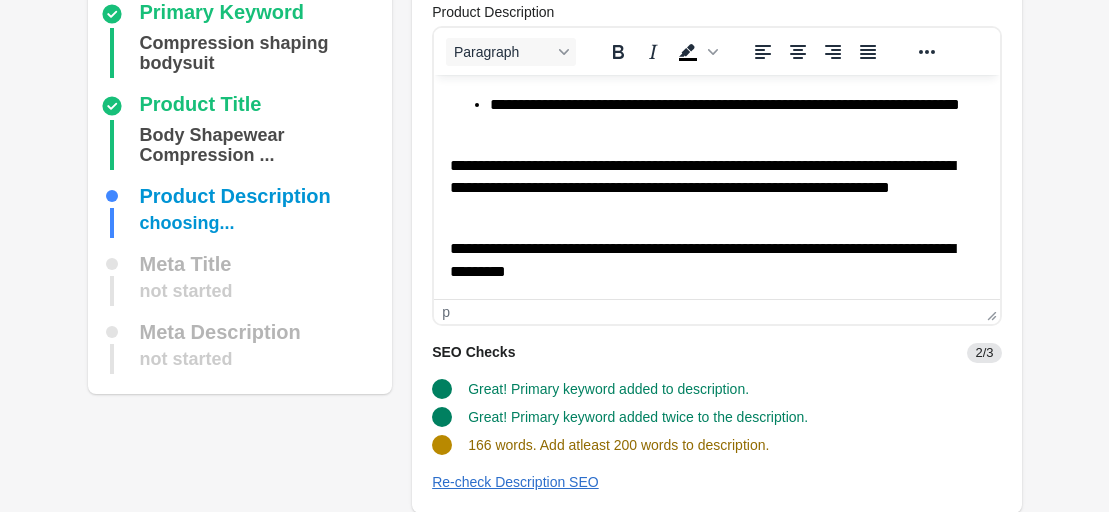 scroll, scrollTop: 300, scrollLeft: 0, axis: vertical 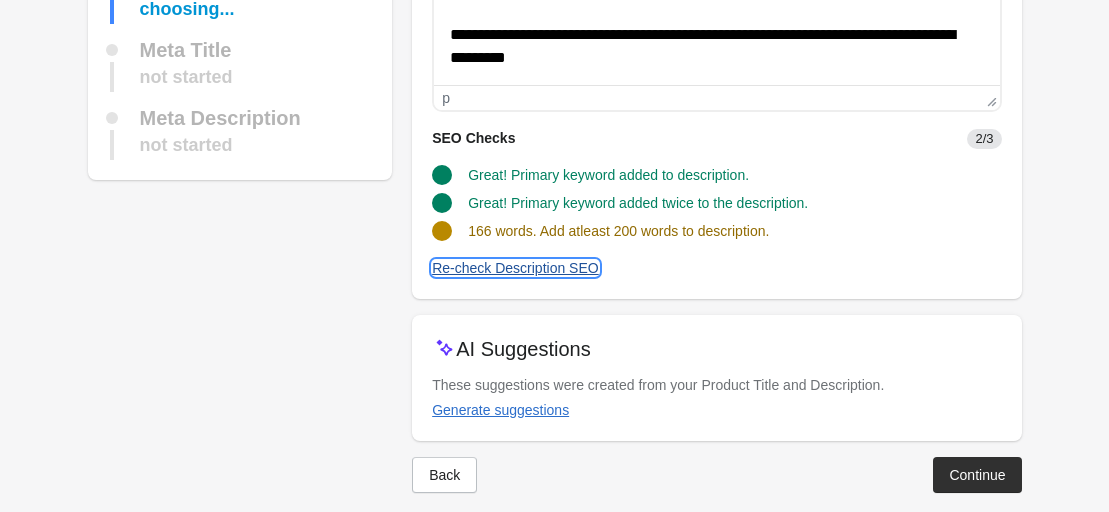 click on "Re-check Description SEO" at bounding box center (515, 268) 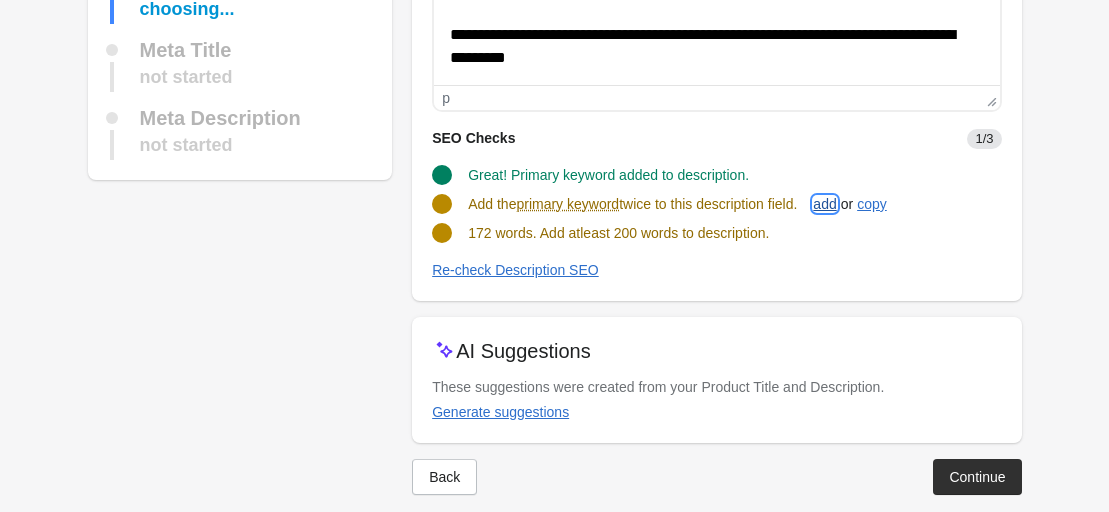 click on "add" at bounding box center (824, 204) 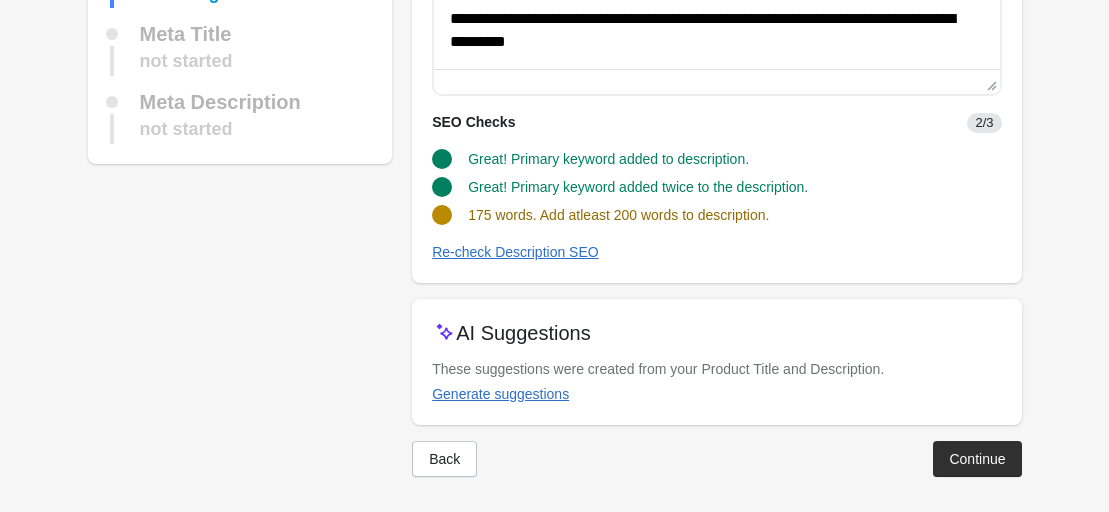 scroll, scrollTop: 320, scrollLeft: 0, axis: vertical 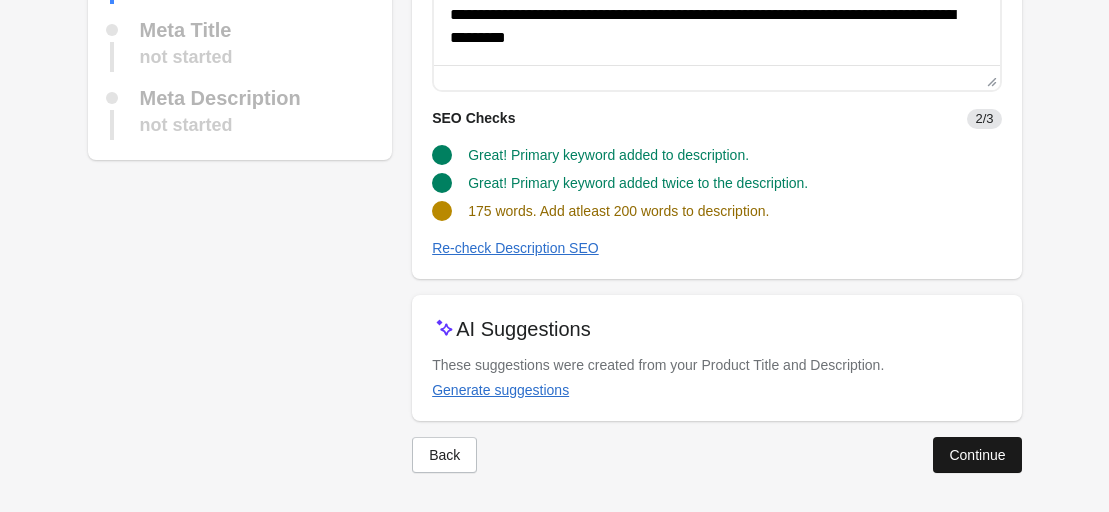 click on "Continue" at bounding box center (977, 455) 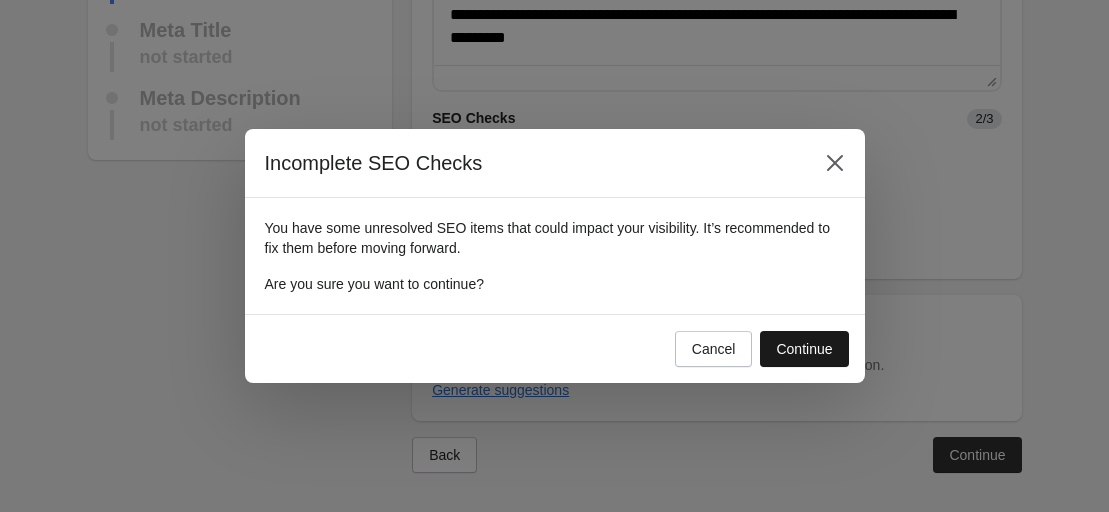 click on "Continue" at bounding box center (804, 349) 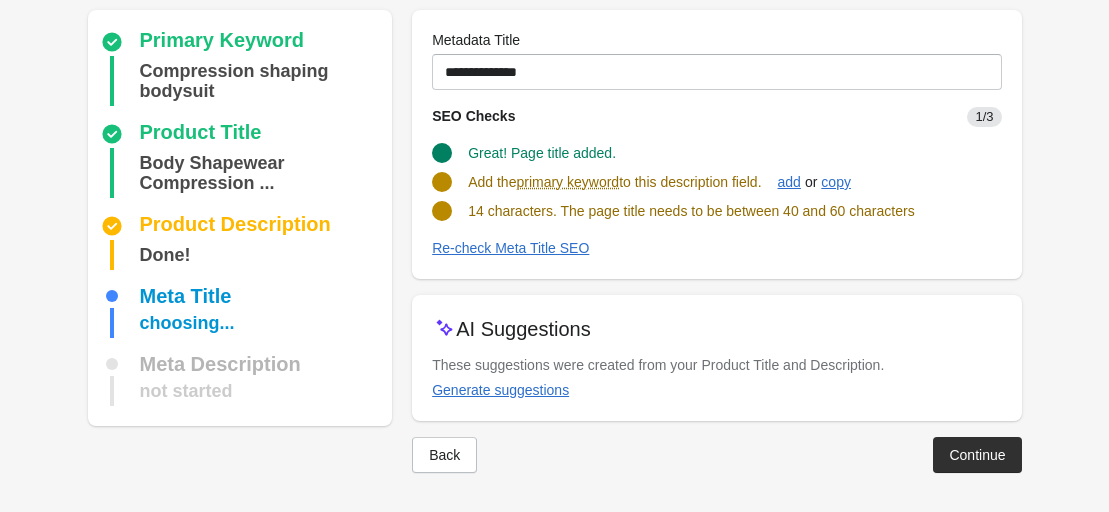 scroll, scrollTop: 0, scrollLeft: 0, axis: both 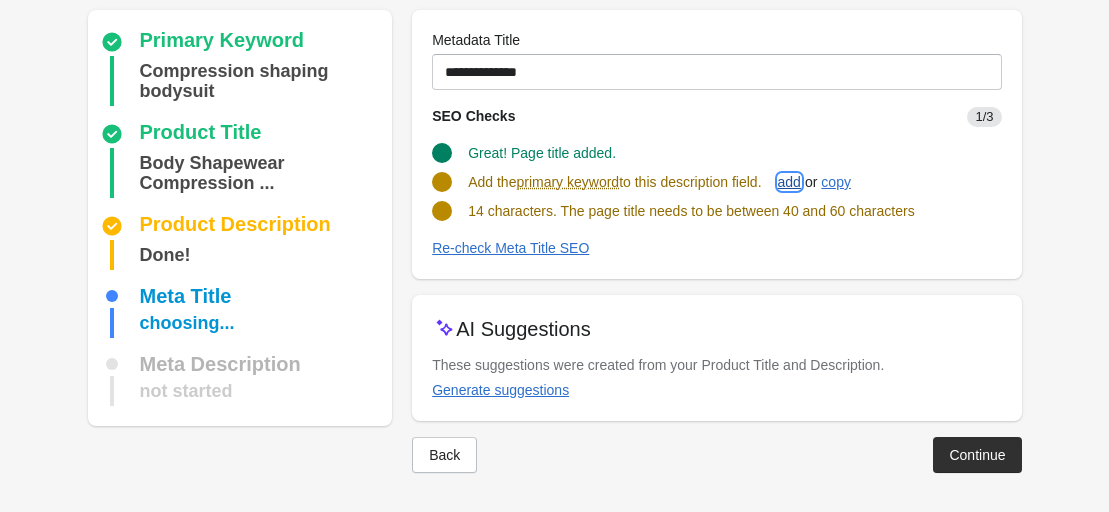 click on "add" at bounding box center (789, 182) 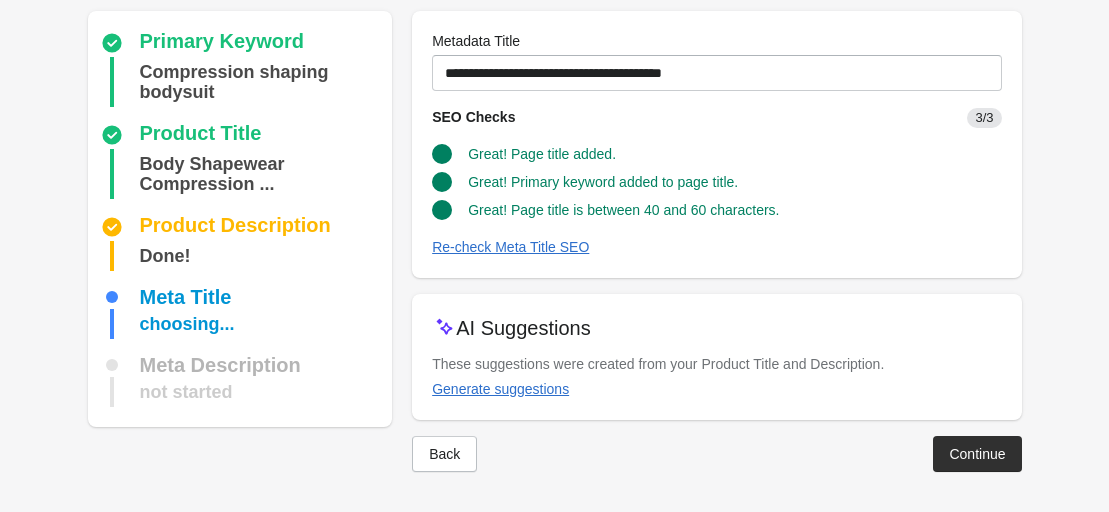 scroll, scrollTop: 152, scrollLeft: 0, axis: vertical 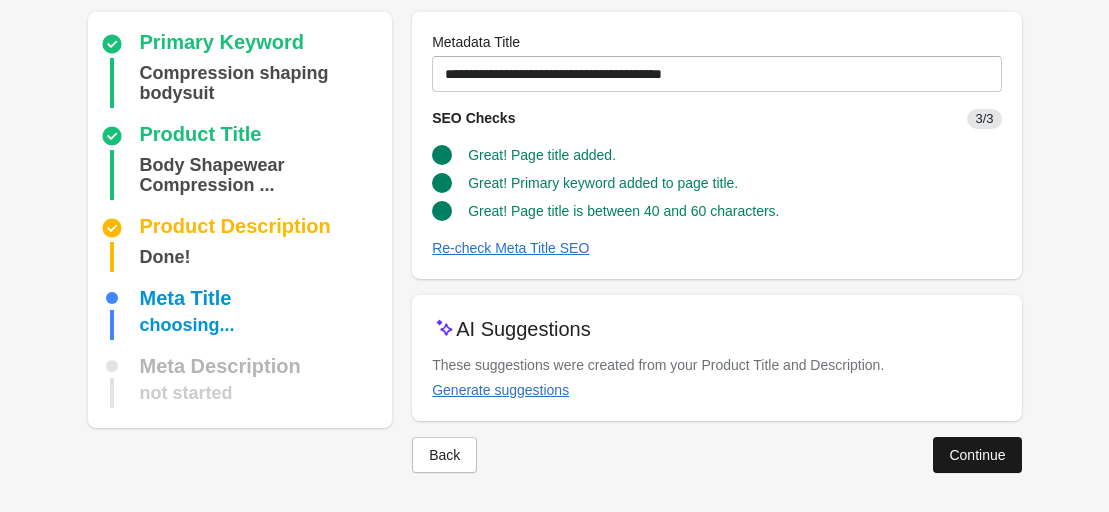 click on "Continue" at bounding box center [977, 455] 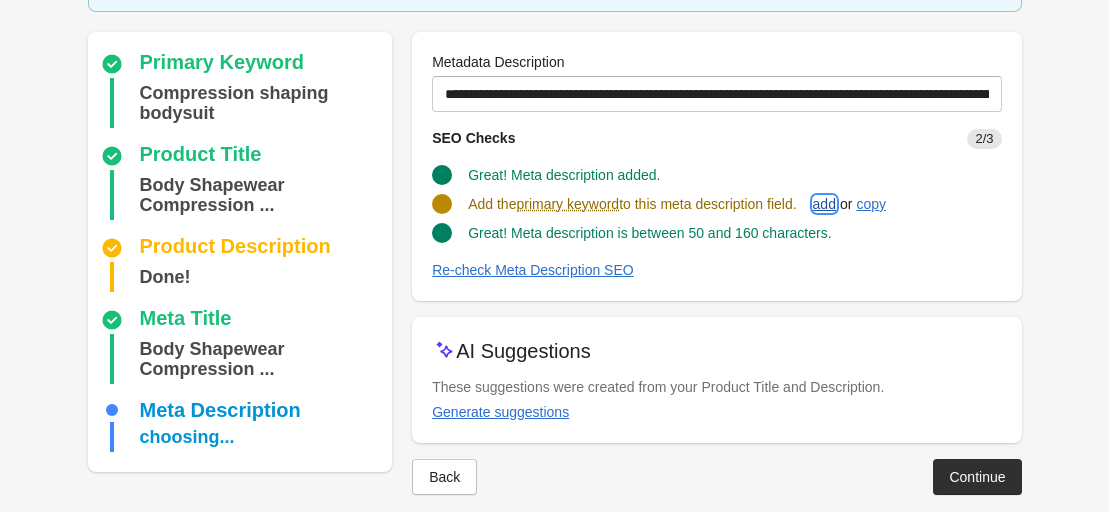 click on "add" at bounding box center (824, 204) 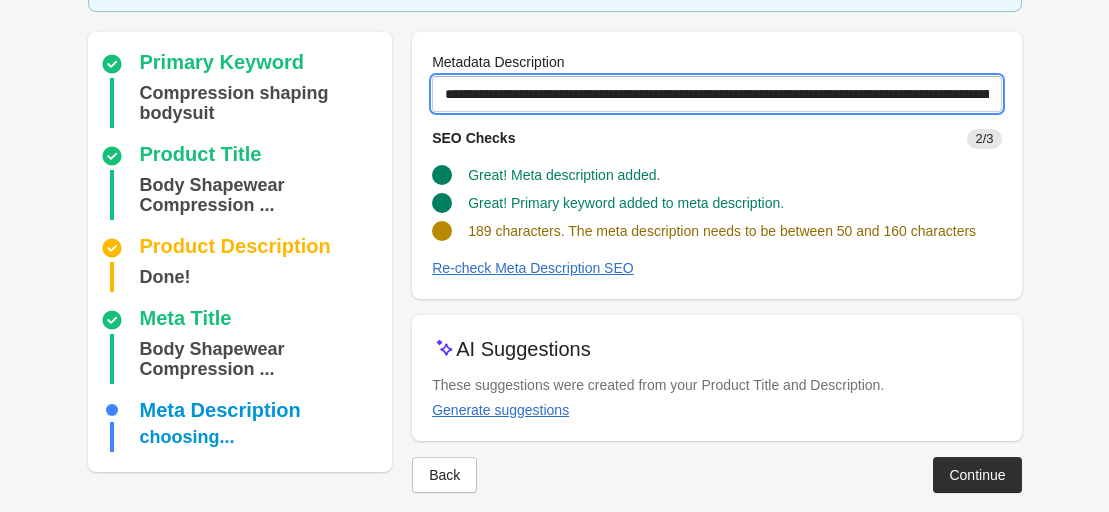 click on "**********" at bounding box center [716, 94] 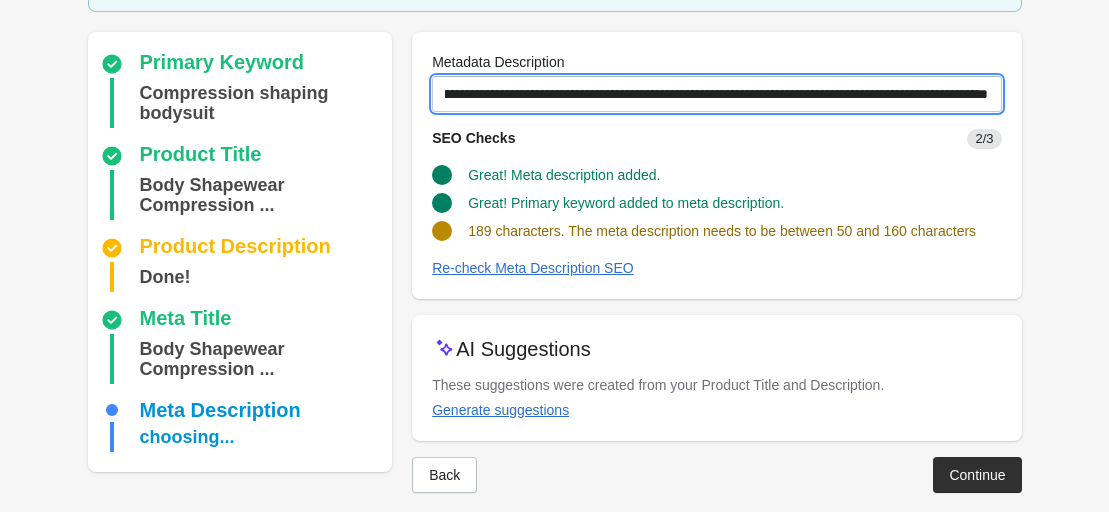 scroll, scrollTop: 0, scrollLeft: 603, axis: horizontal 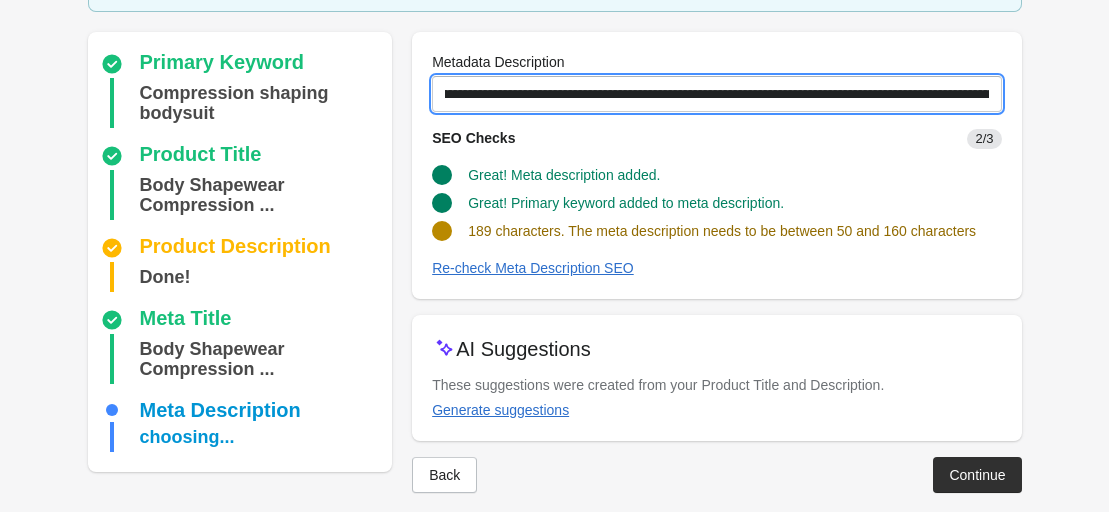 drag, startPoint x: 433, startPoint y: 91, endPoint x: 693, endPoint y: 114, distance: 261.01532 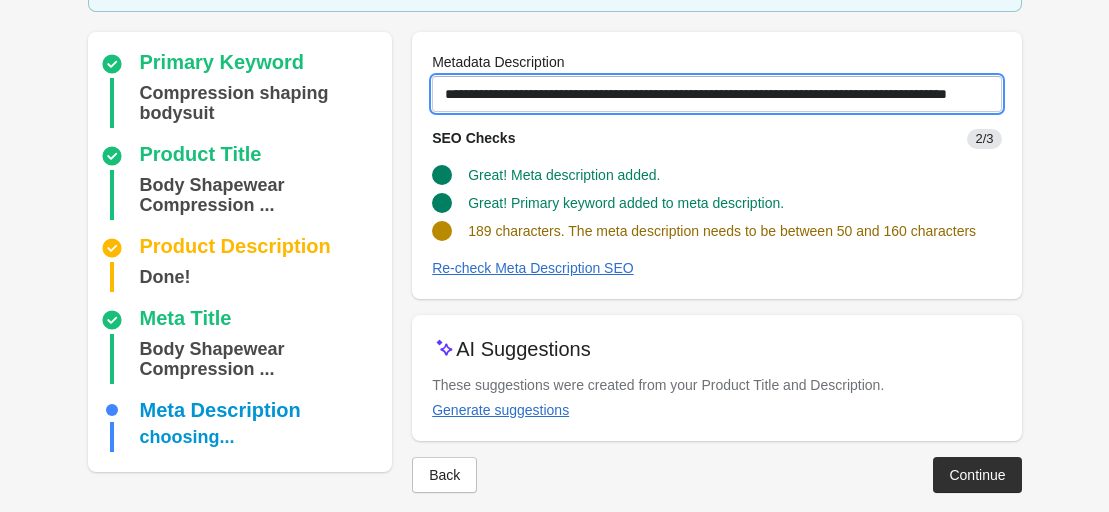 scroll, scrollTop: 0, scrollLeft: 0, axis: both 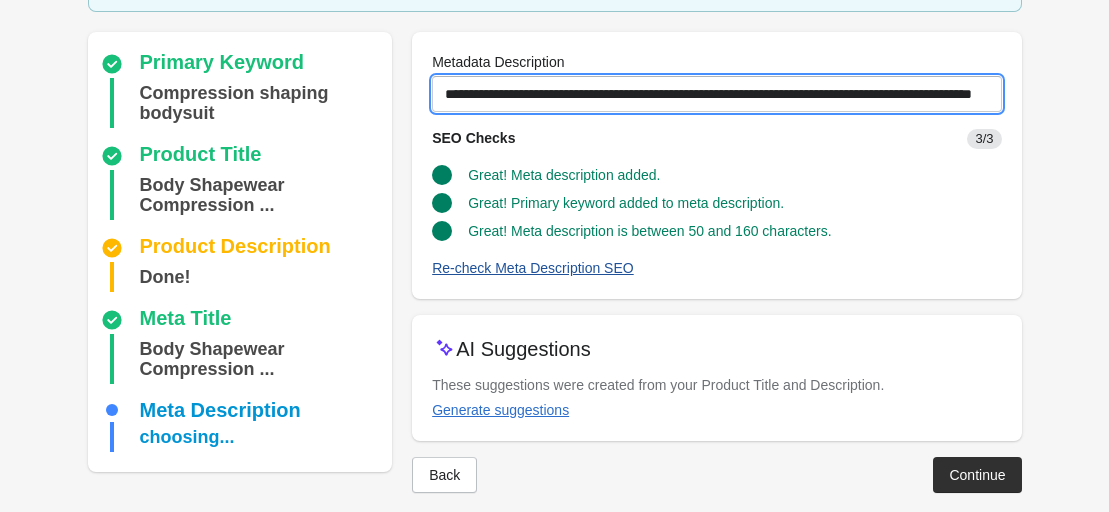 type on "**********" 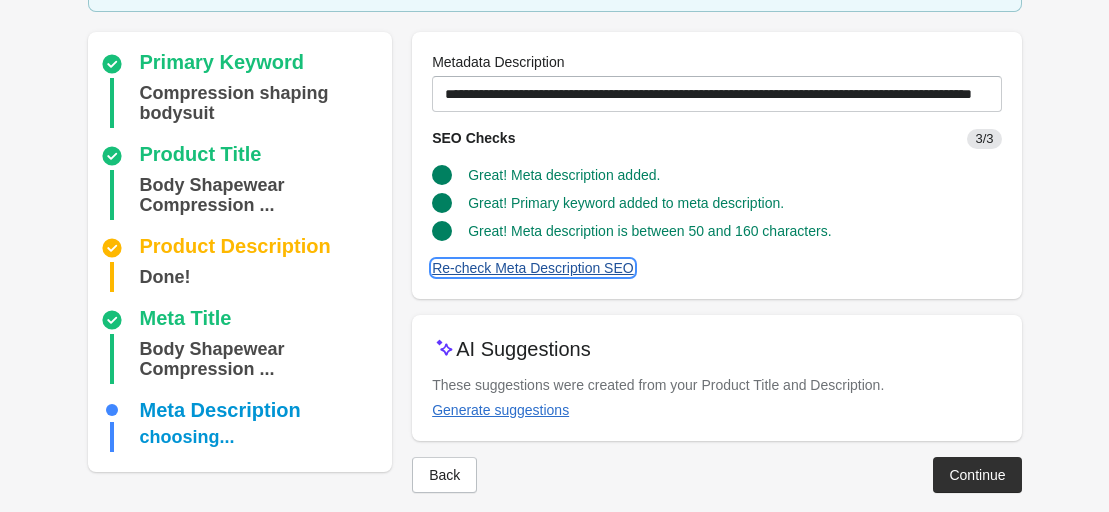 click on "Re-check Meta Description SEO" at bounding box center [533, 268] 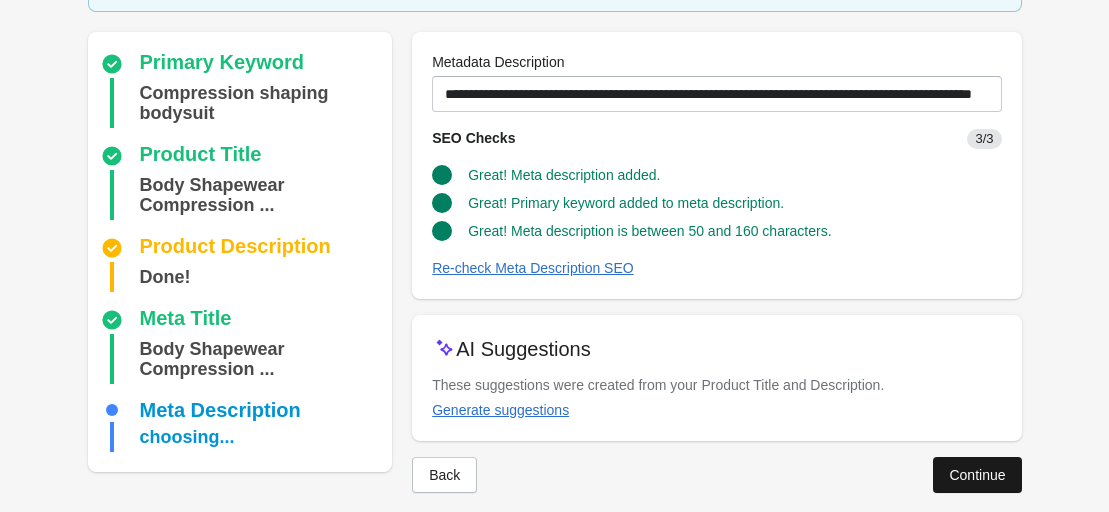 click on "Continue" at bounding box center (977, 475) 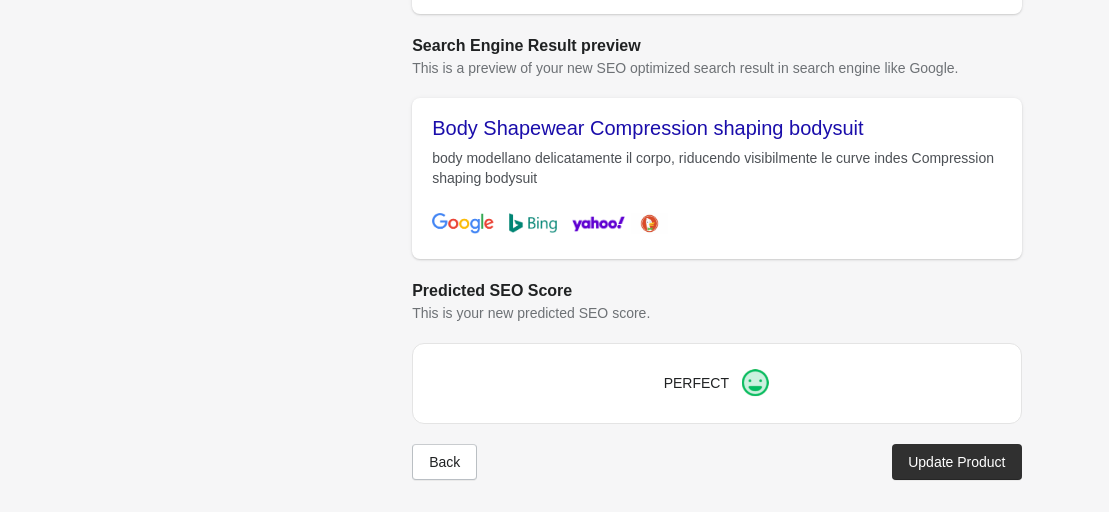 scroll, scrollTop: 598, scrollLeft: 0, axis: vertical 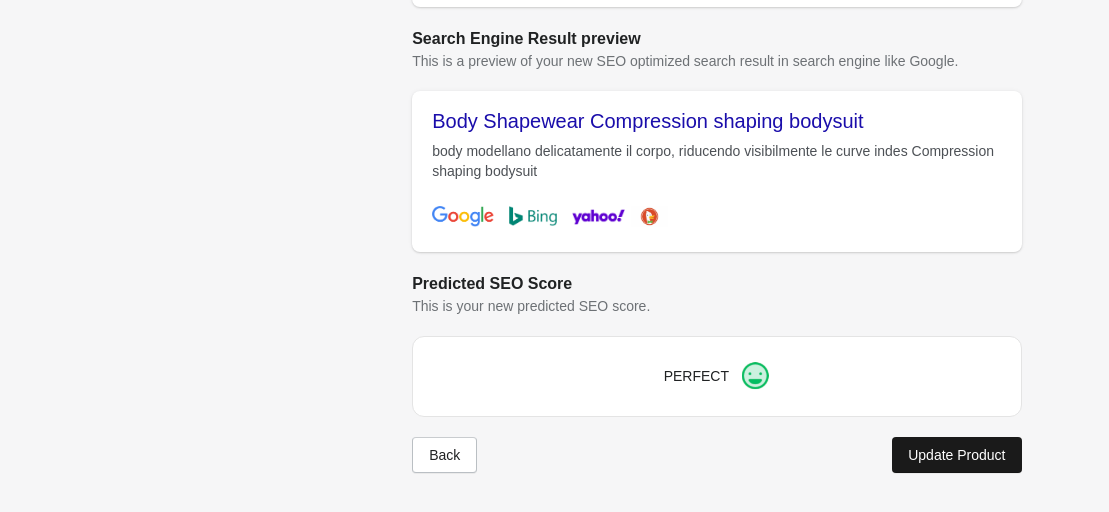 click on "Update Product" at bounding box center (956, 455) 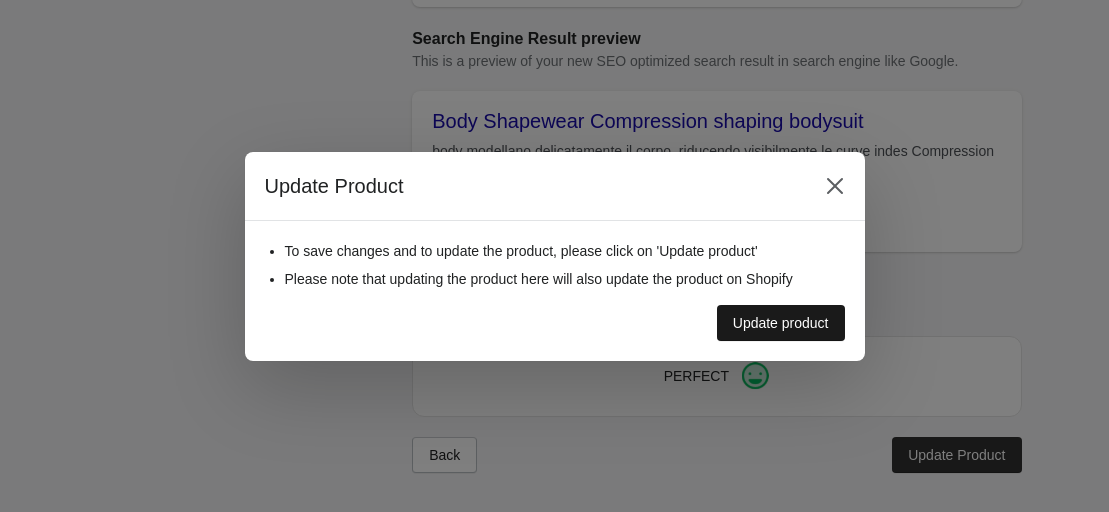 click on "Update product" at bounding box center (781, 323) 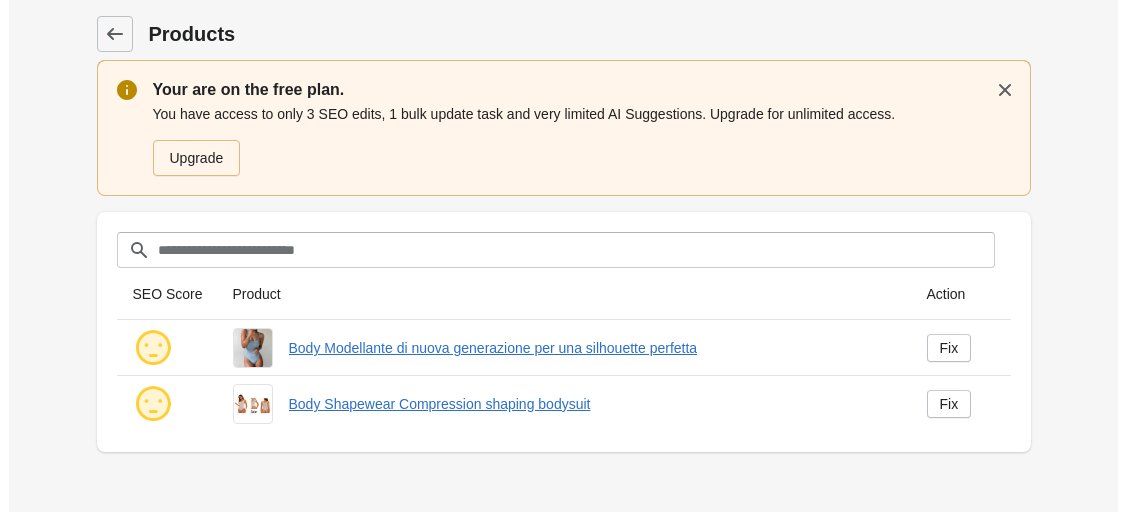 scroll, scrollTop: 0, scrollLeft: 0, axis: both 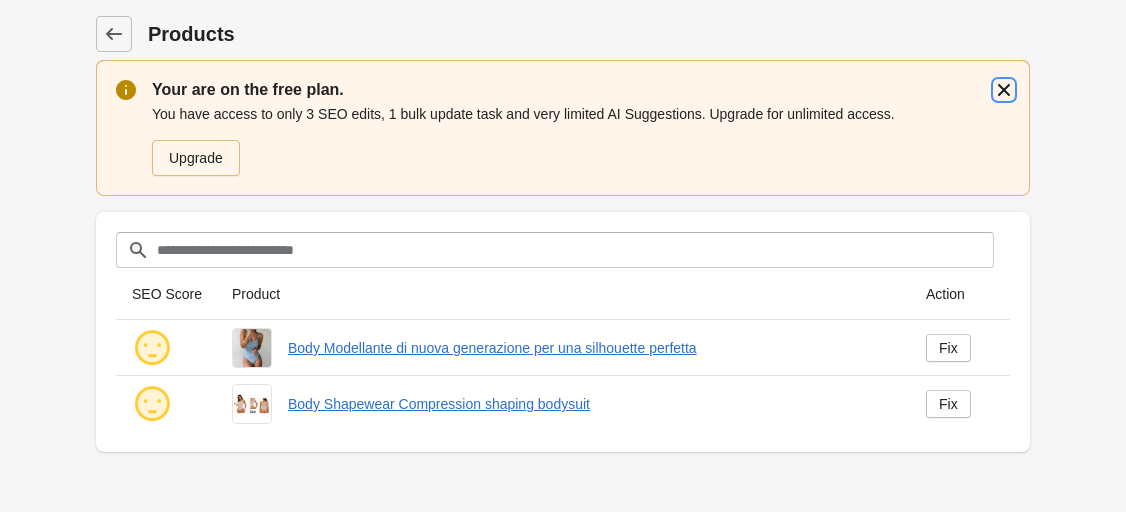 click 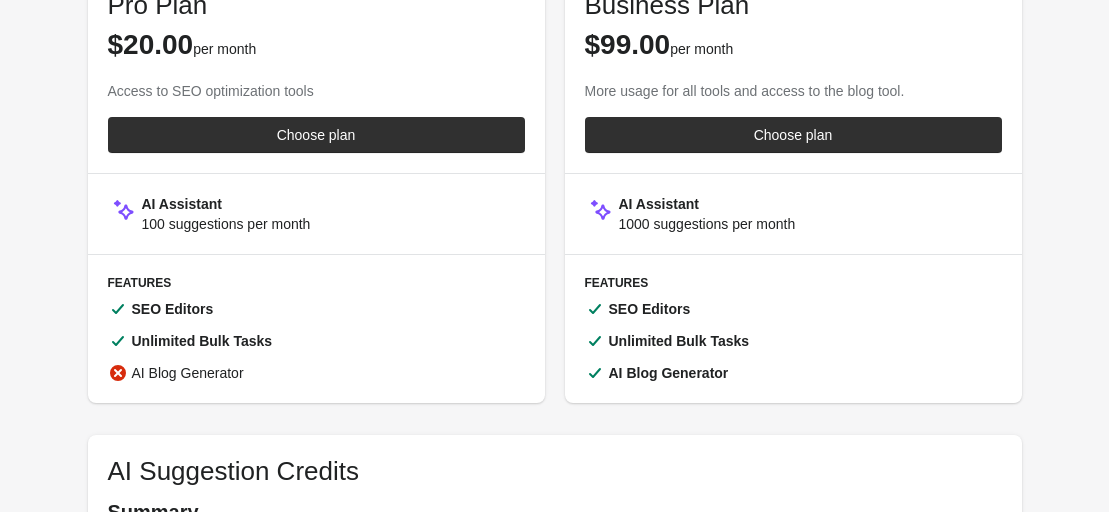 scroll, scrollTop: 0, scrollLeft: 0, axis: both 